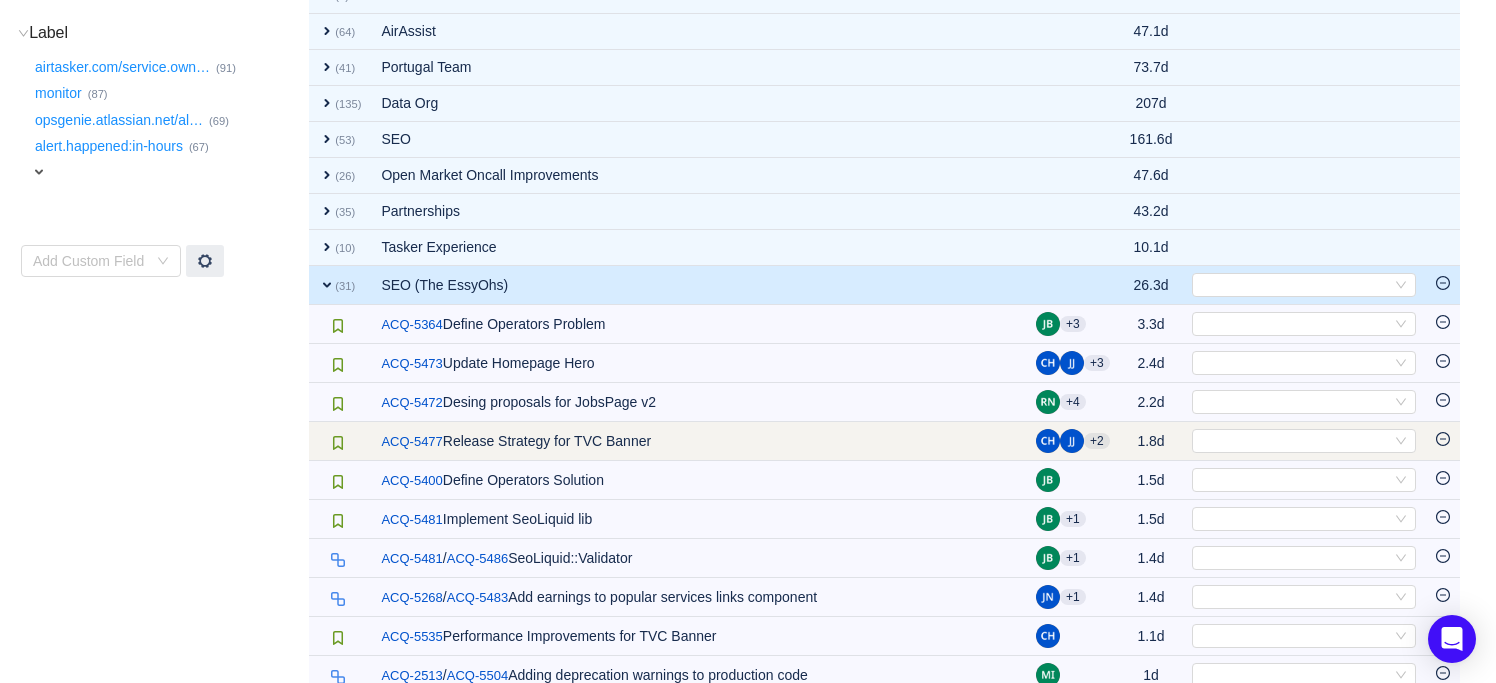 scroll, scrollTop: 0, scrollLeft: 0, axis: both 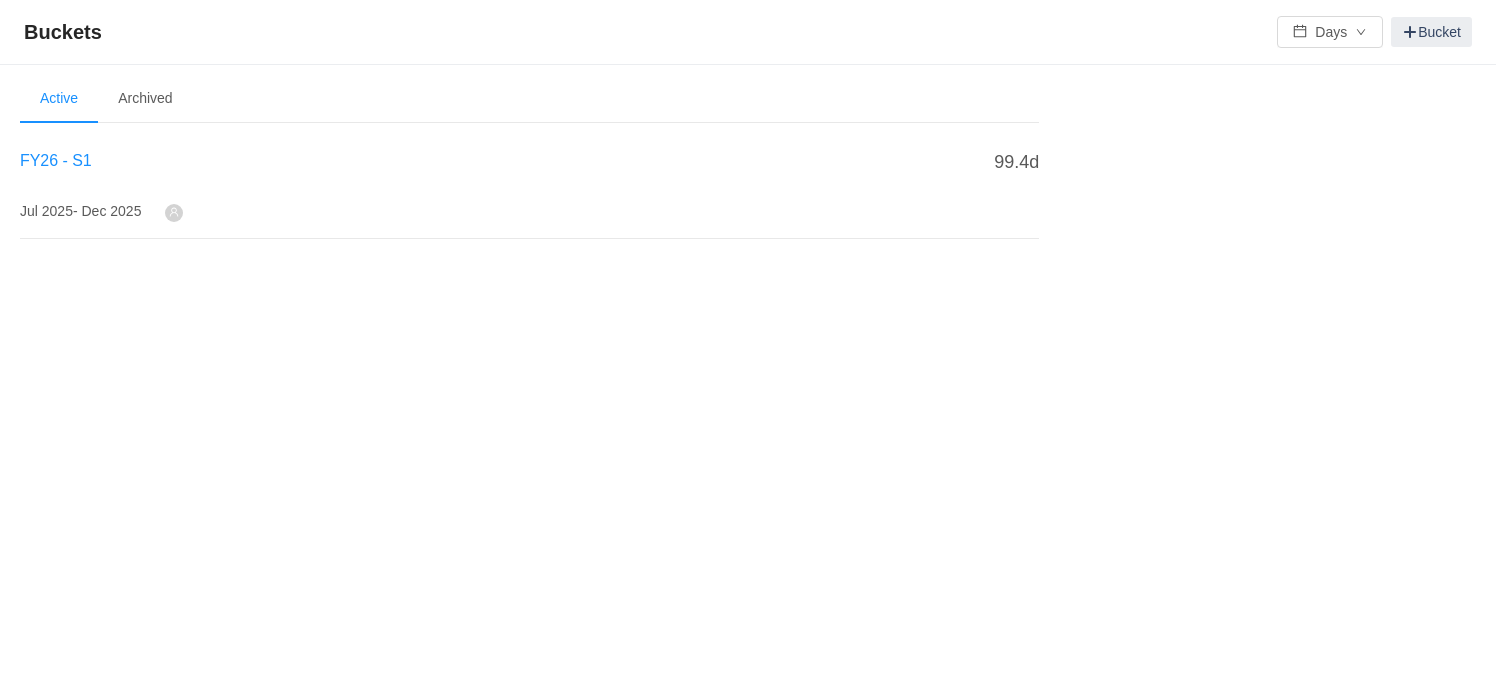 click on "FY26 - S1" at bounding box center [56, 160] 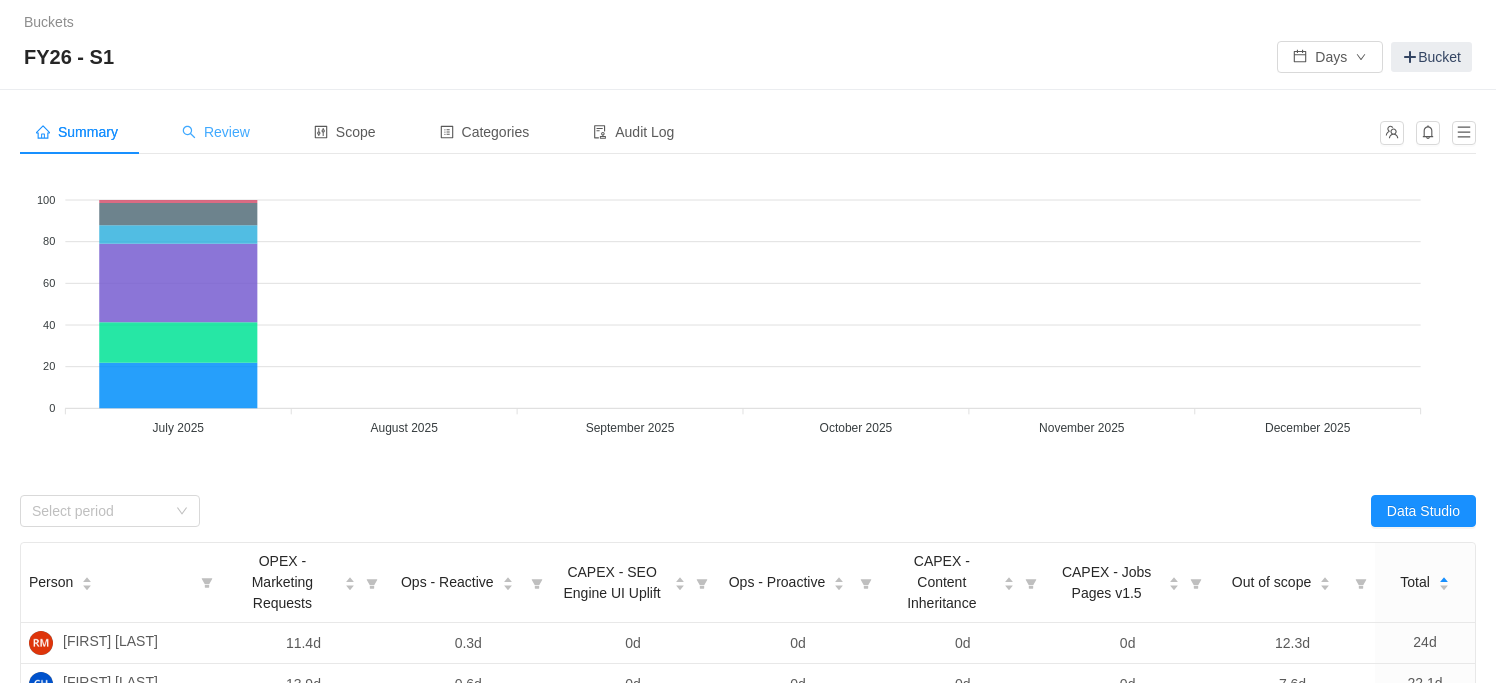 click on "Review" at bounding box center [216, 132] 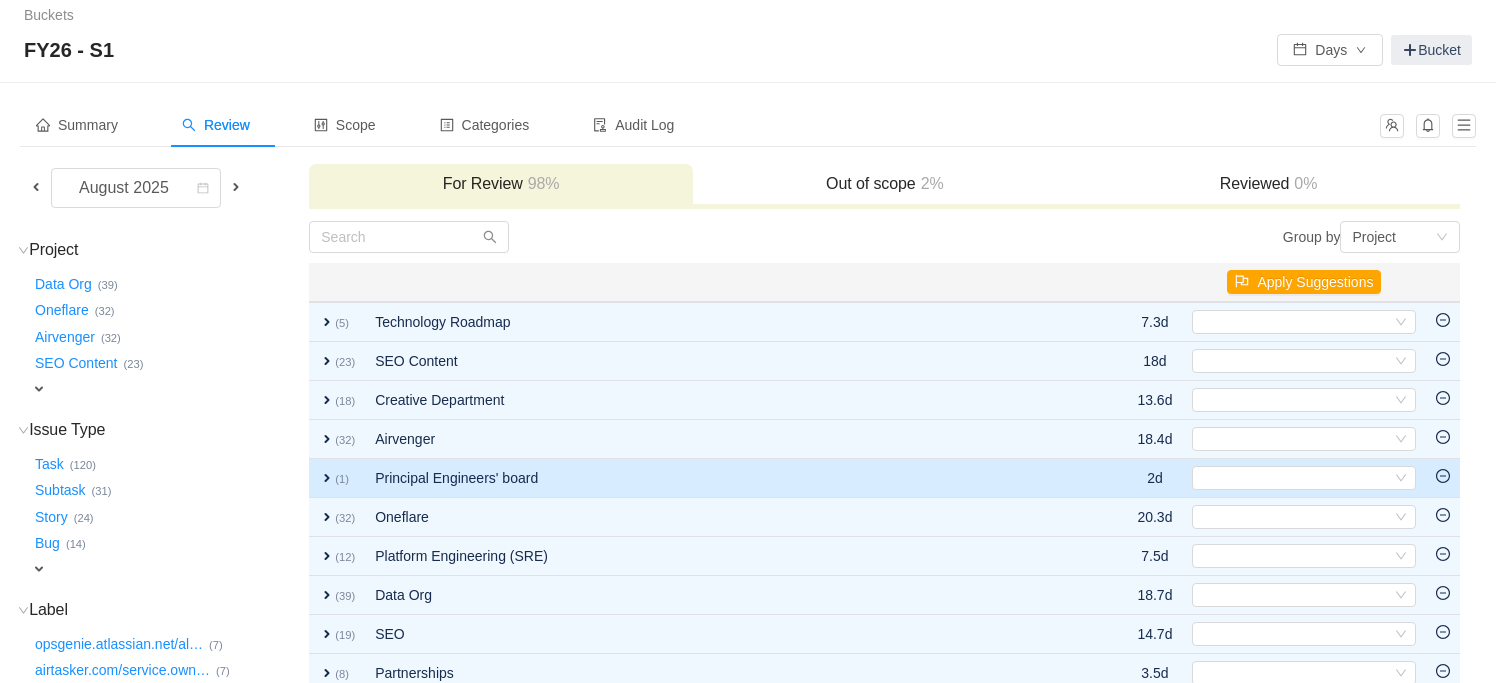 scroll, scrollTop: 72, scrollLeft: 0, axis: vertical 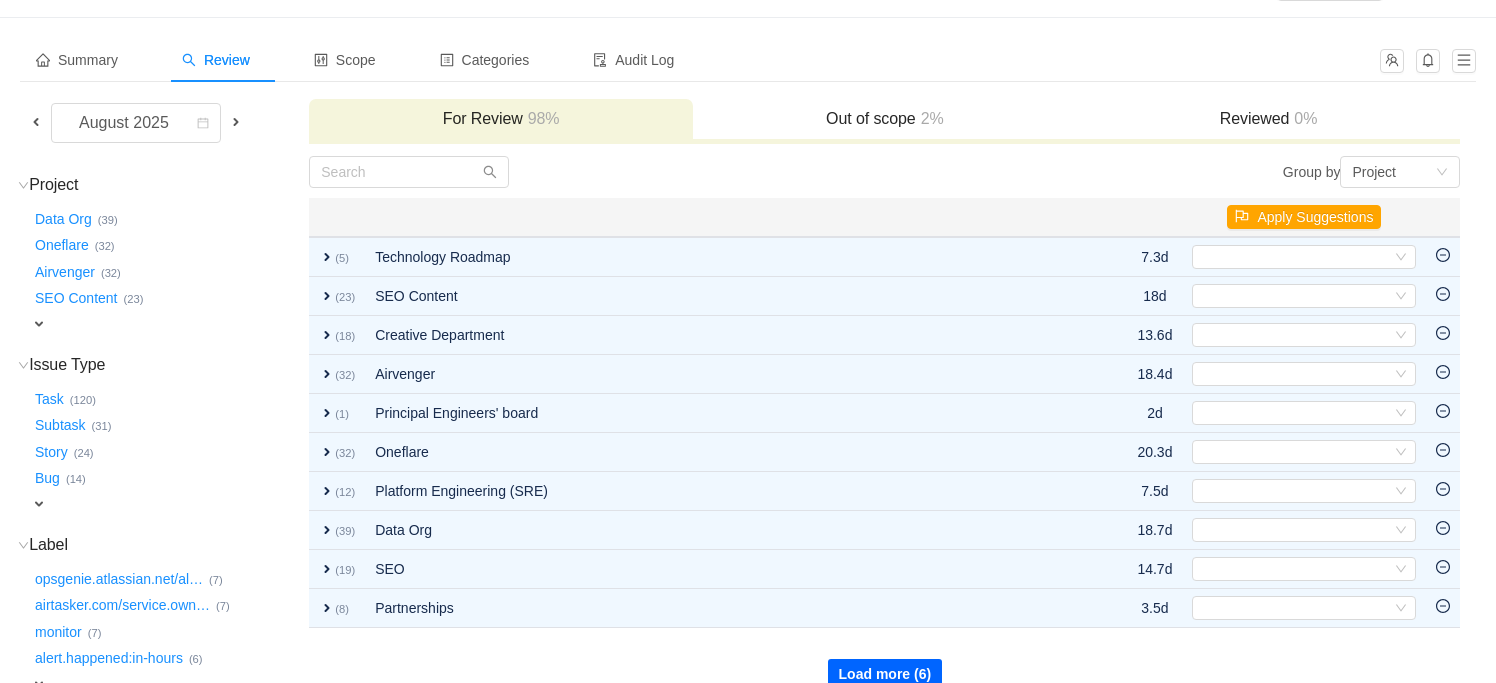 click on "Load more (6)" at bounding box center (885, 674) 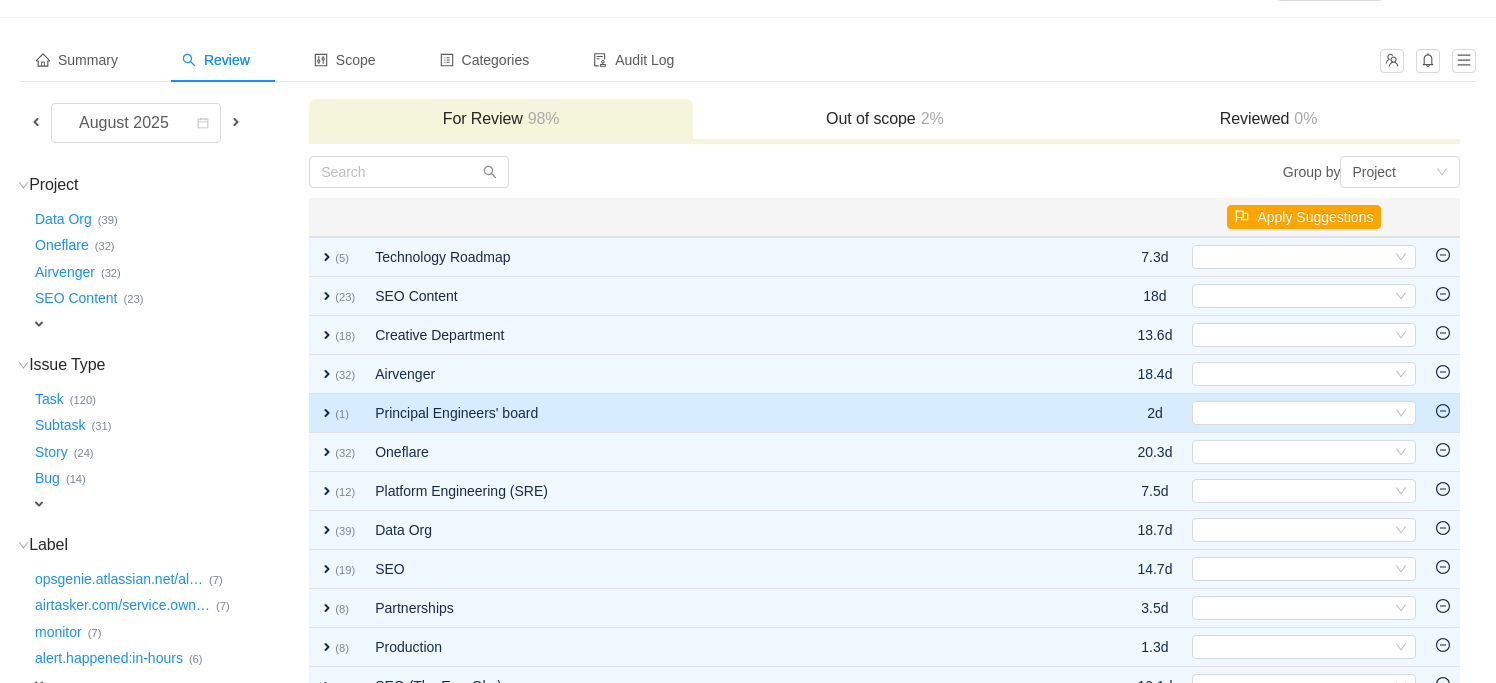 scroll, scrollTop: 271, scrollLeft: 0, axis: vertical 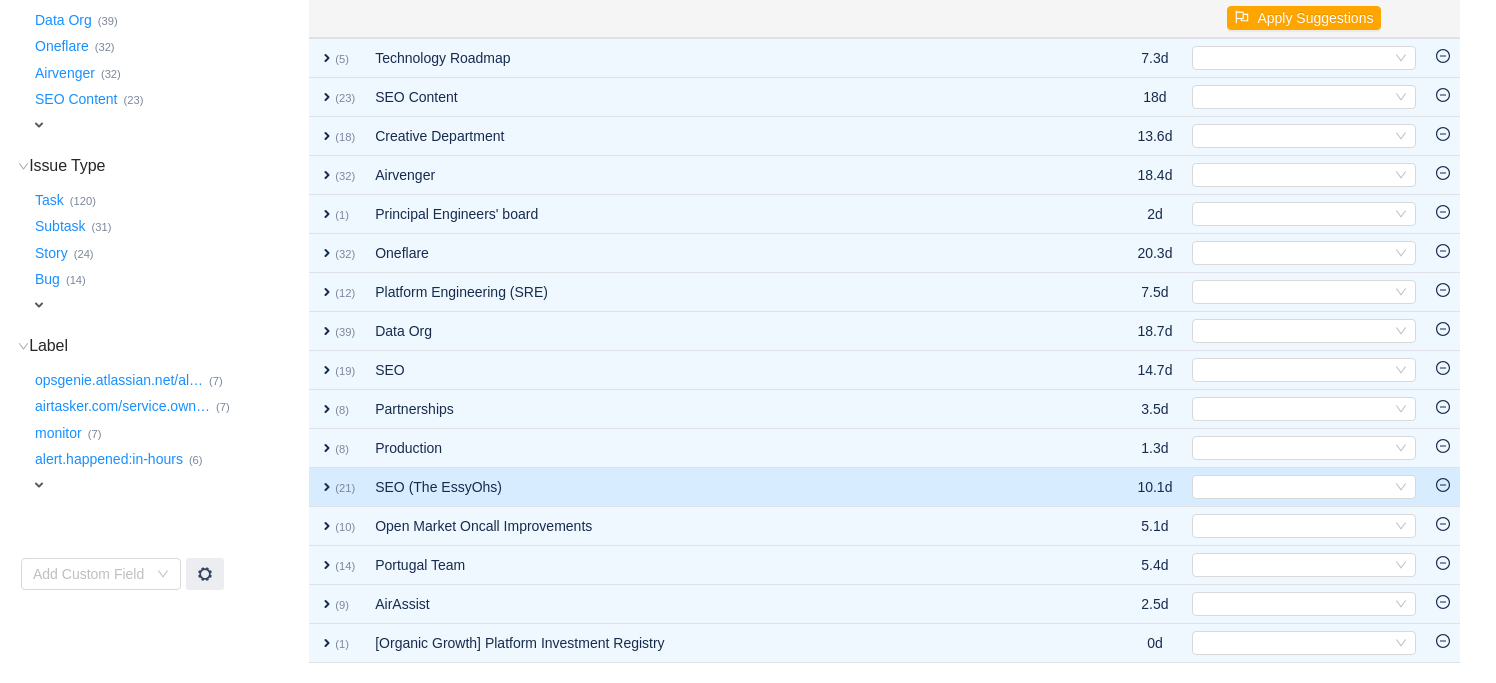 click on "SEO (The EssyOhs)" at bounding box center (723, 487) 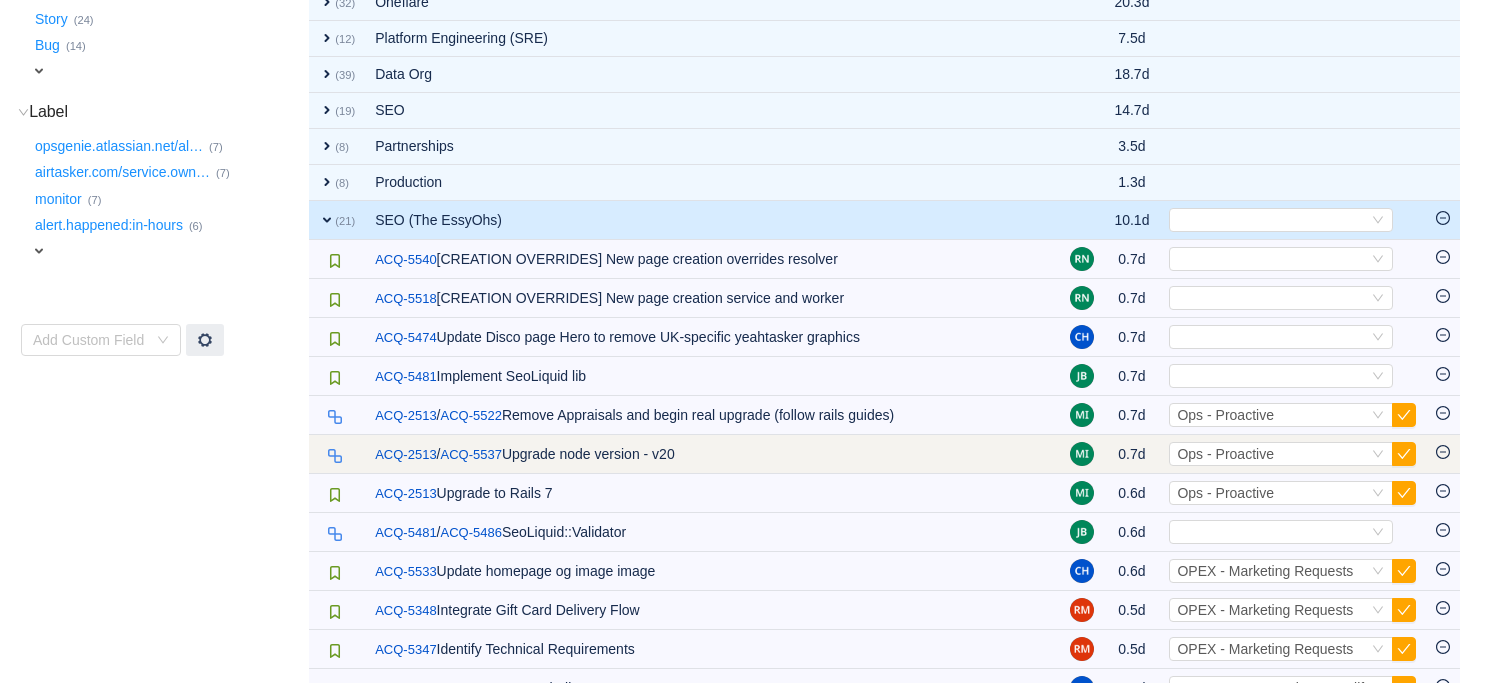 scroll, scrollTop: 0, scrollLeft: 0, axis: both 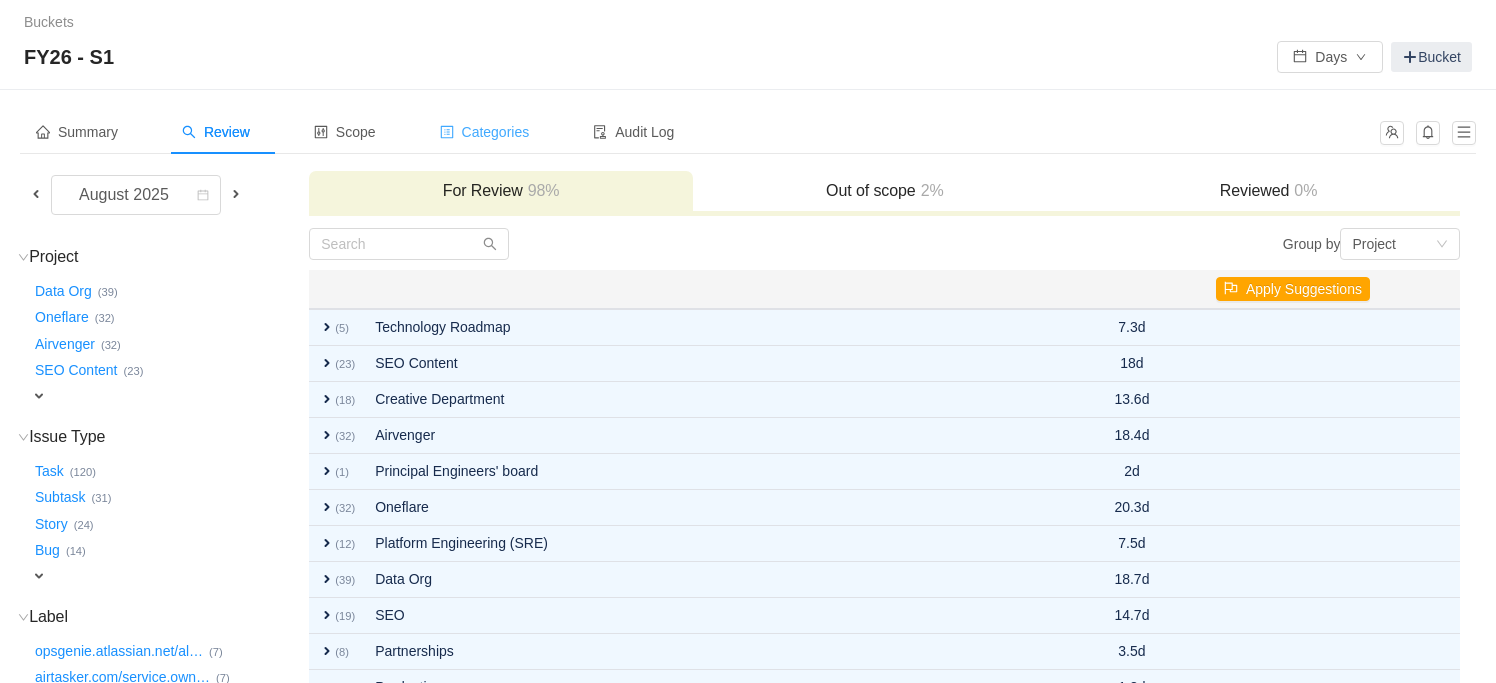 click on "Categories" at bounding box center (485, 132) 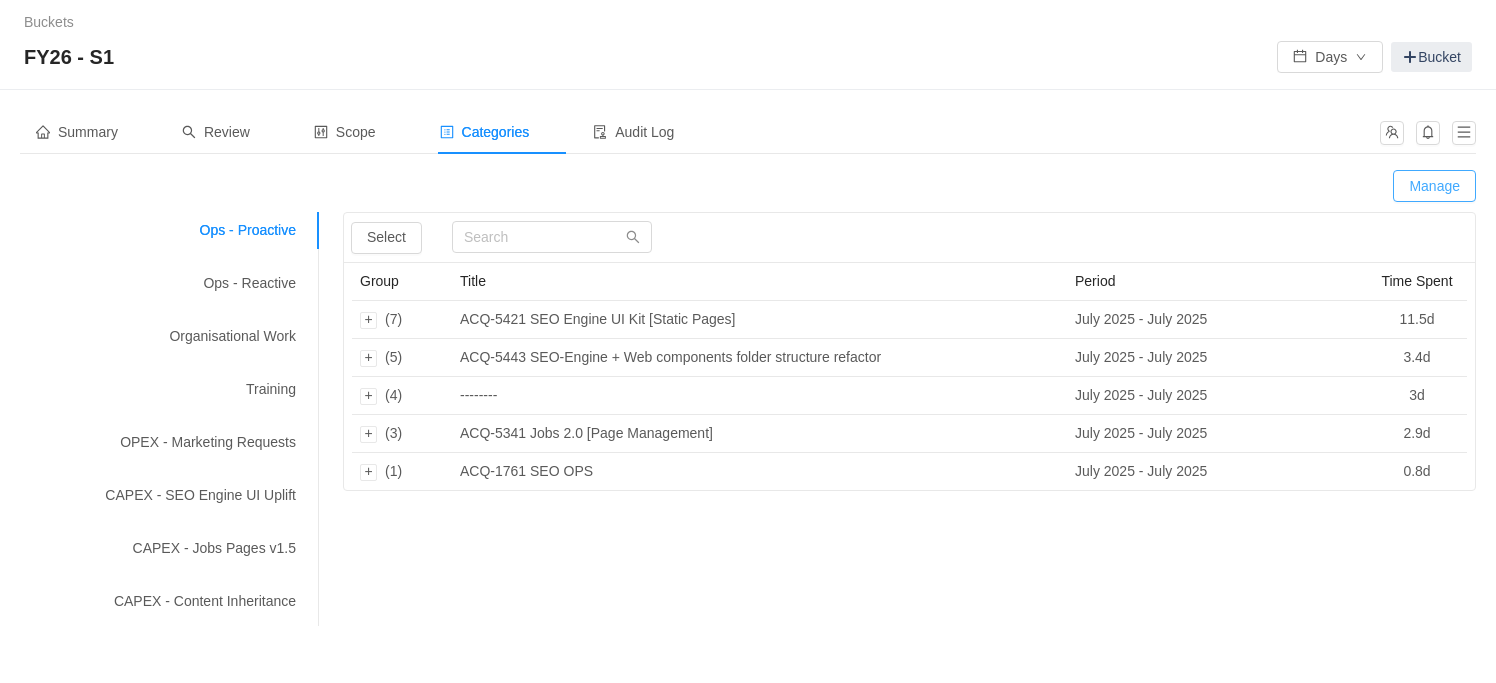 click on "Manage" at bounding box center (1434, 186) 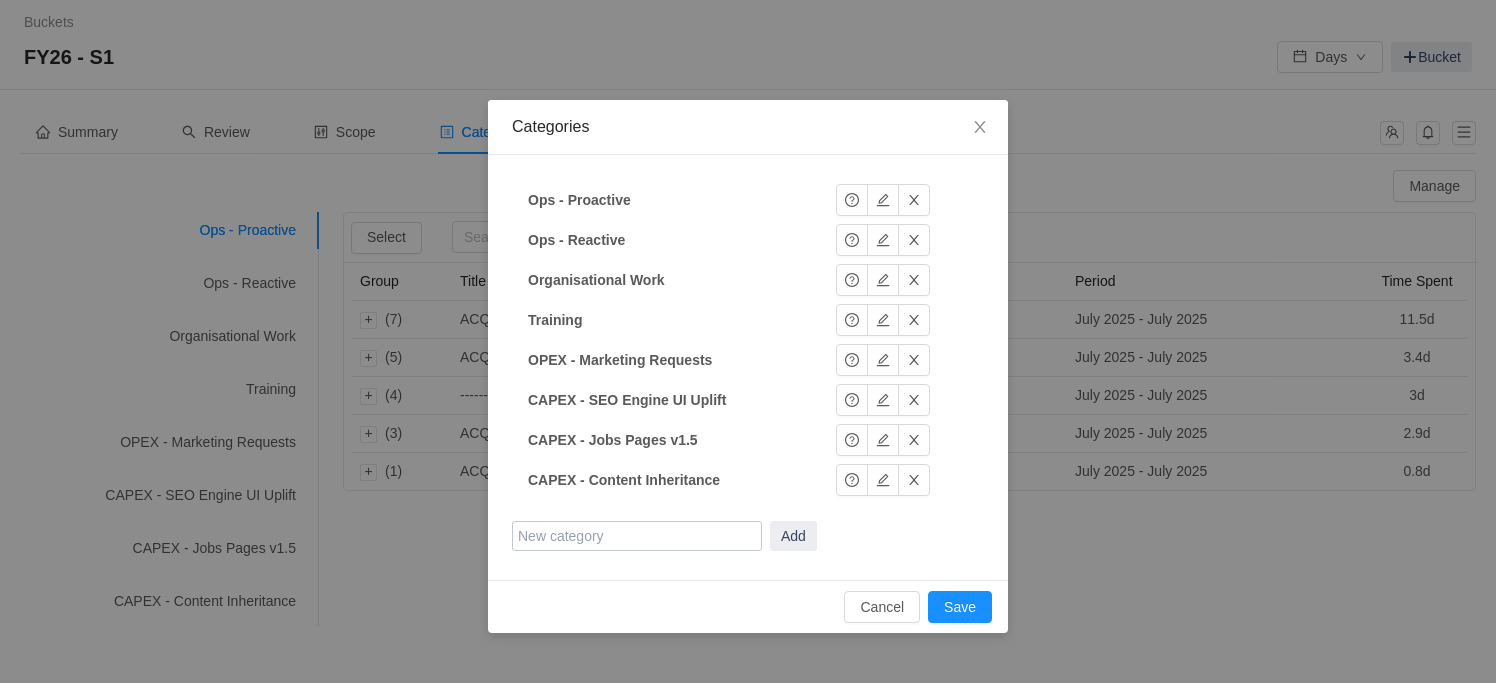 click at bounding box center [637, 536] 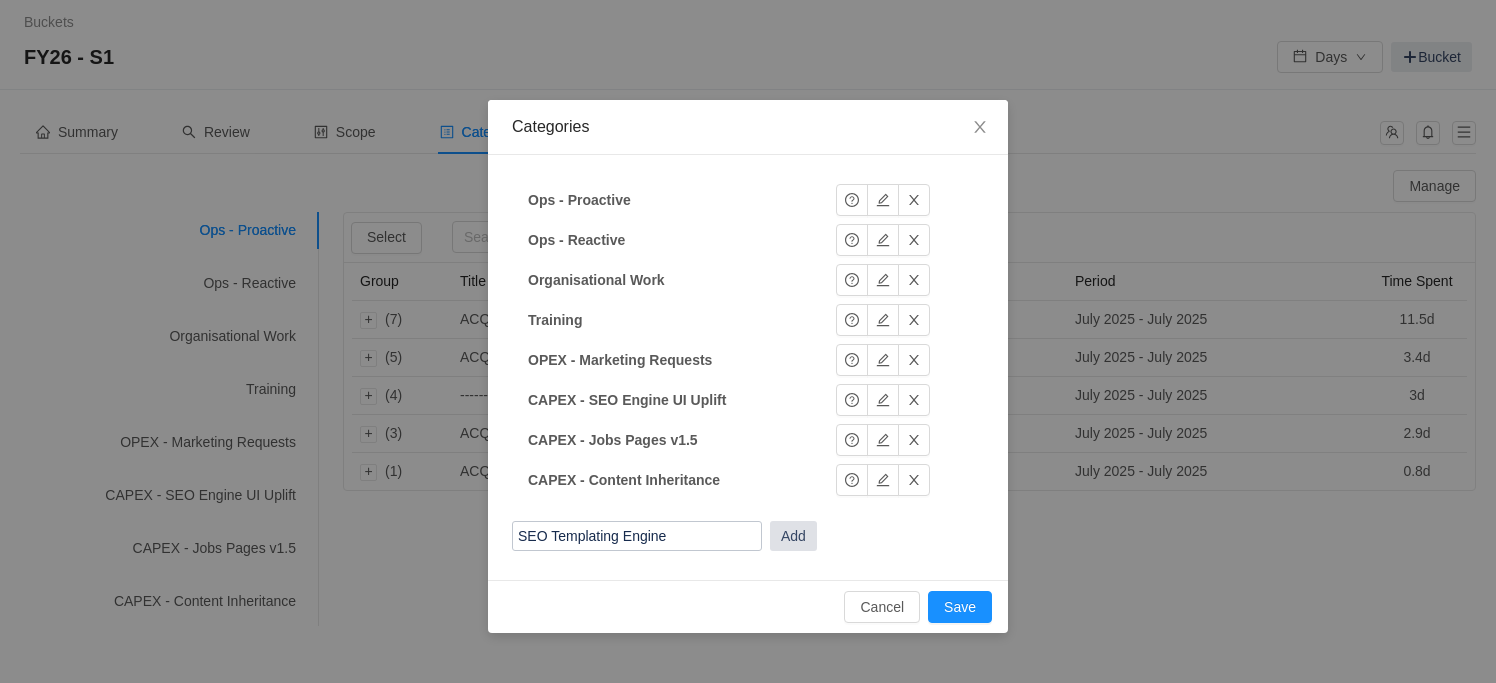 type on "SEO Templating Engine" 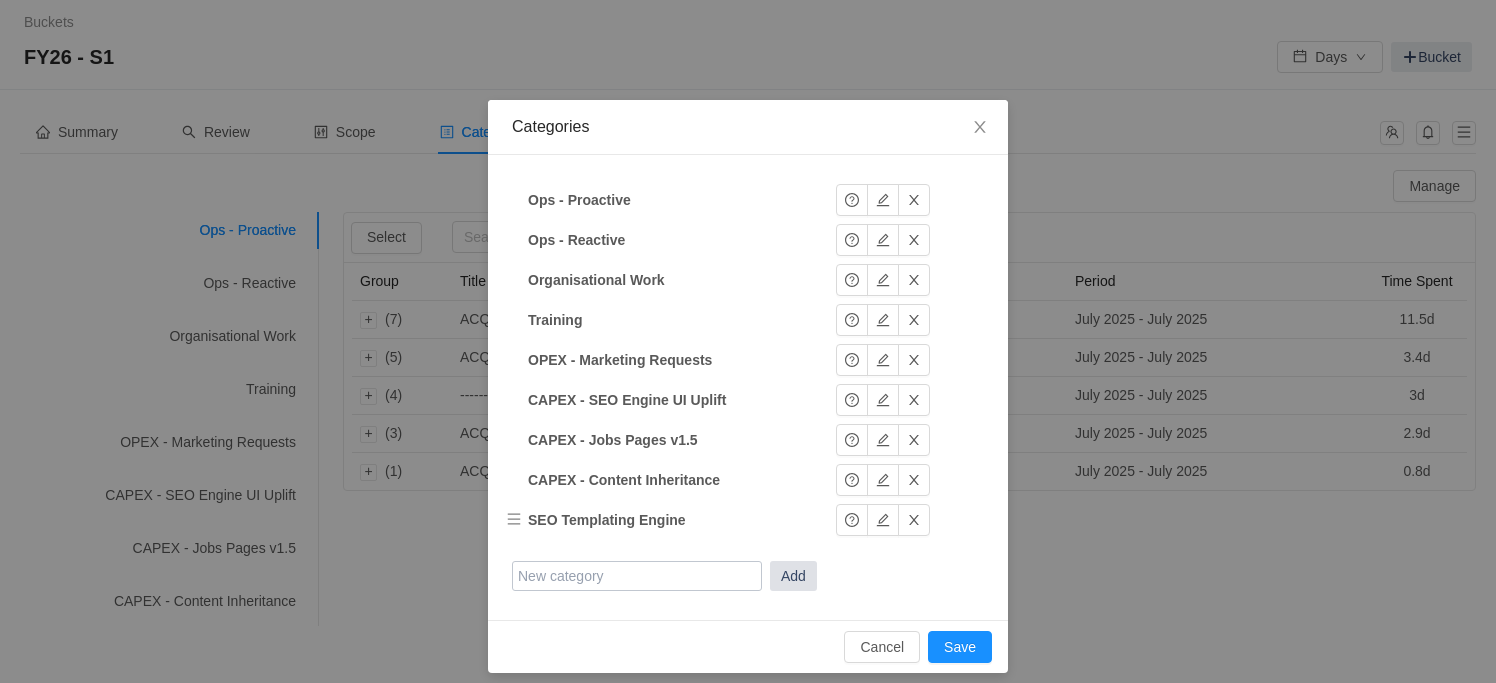 type 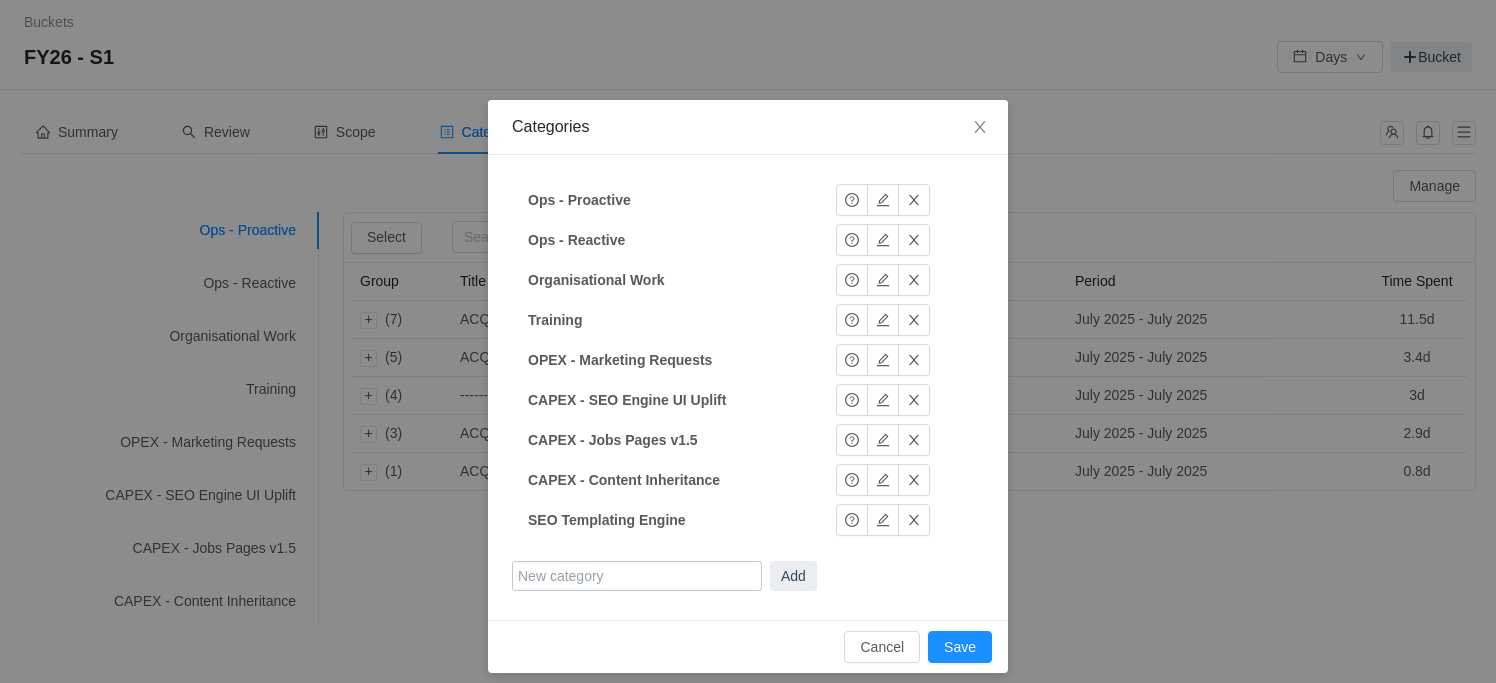 click at bounding box center [637, 576] 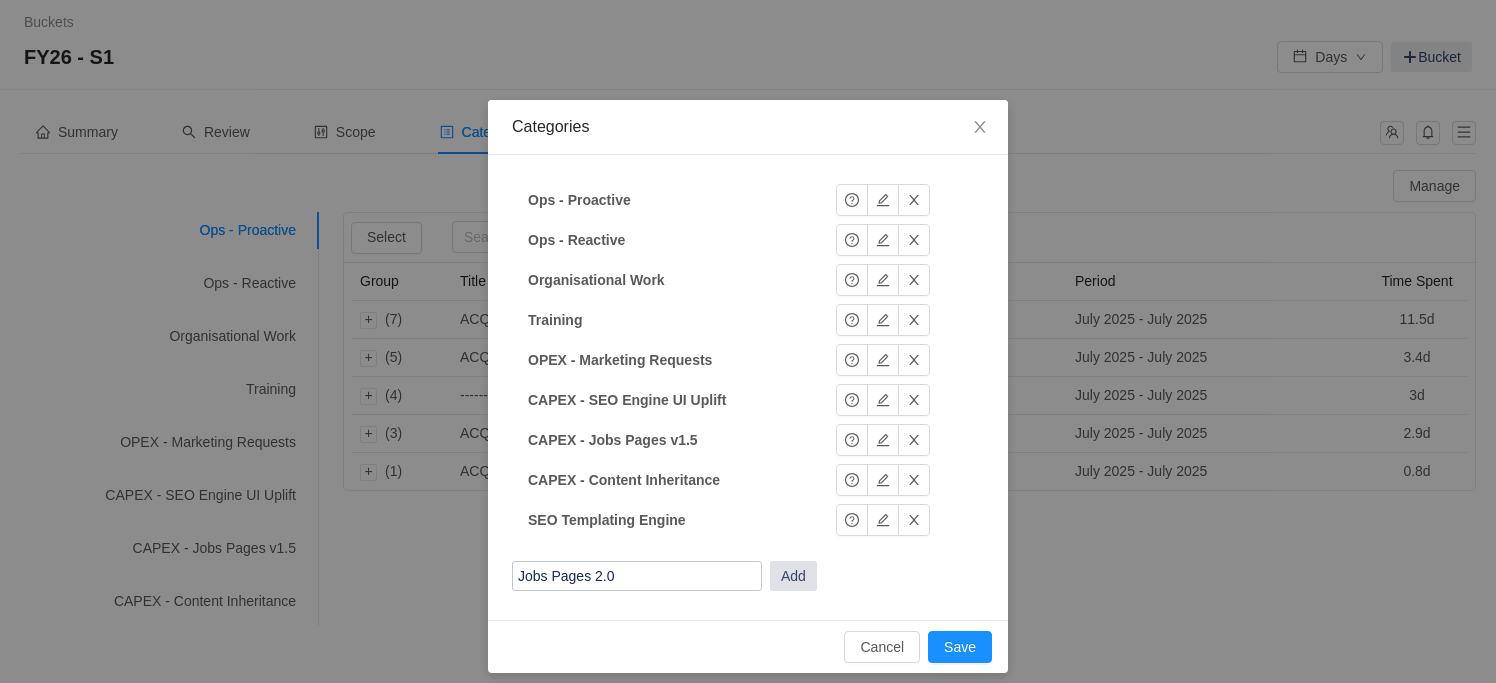 type on "Jobs Pages 2.0" 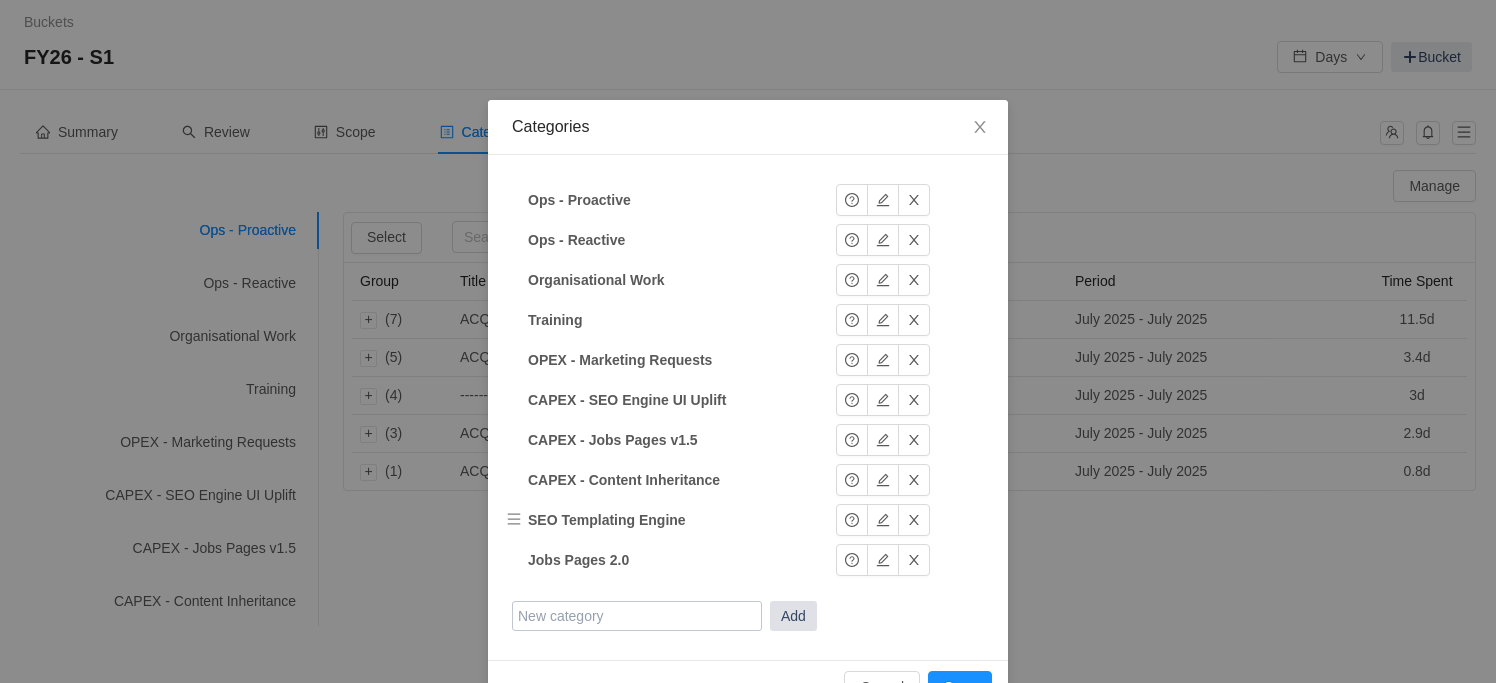 scroll, scrollTop: 54, scrollLeft: 0, axis: vertical 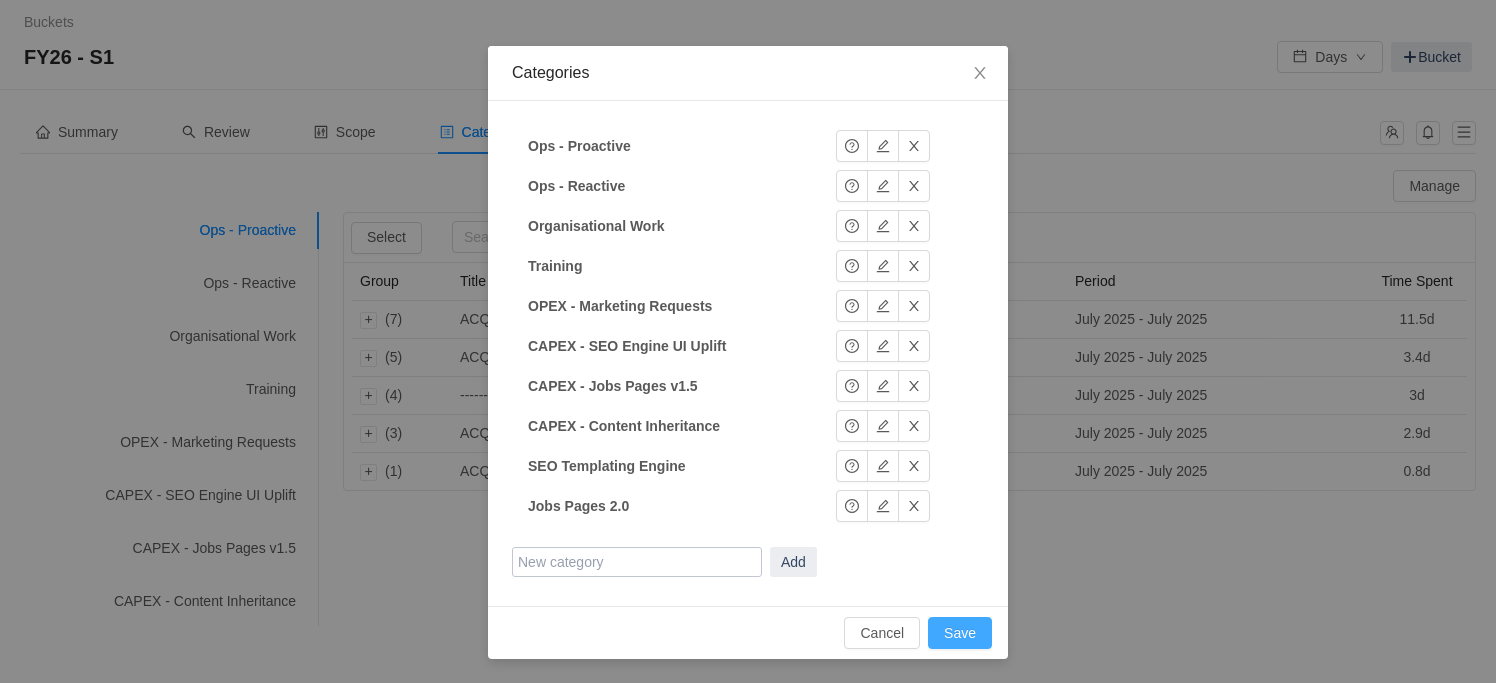 click on "Save" at bounding box center (960, 633) 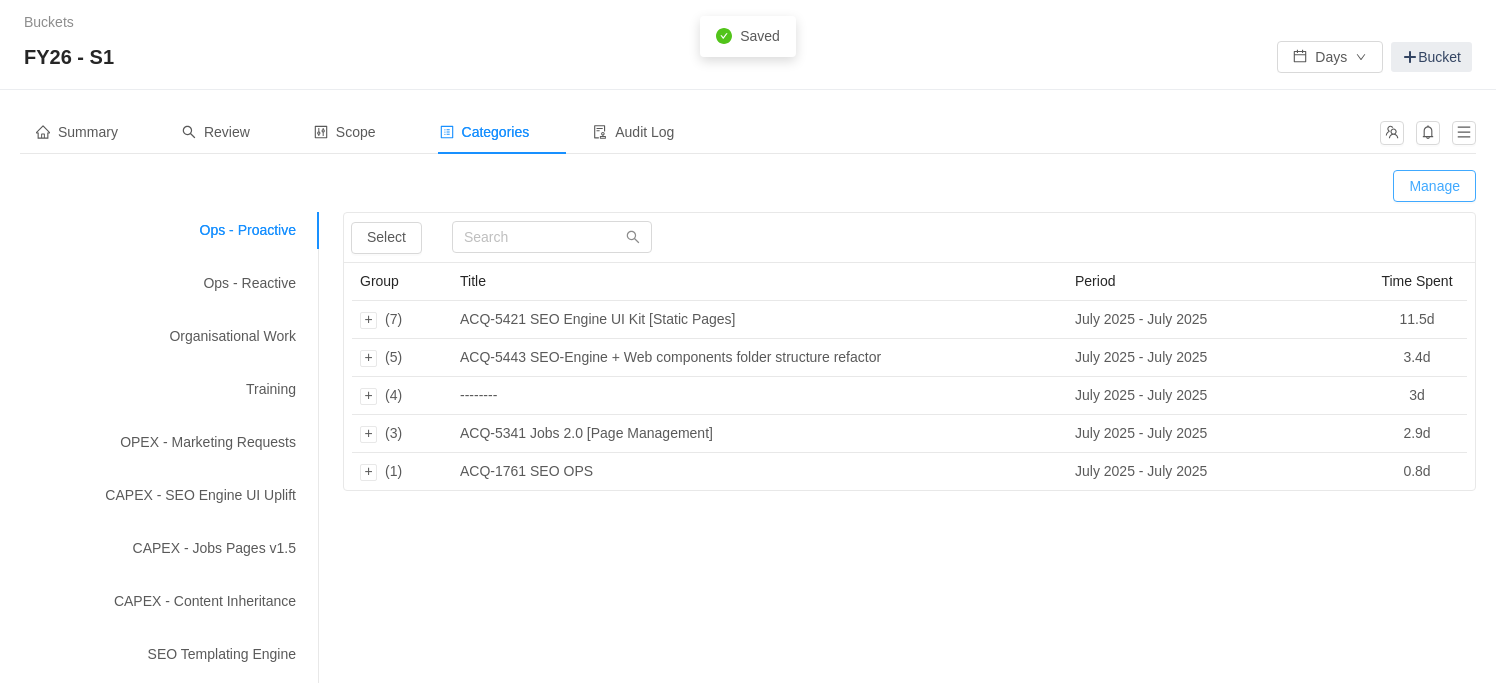 scroll, scrollTop: 0, scrollLeft: 0, axis: both 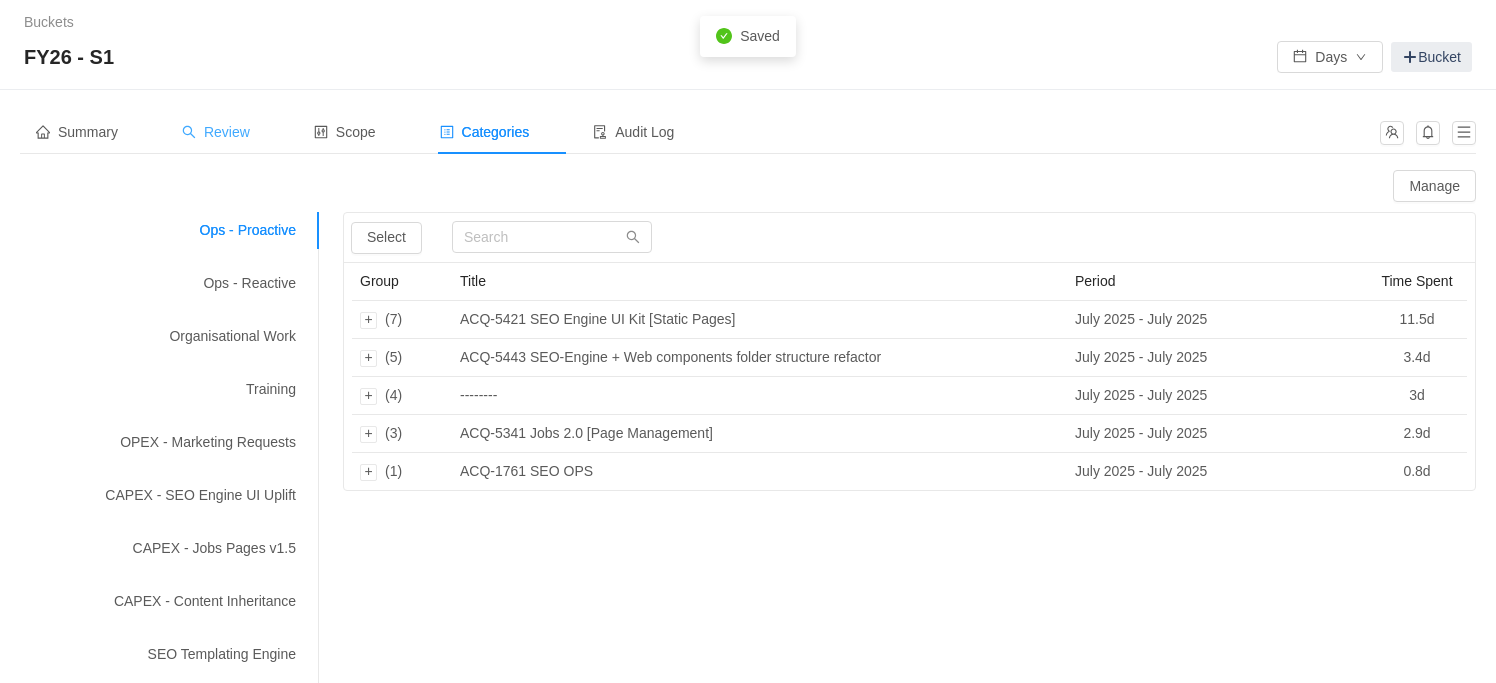 click on "Review" at bounding box center (216, 132) 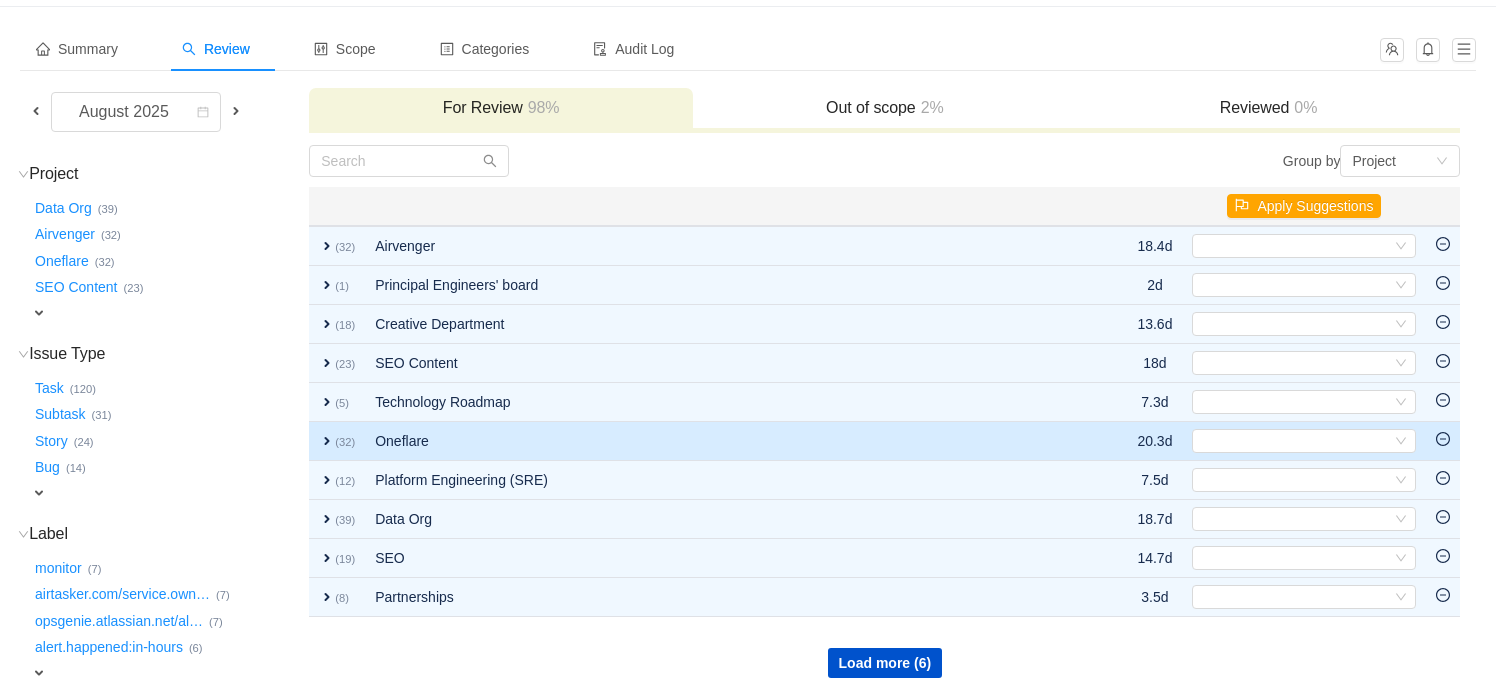 scroll, scrollTop: 199, scrollLeft: 0, axis: vertical 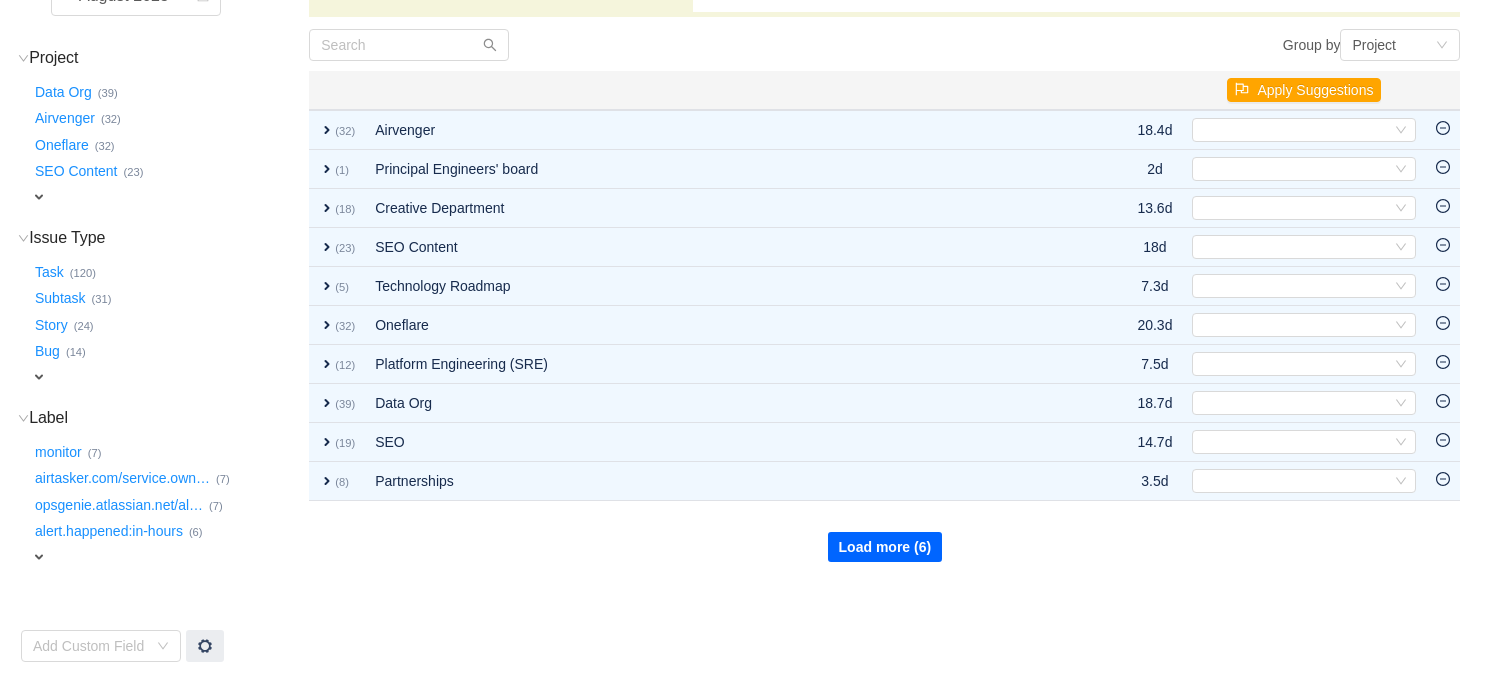 drag, startPoint x: 914, startPoint y: 538, endPoint x: 803, endPoint y: 447, distance: 143.53397 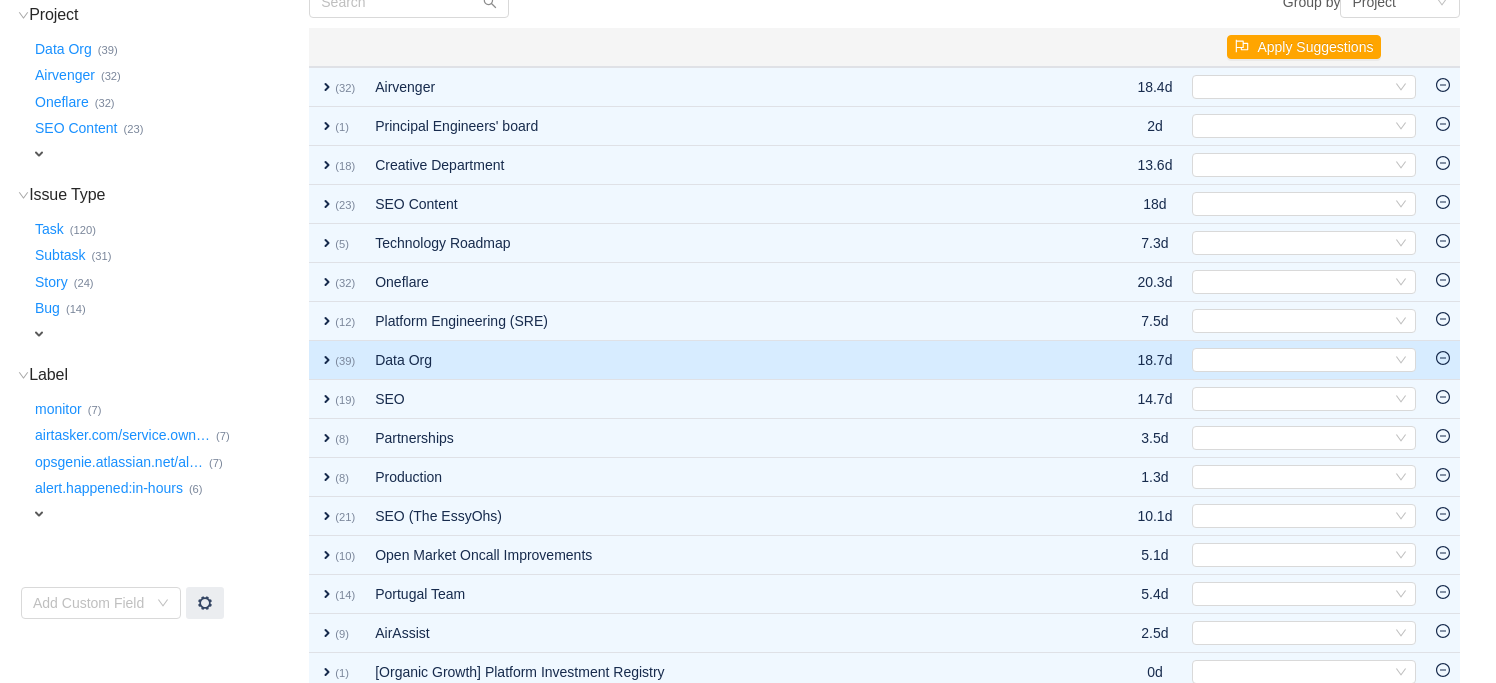 scroll, scrollTop: 271, scrollLeft: 0, axis: vertical 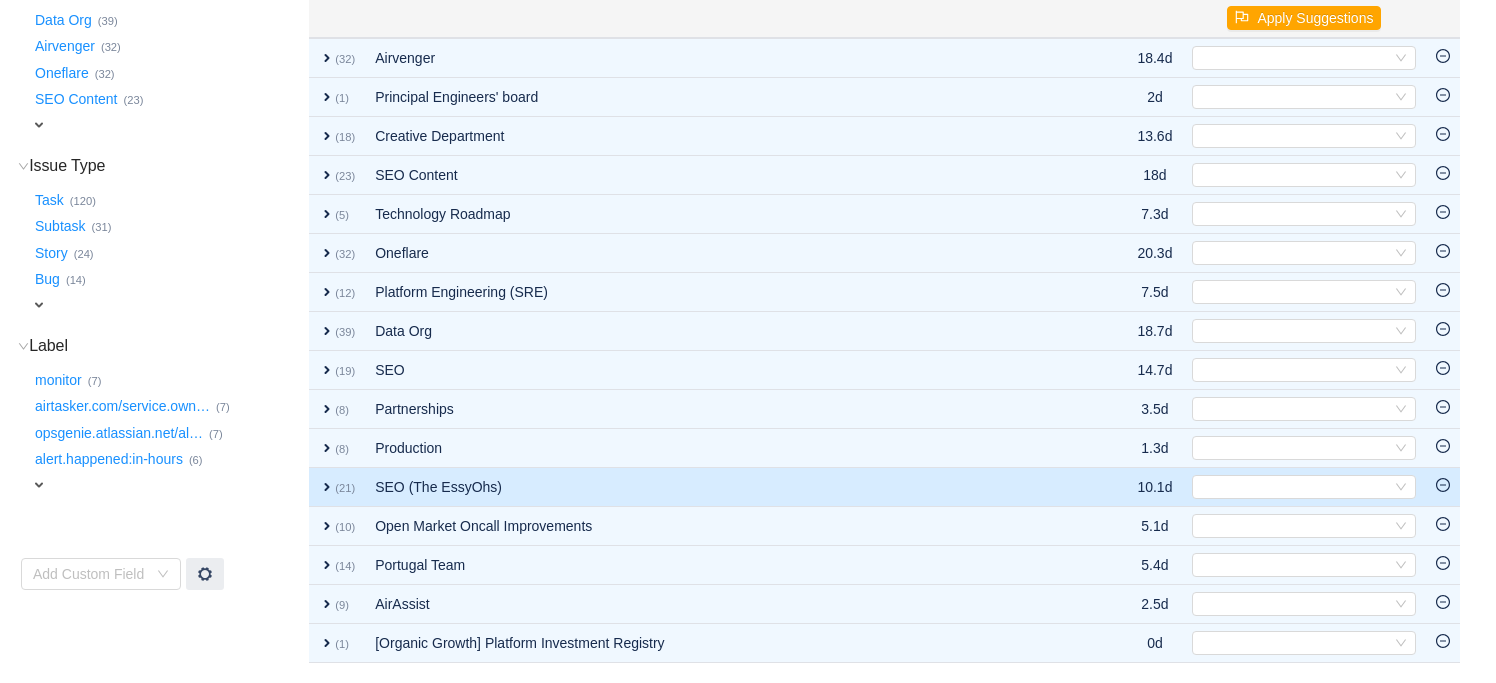 click on "SEO (The EssyOhs)" at bounding box center [723, 487] 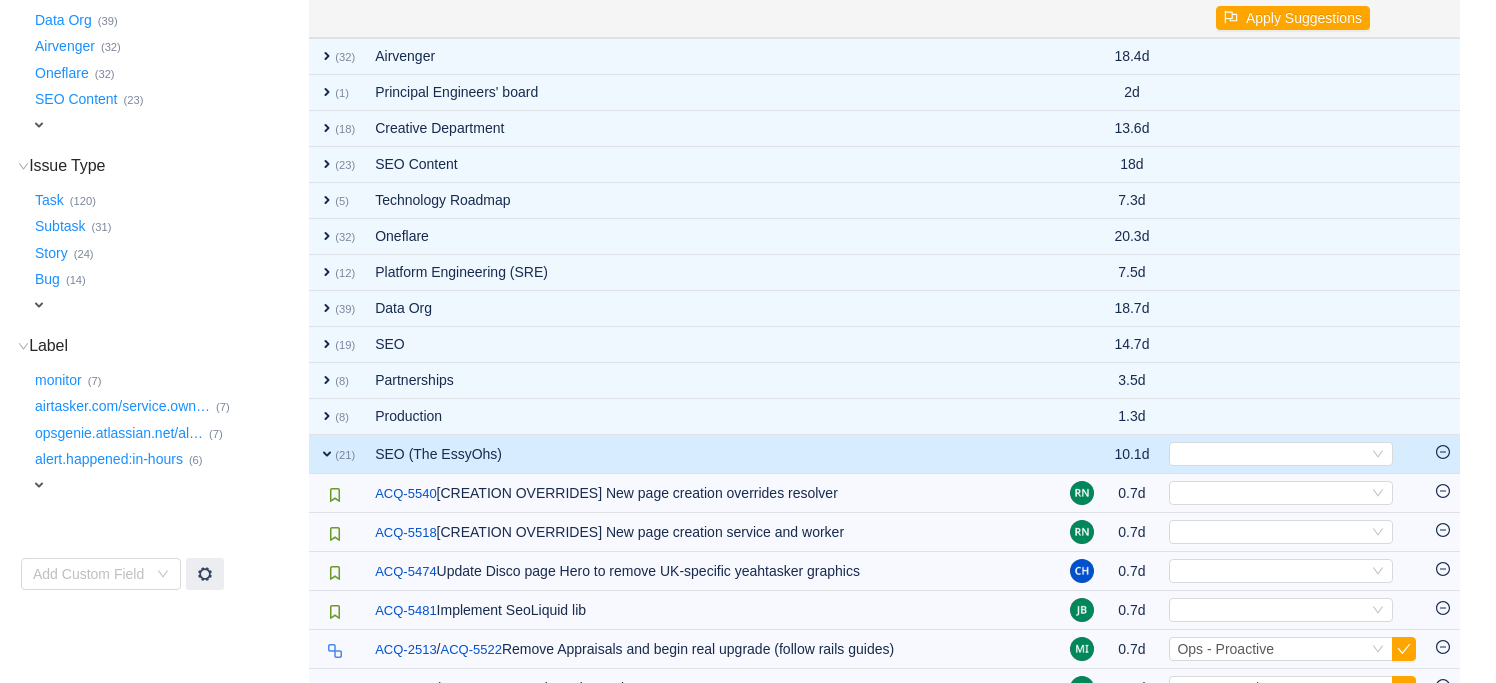 scroll, scrollTop: 472, scrollLeft: 0, axis: vertical 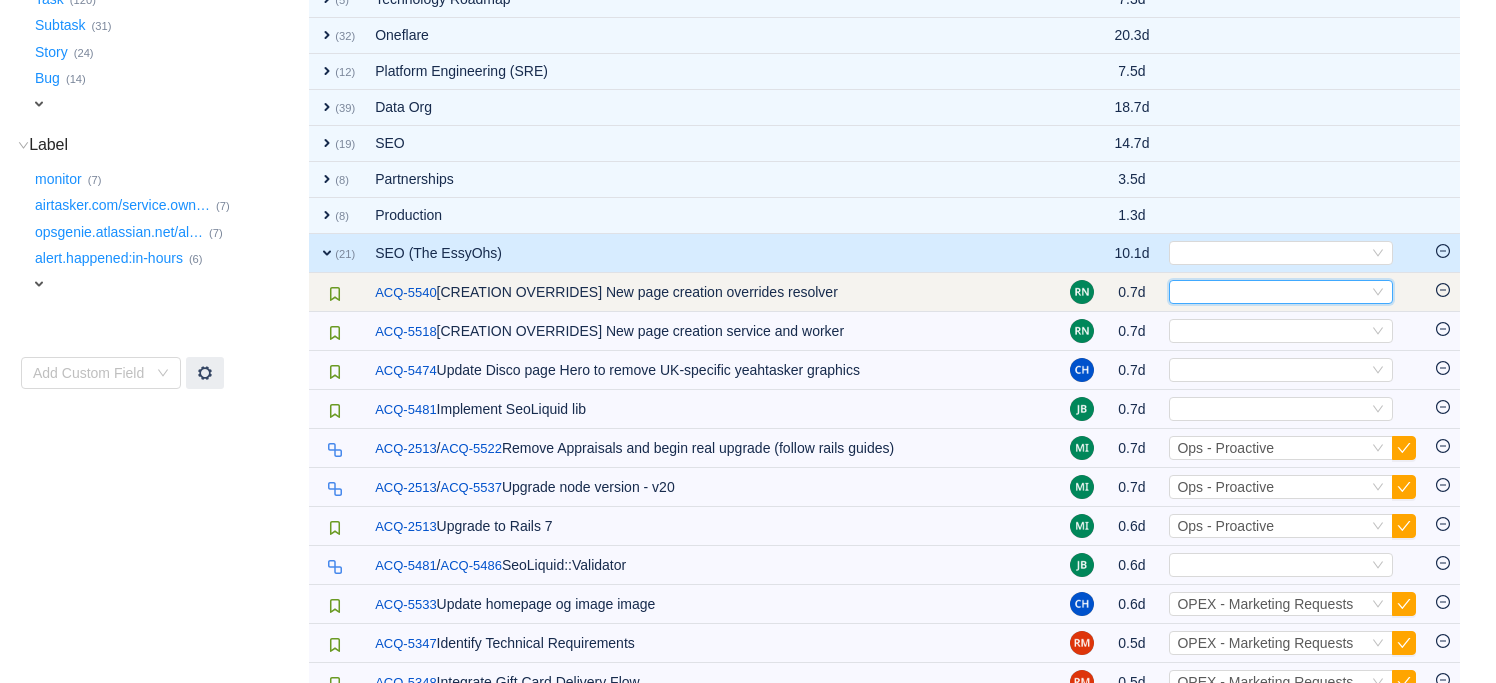 click on "Select" at bounding box center [1272, 292] 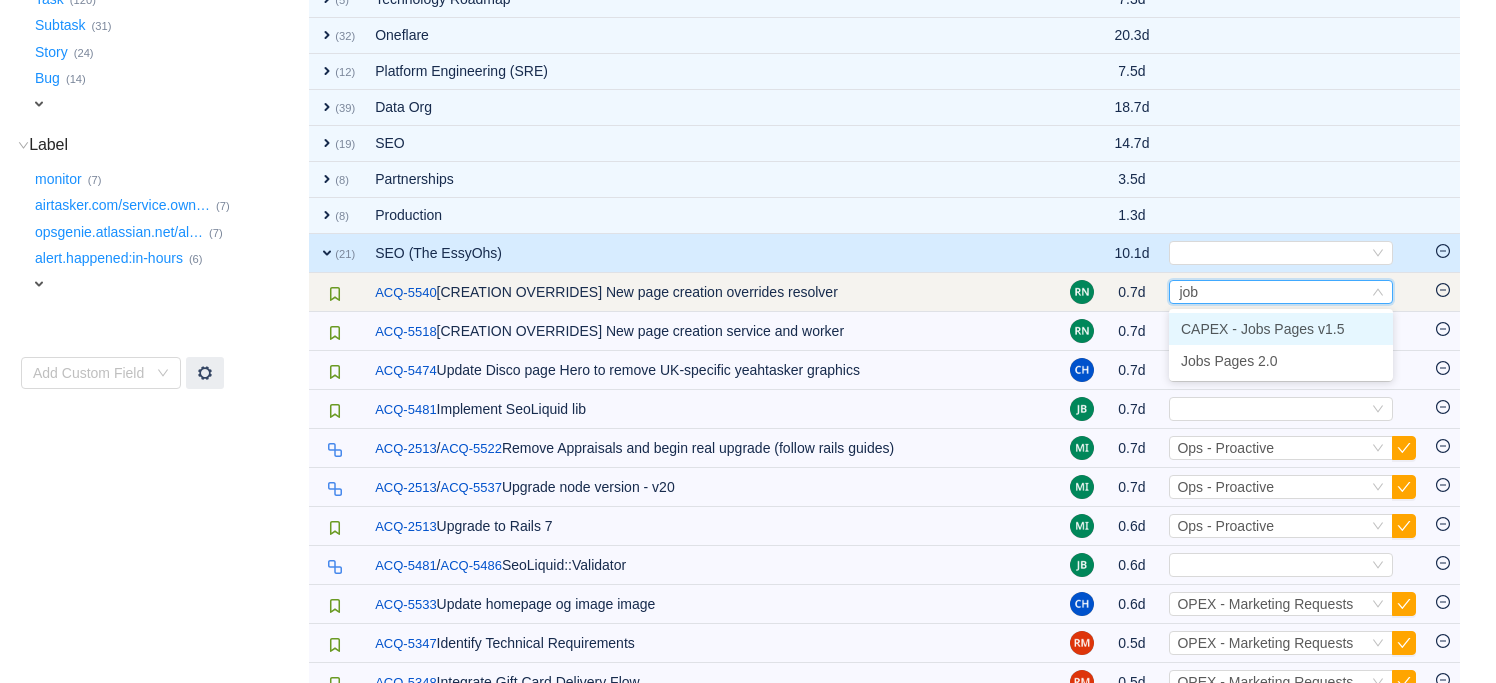 type on "jobs" 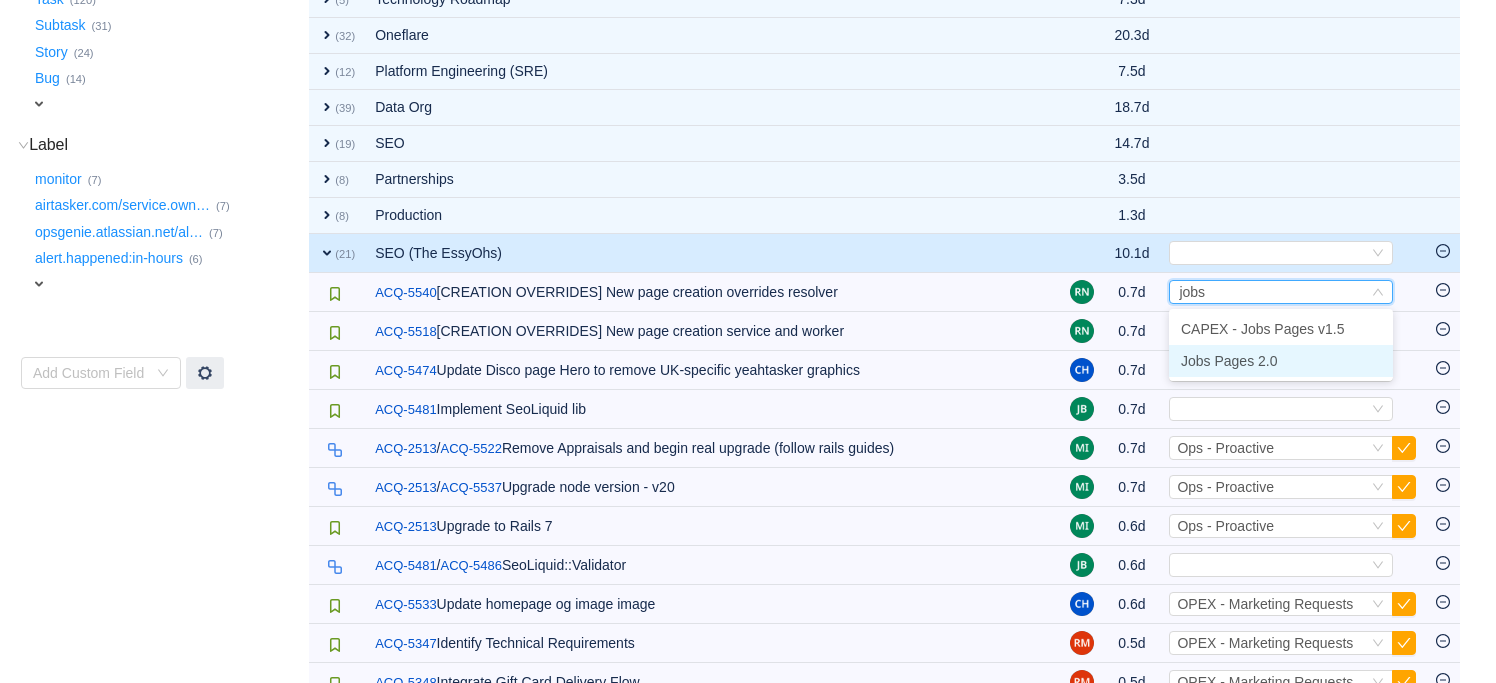 click on "Jobs Pages 2.0" at bounding box center [1229, 361] 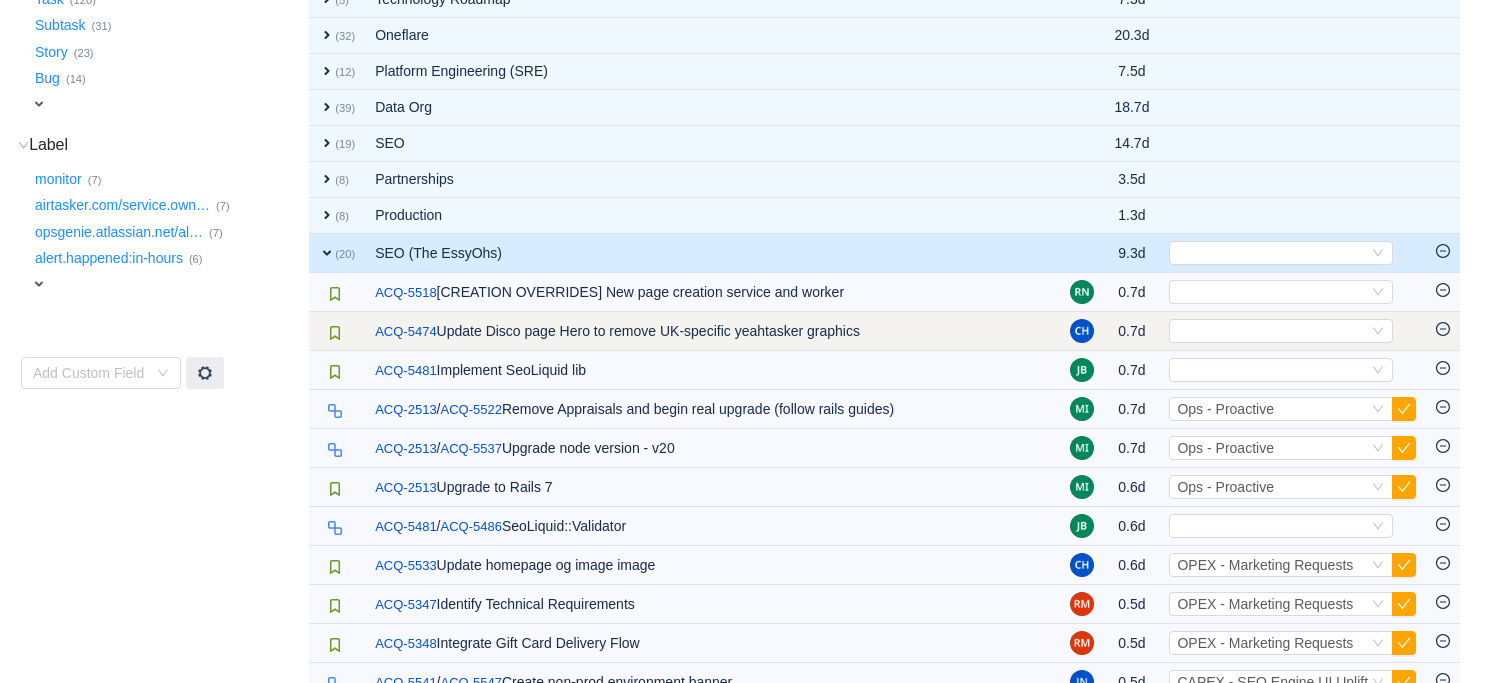 scroll, scrollTop: 8, scrollLeft: 0, axis: vertical 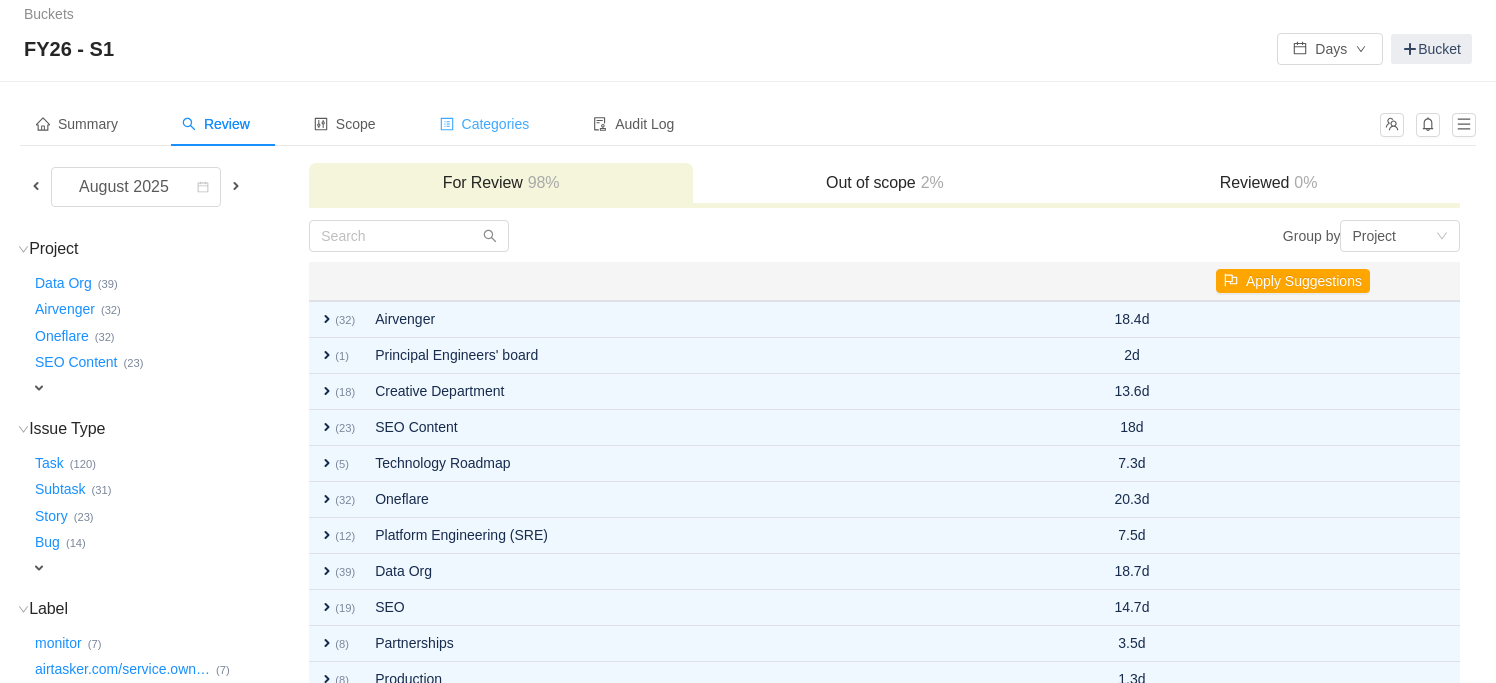 drag, startPoint x: 460, startPoint y: 118, endPoint x: 483, endPoint y: 124, distance: 23.769728 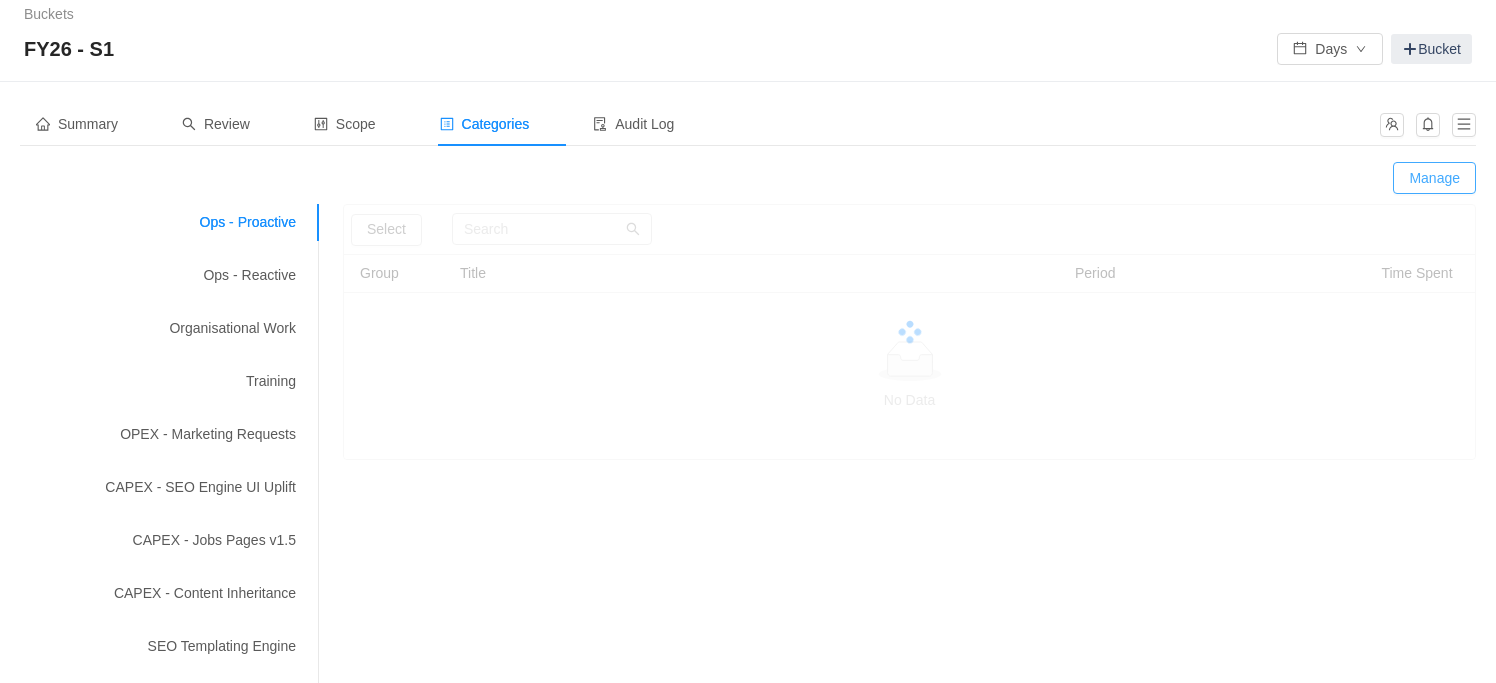 click on "Manage Ops - Proactive Ops - Reactive Organisational Work Training OPEX - Marketing Requests CAPEX - SEO Engine UI Uplift CAPEX - Jobs Pages v1.5 CAPEX - Content Inheritance SEO Templating Engine Jobs Pages 2.0 Change category (0) Exclude (0) Select Group Title Period Time Spent No Data" at bounding box center (748, 443) 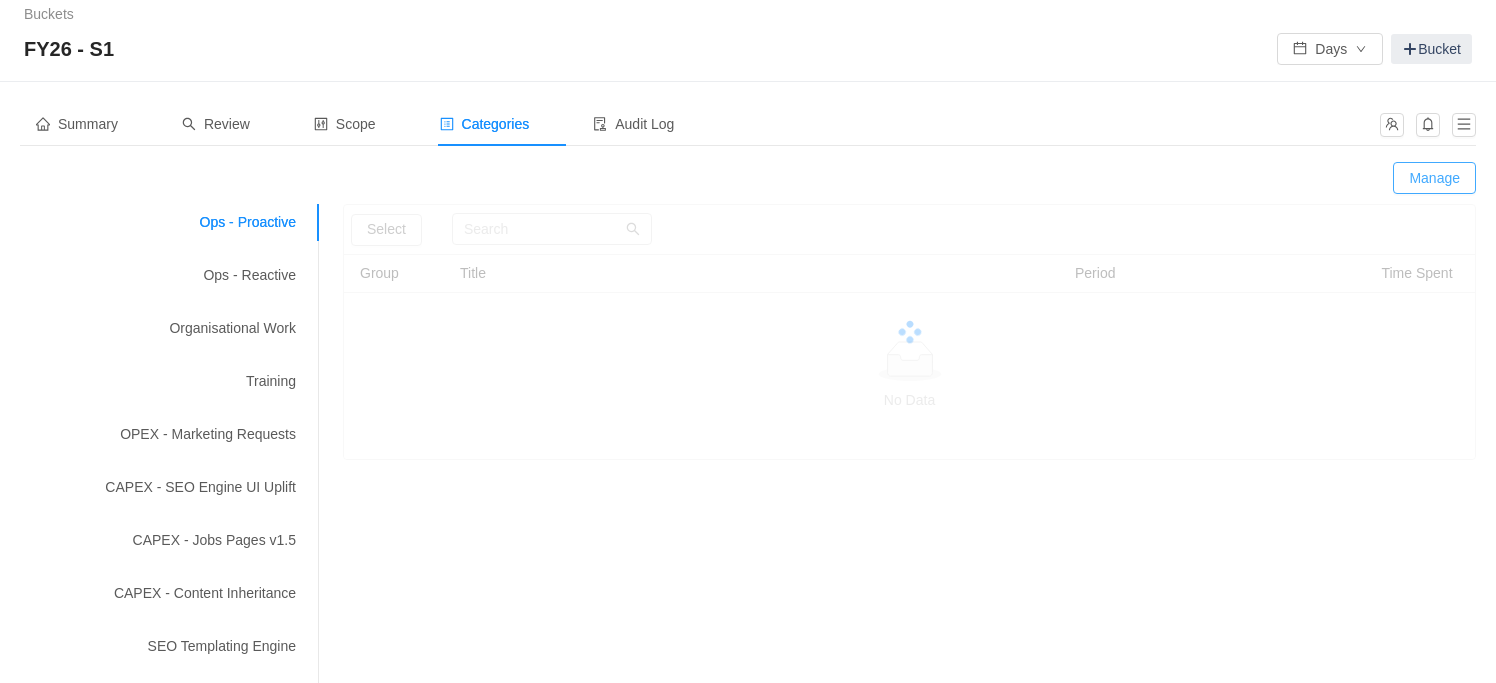 click on "Manage" at bounding box center (1434, 178) 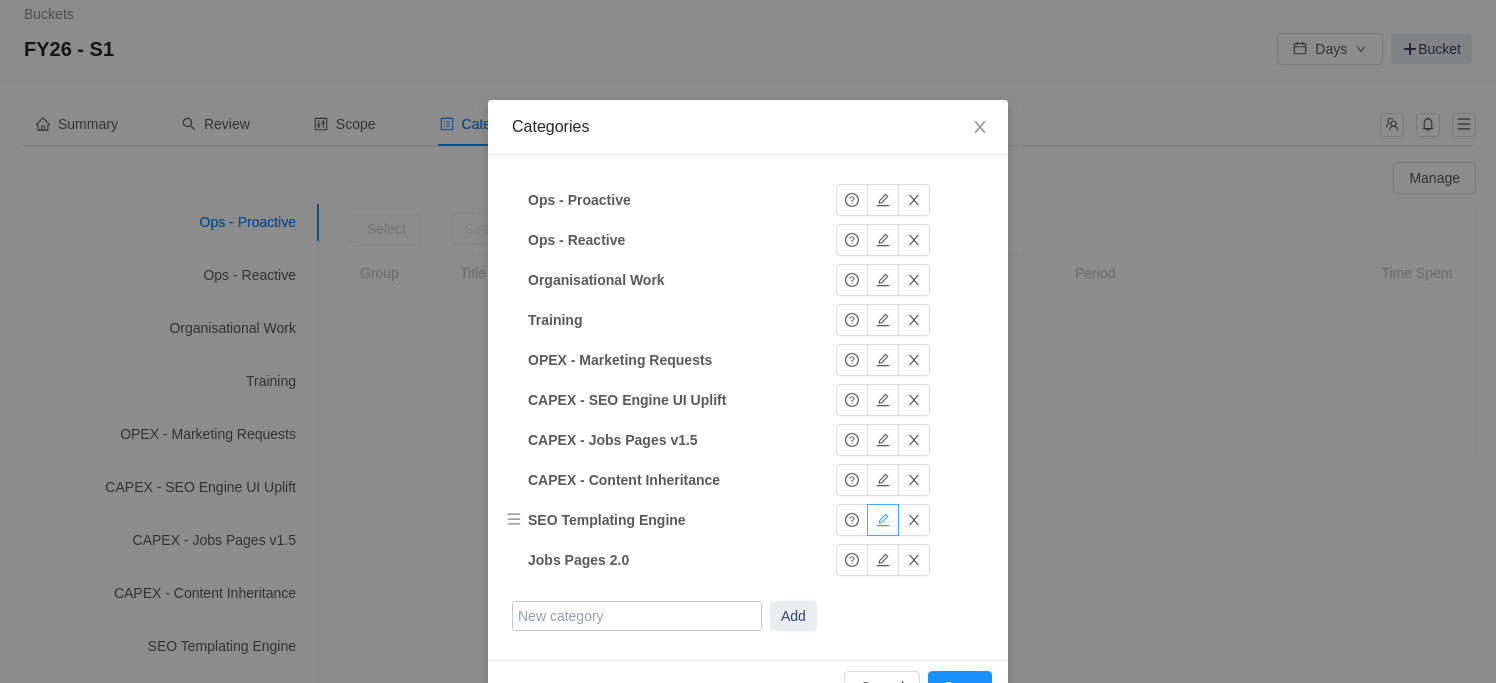 click at bounding box center [883, 520] 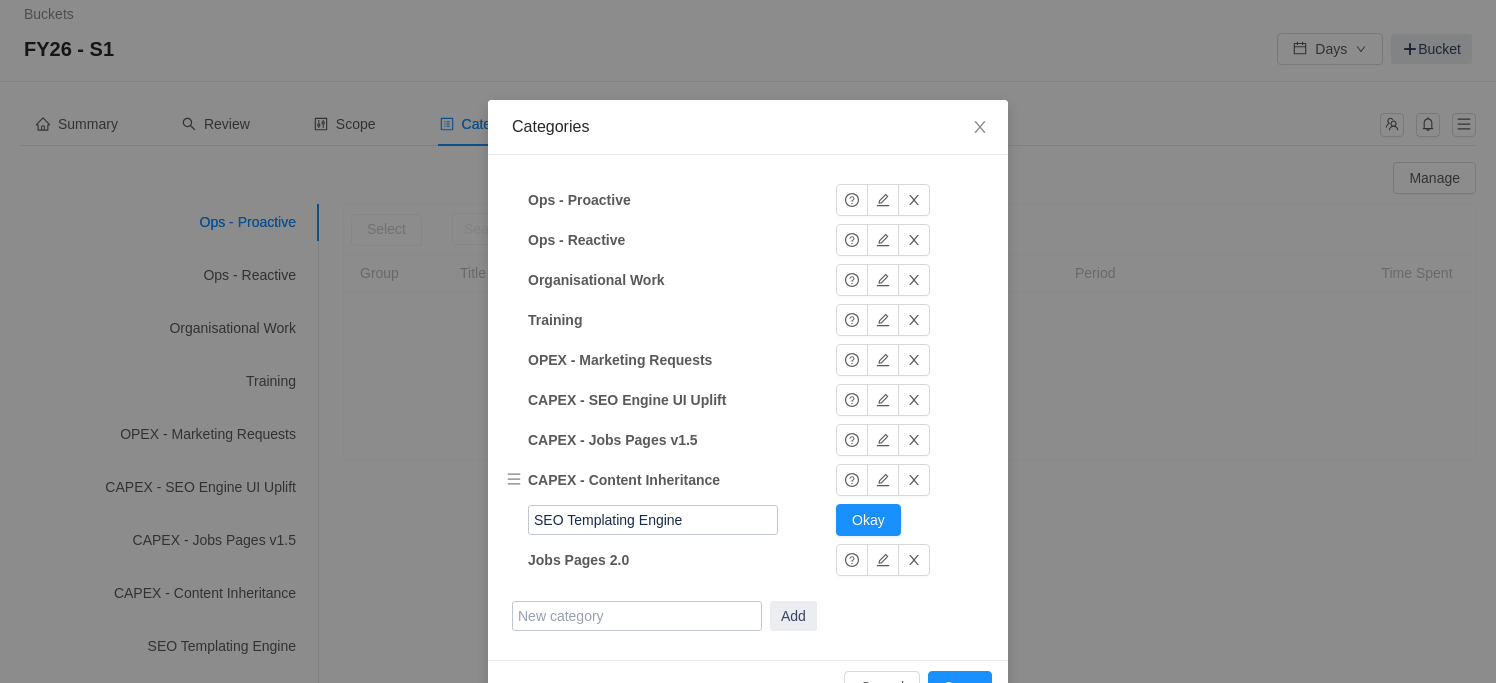 drag, startPoint x: 537, startPoint y: 527, endPoint x: 588, endPoint y: 494, distance: 60.74537 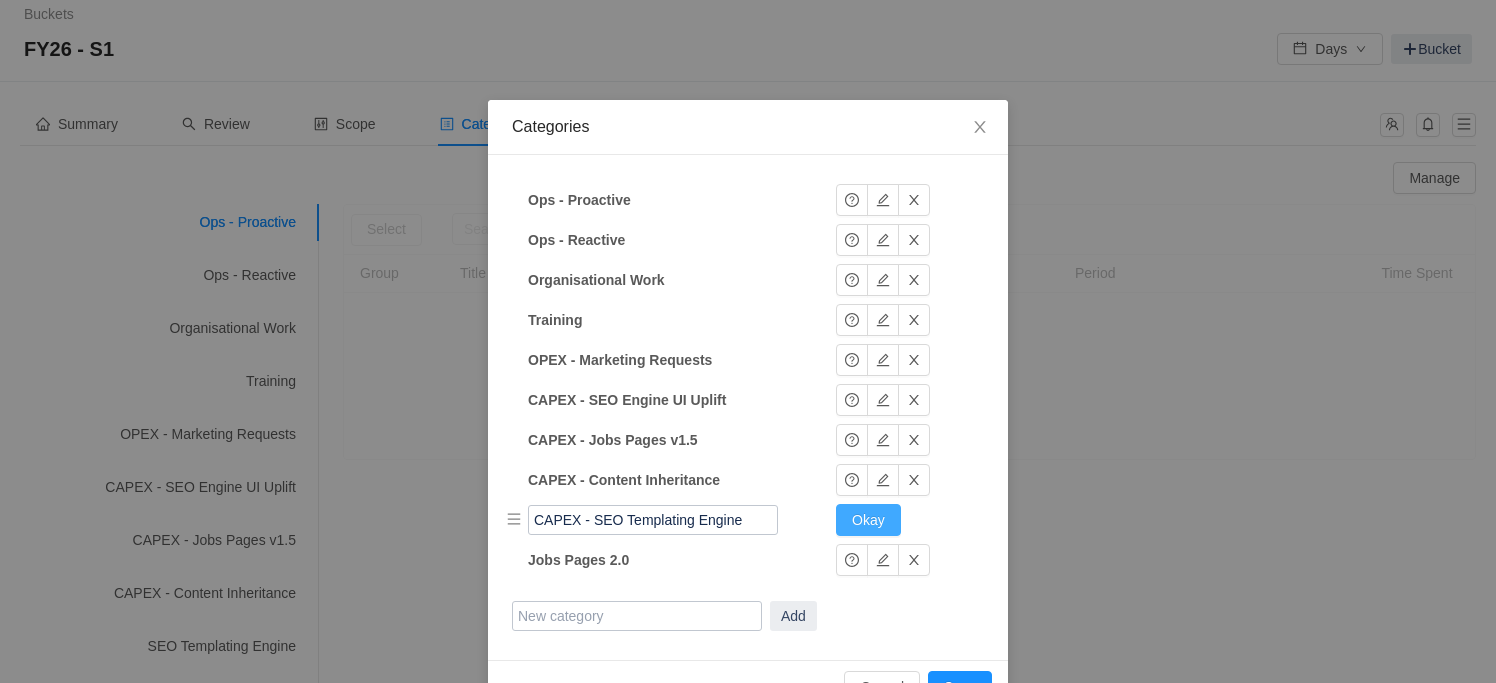 type on "CAPEX - SEO Templating Engine" 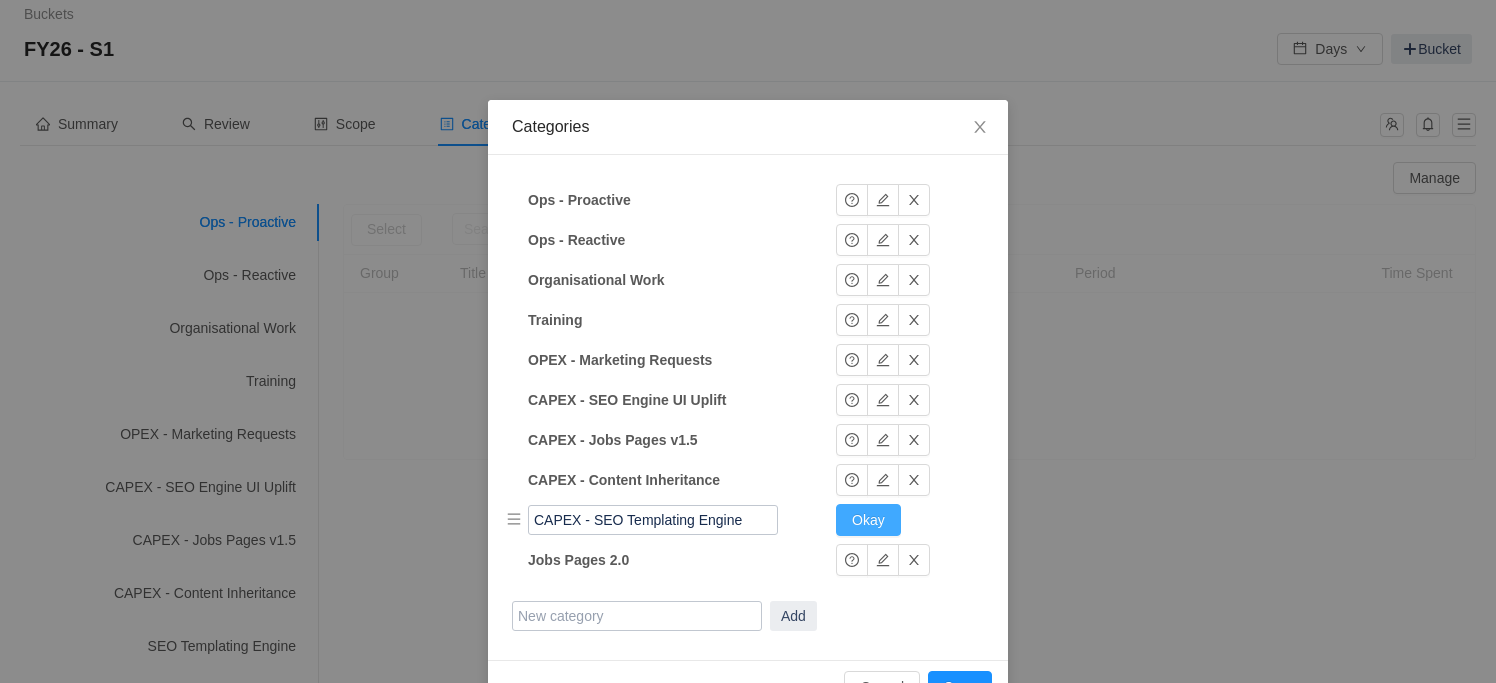 click on "Okay" at bounding box center [868, 520] 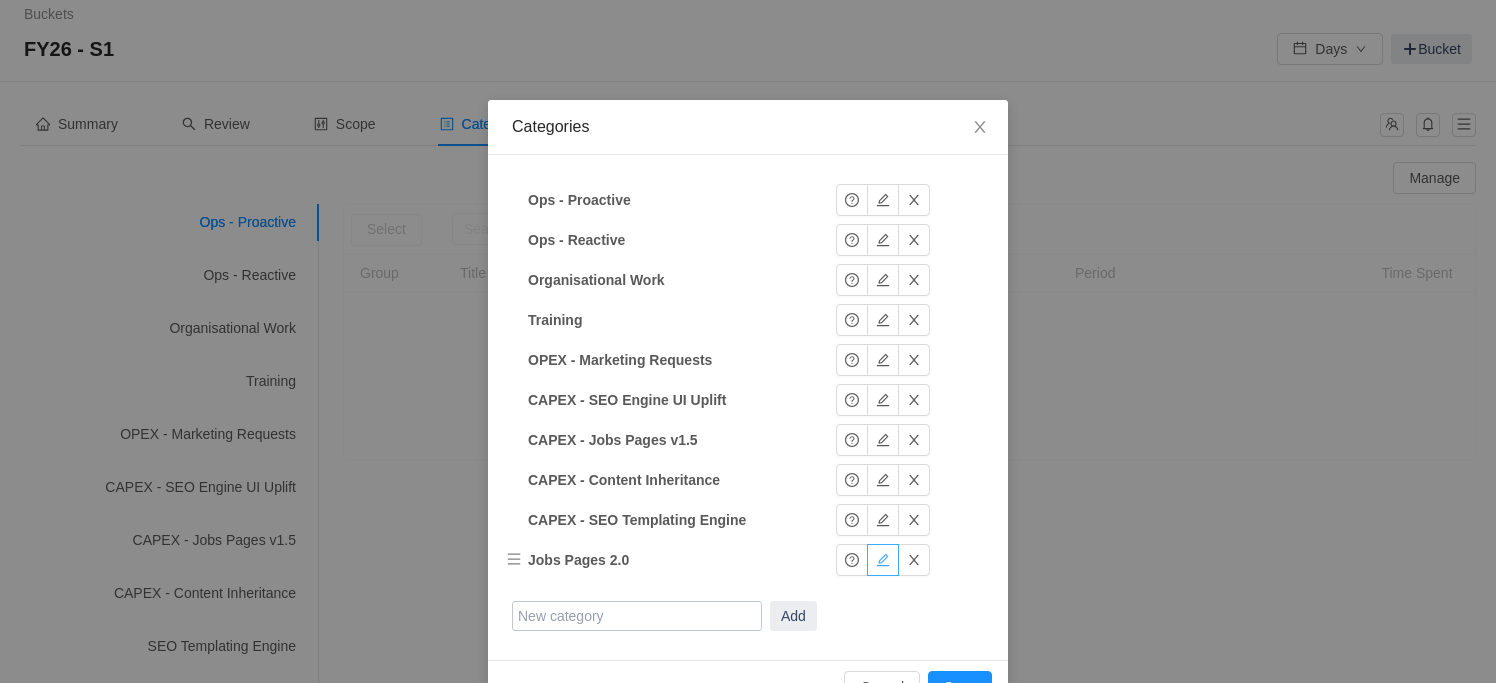 click at bounding box center (883, 560) 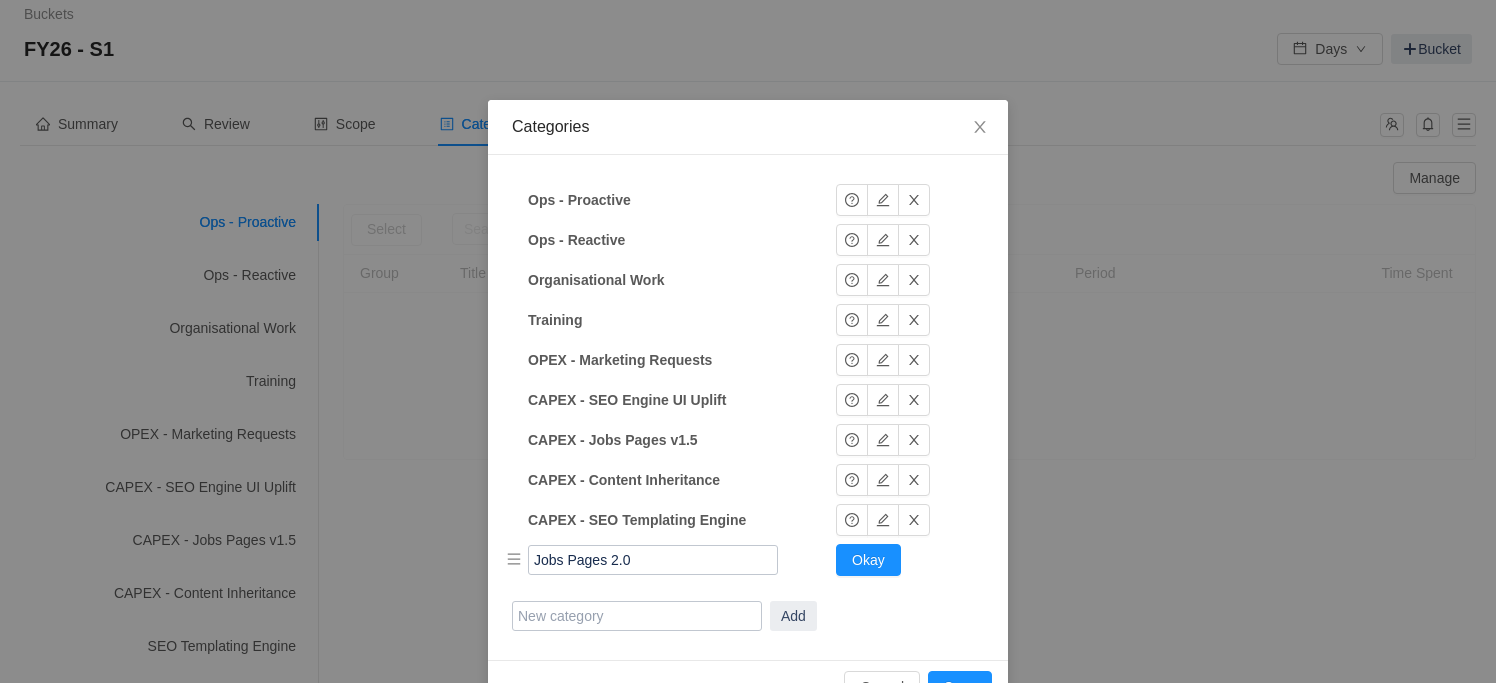 drag, startPoint x: 536, startPoint y: 563, endPoint x: 559, endPoint y: 554, distance: 24.698177 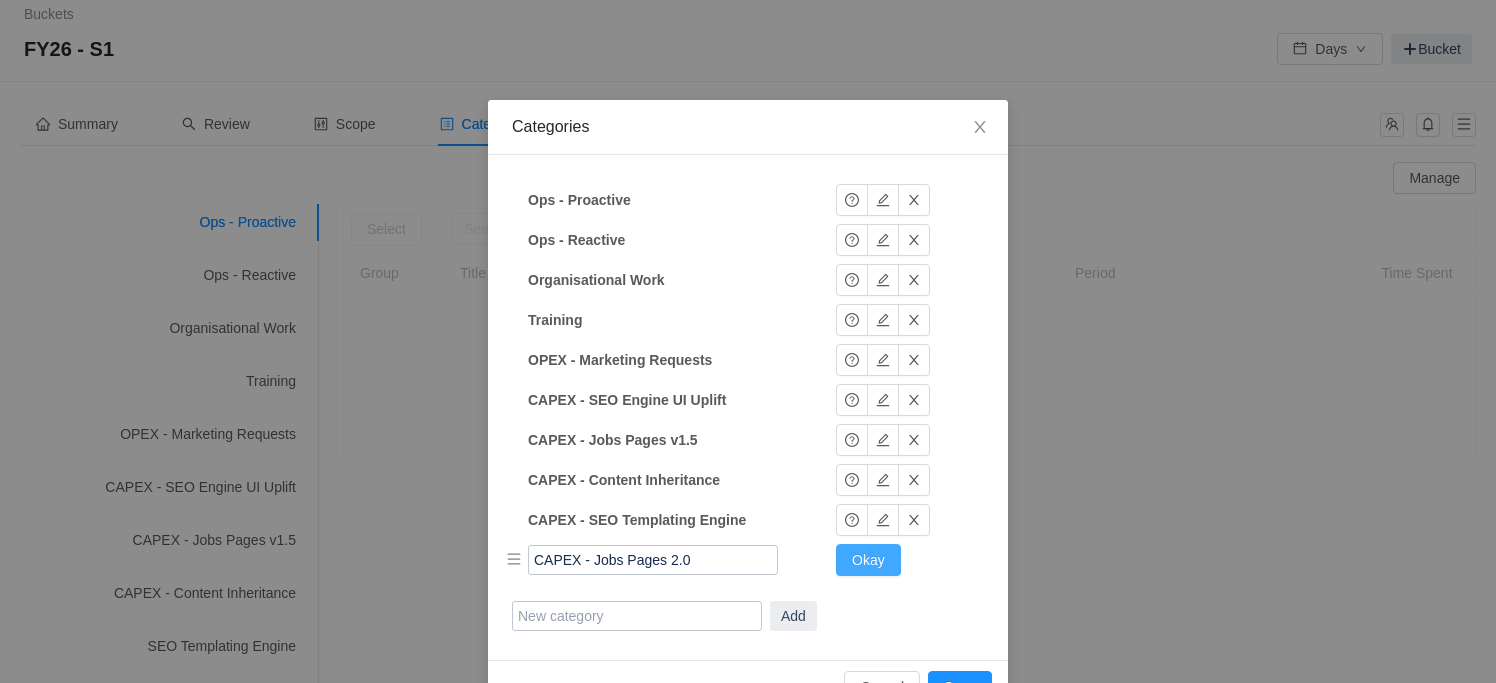 type on "CAPEX - Jobs Pages 2.0" 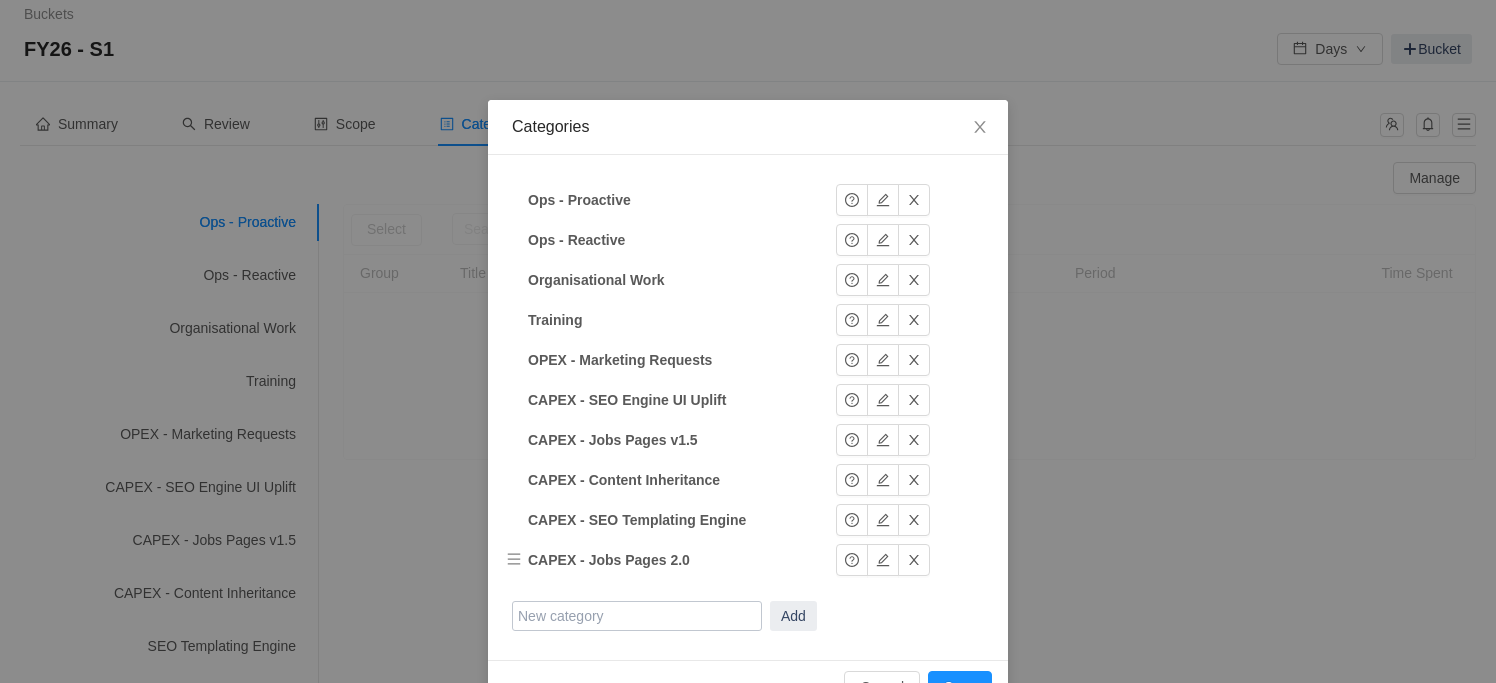 scroll, scrollTop: 54, scrollLeft: 0, axis: vertical 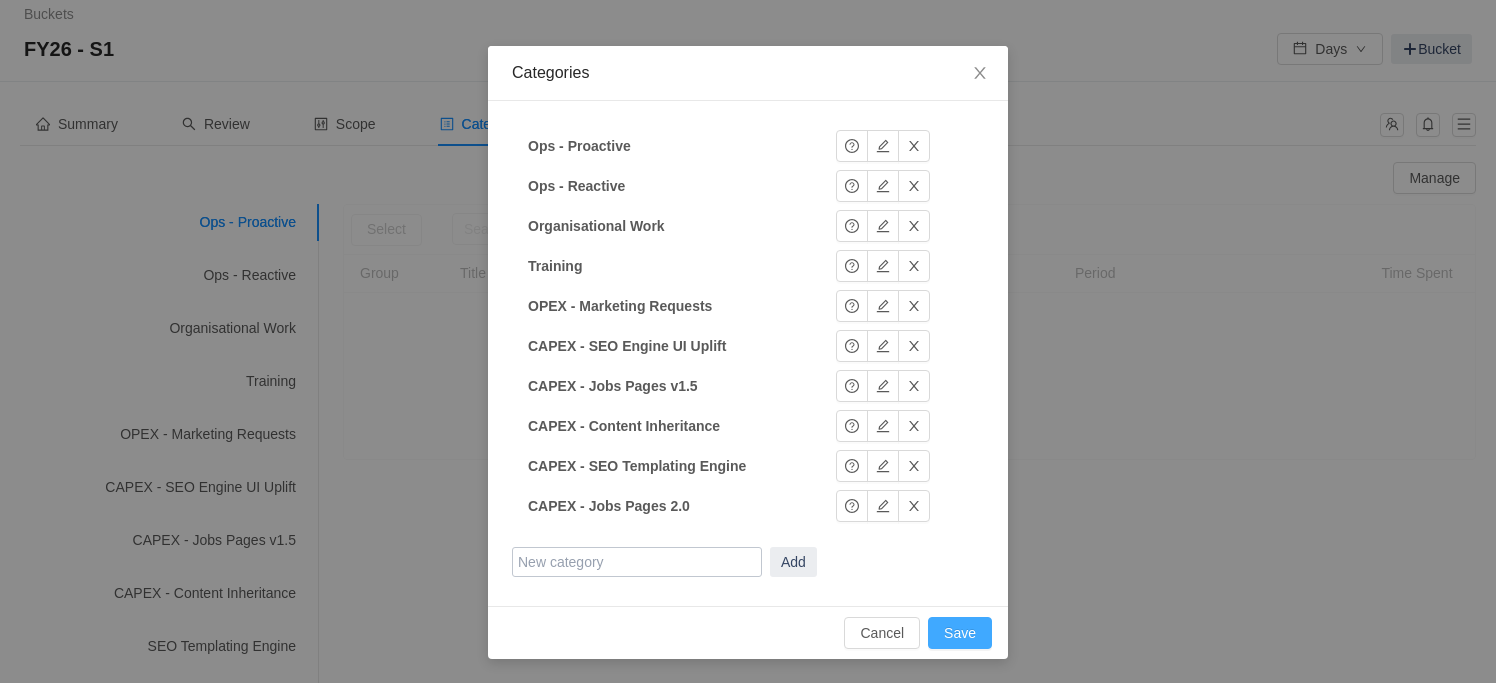 click on "Save" at bounding box center [960, 633] 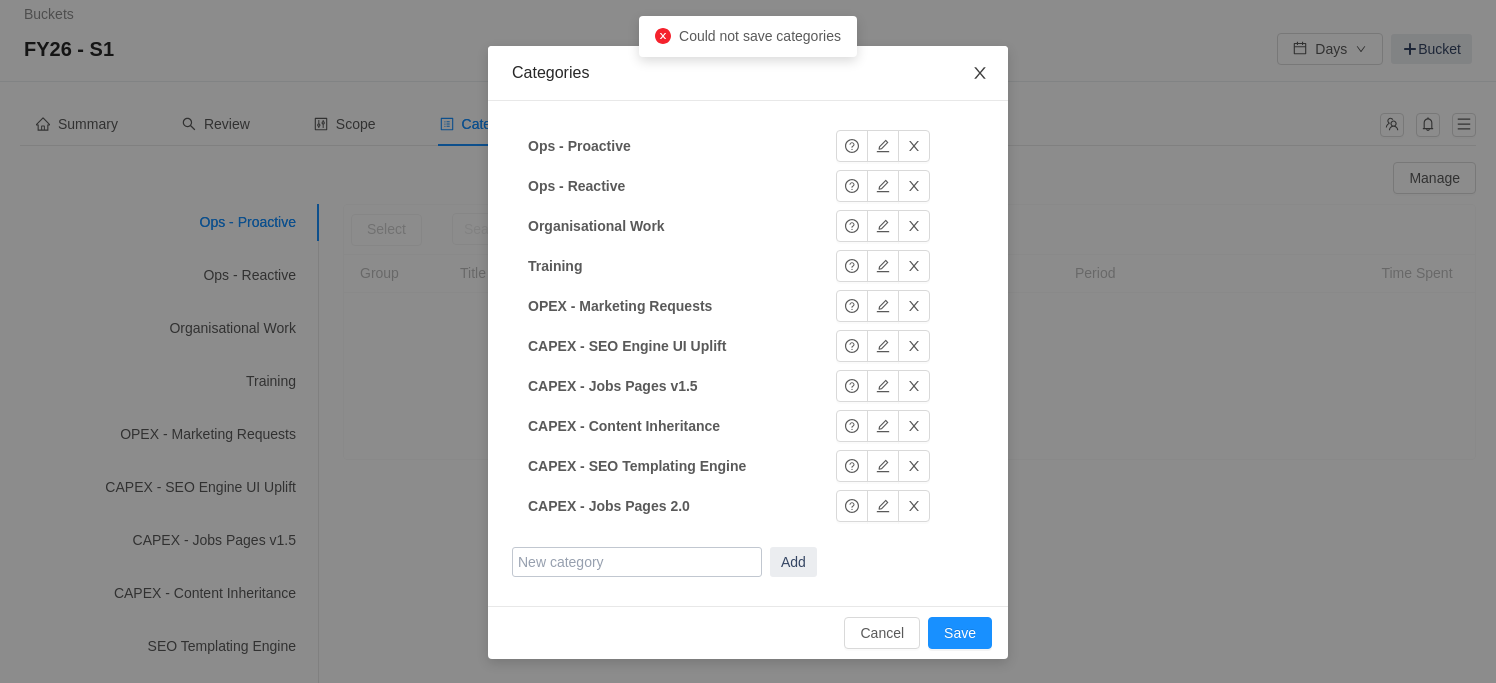 click 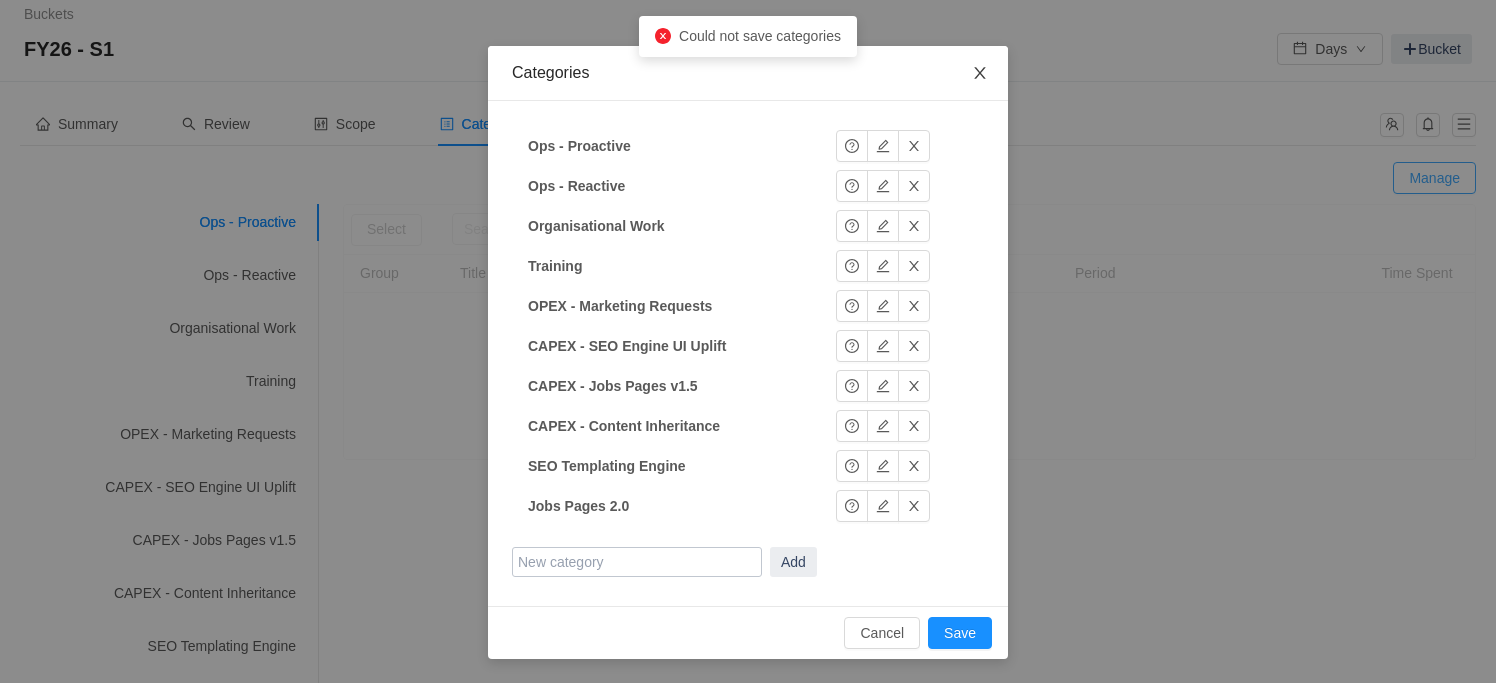 scroll, scrollTop: 0, scrollLeft: 0, axis: both 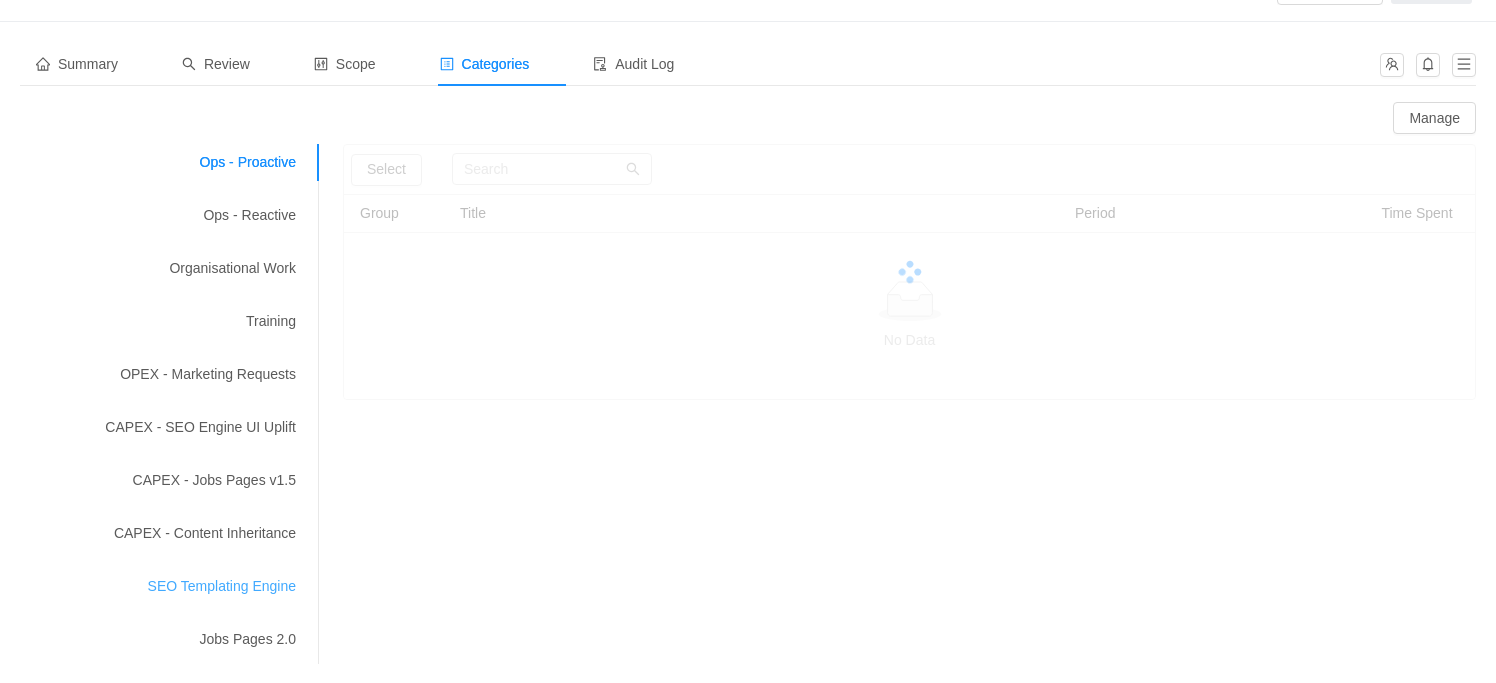 click on "SEO Templating Engine" at bounding box center (170, 586) 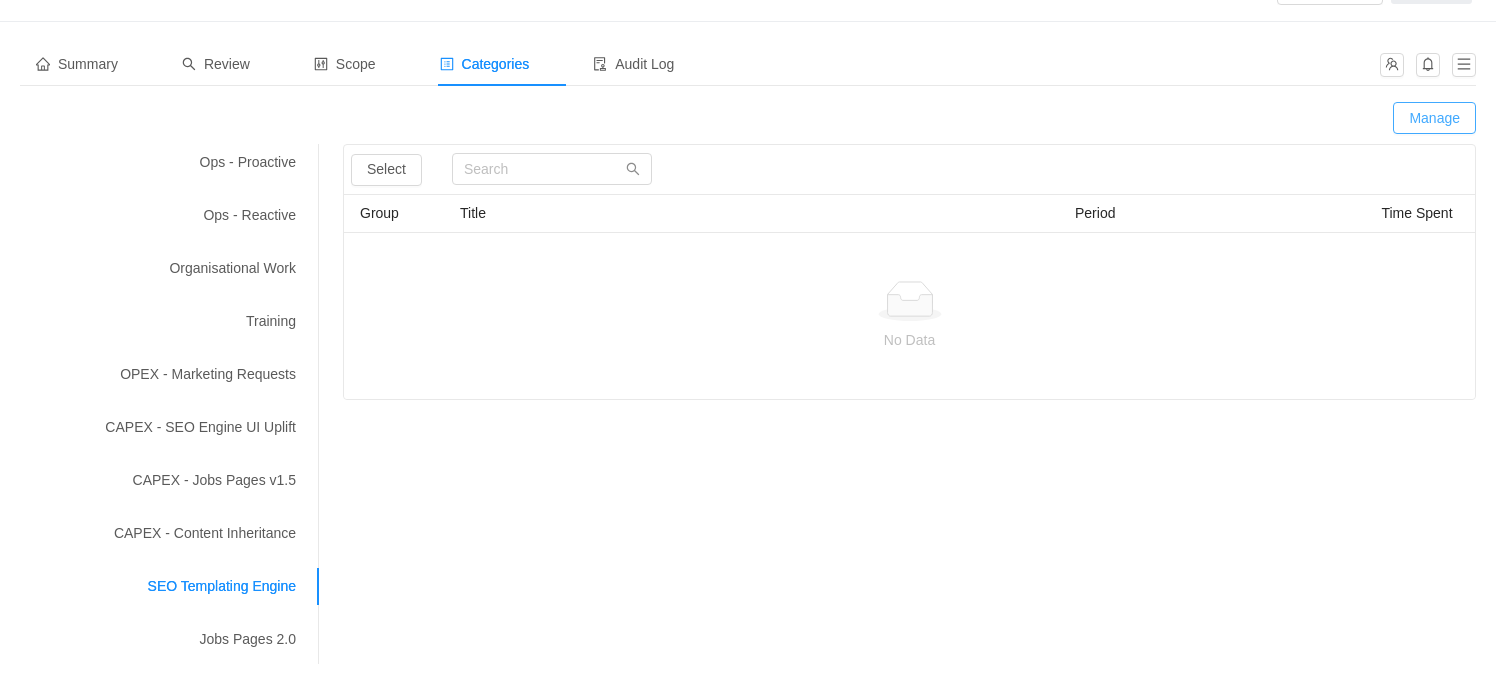 click on "Manage" at bounding box center [1434, 118] 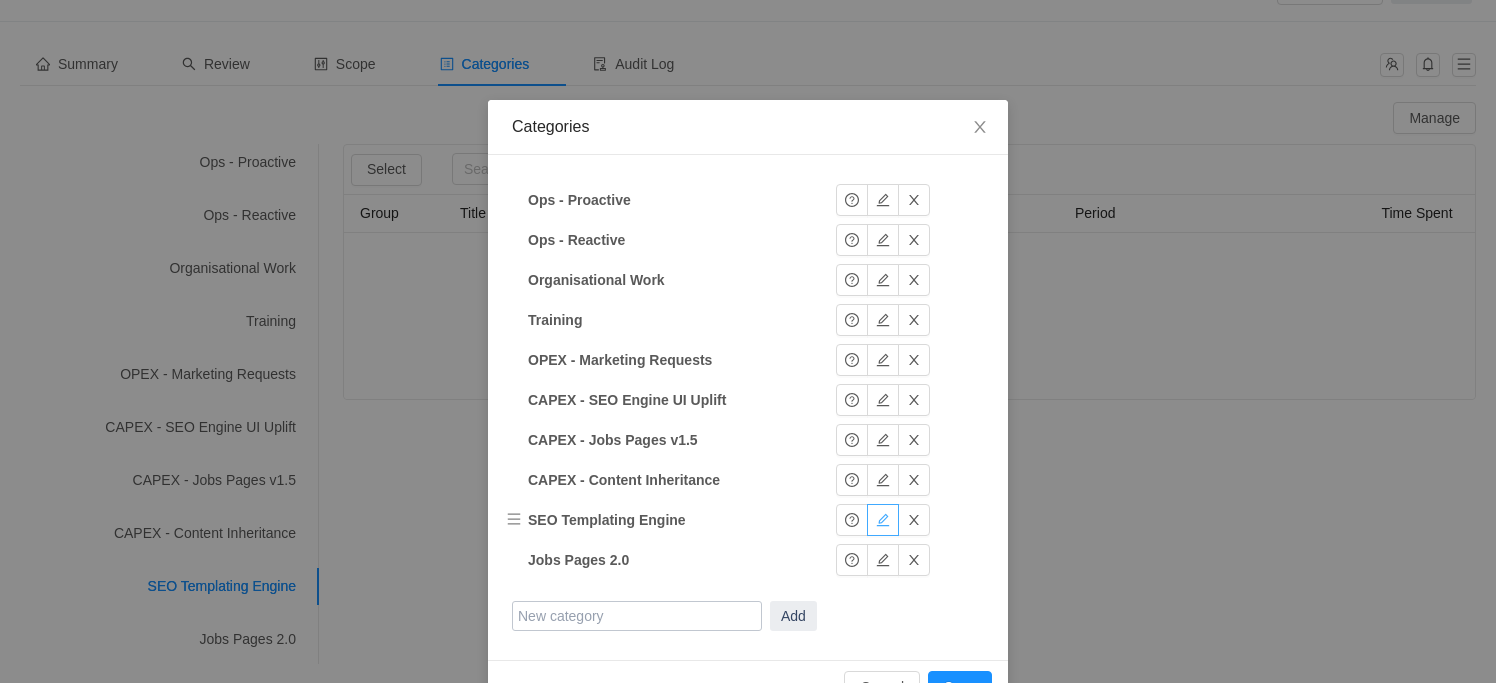 click at bounding box center [883, 520] 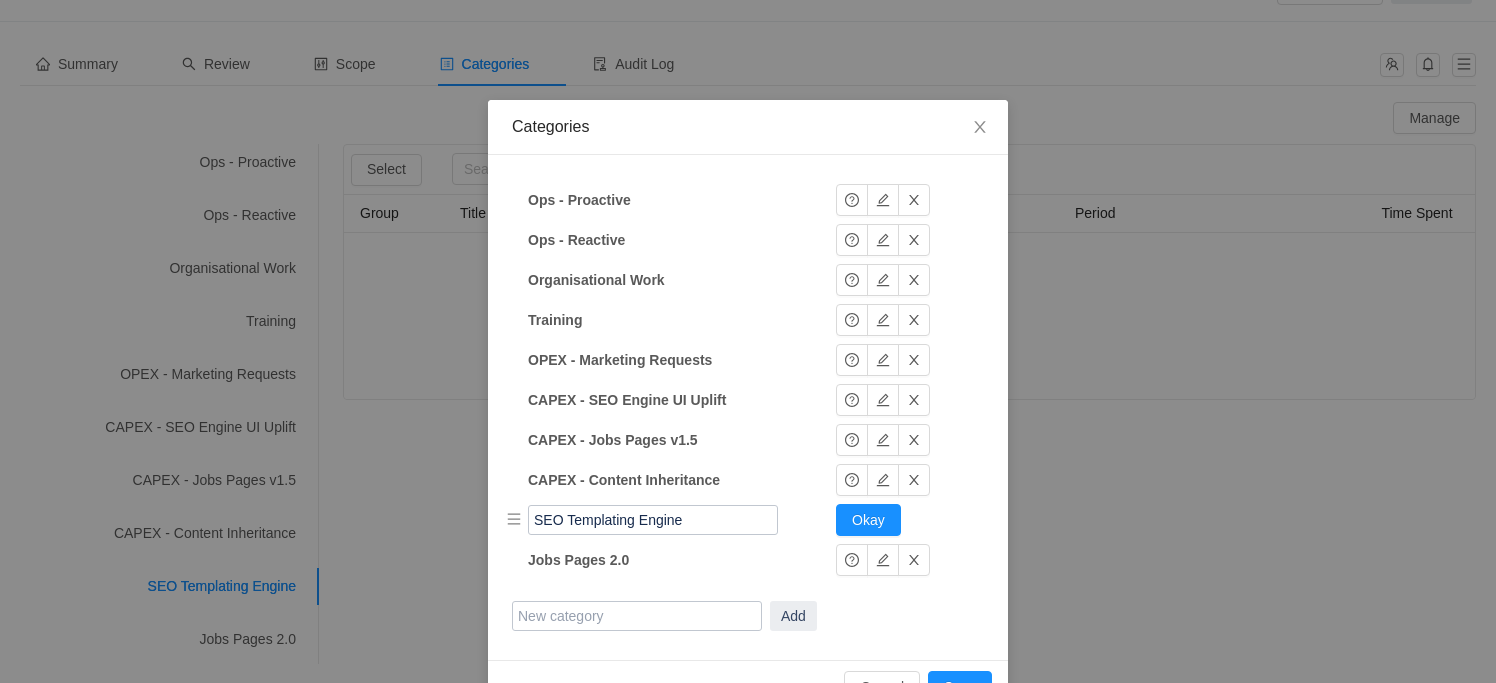 click on "SEO Templating Engine" at bounding box center (653, 520) 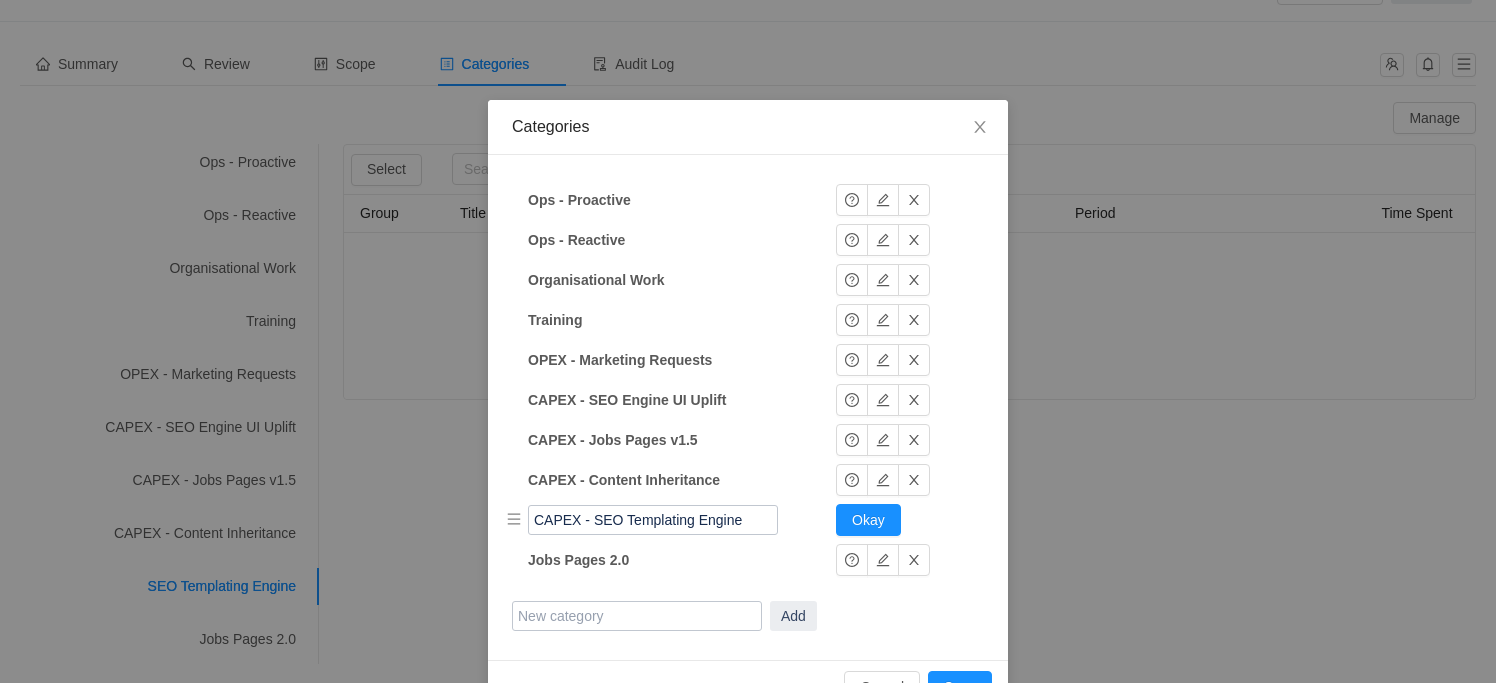 type on "CAPEX - SEO Templating Engine" 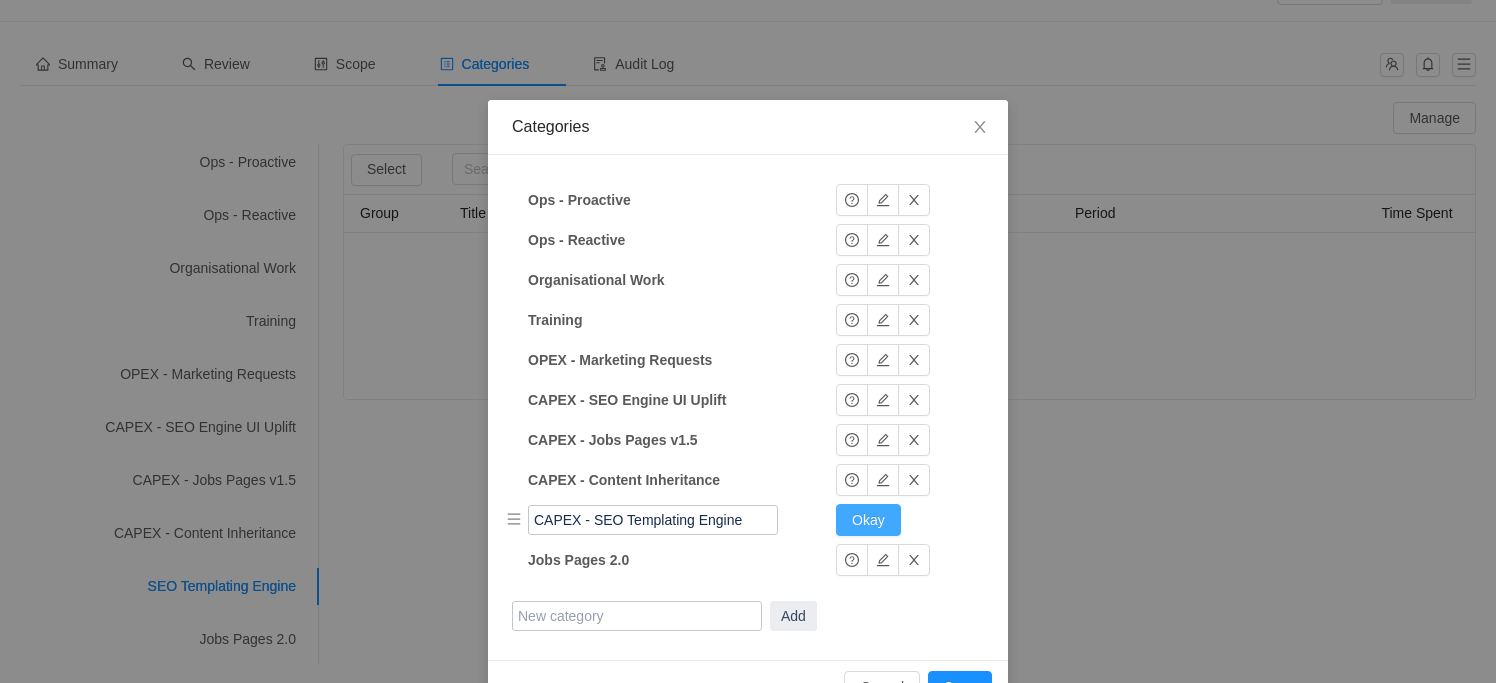 click on "Okay" at bounding box center (868, 520) 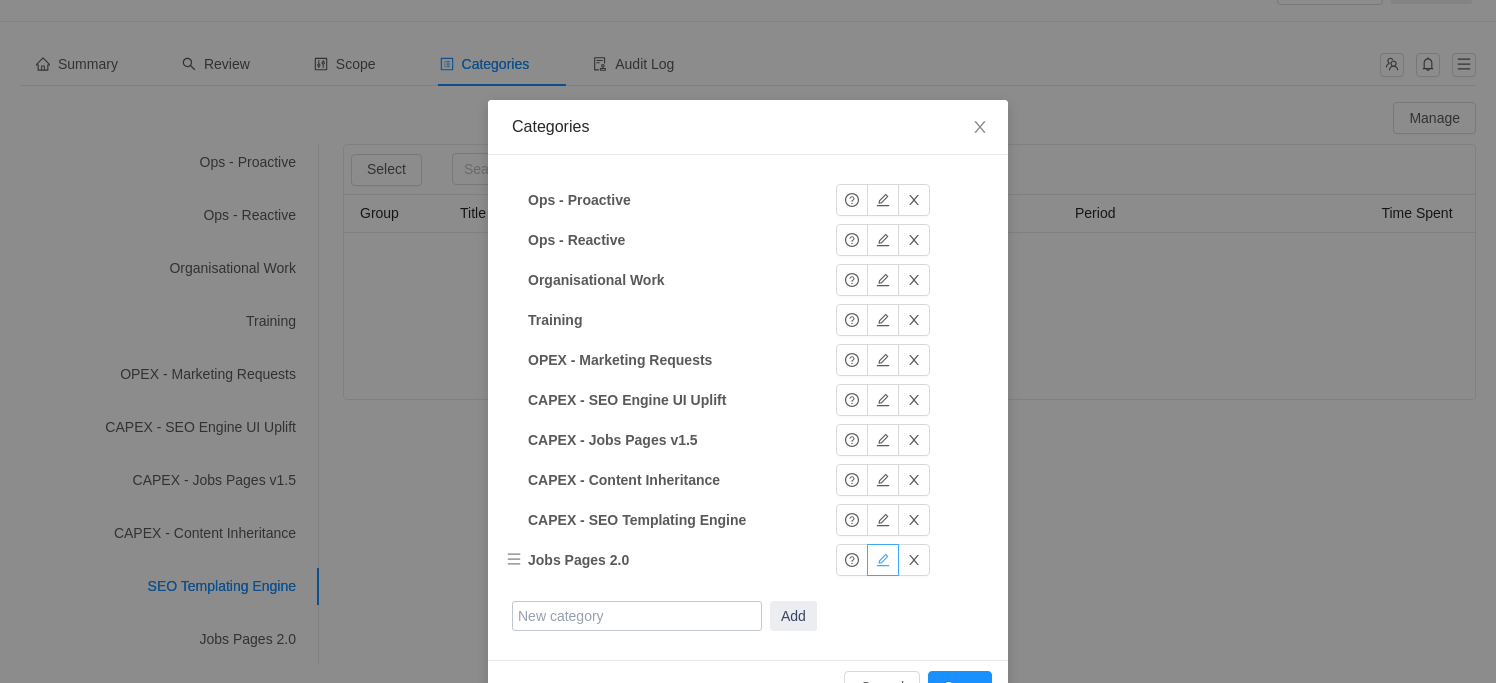 drag, startPoint x: 890, startPoint y: 558, endPoint x: 705, endPoint y: 565, distance: 185.13239 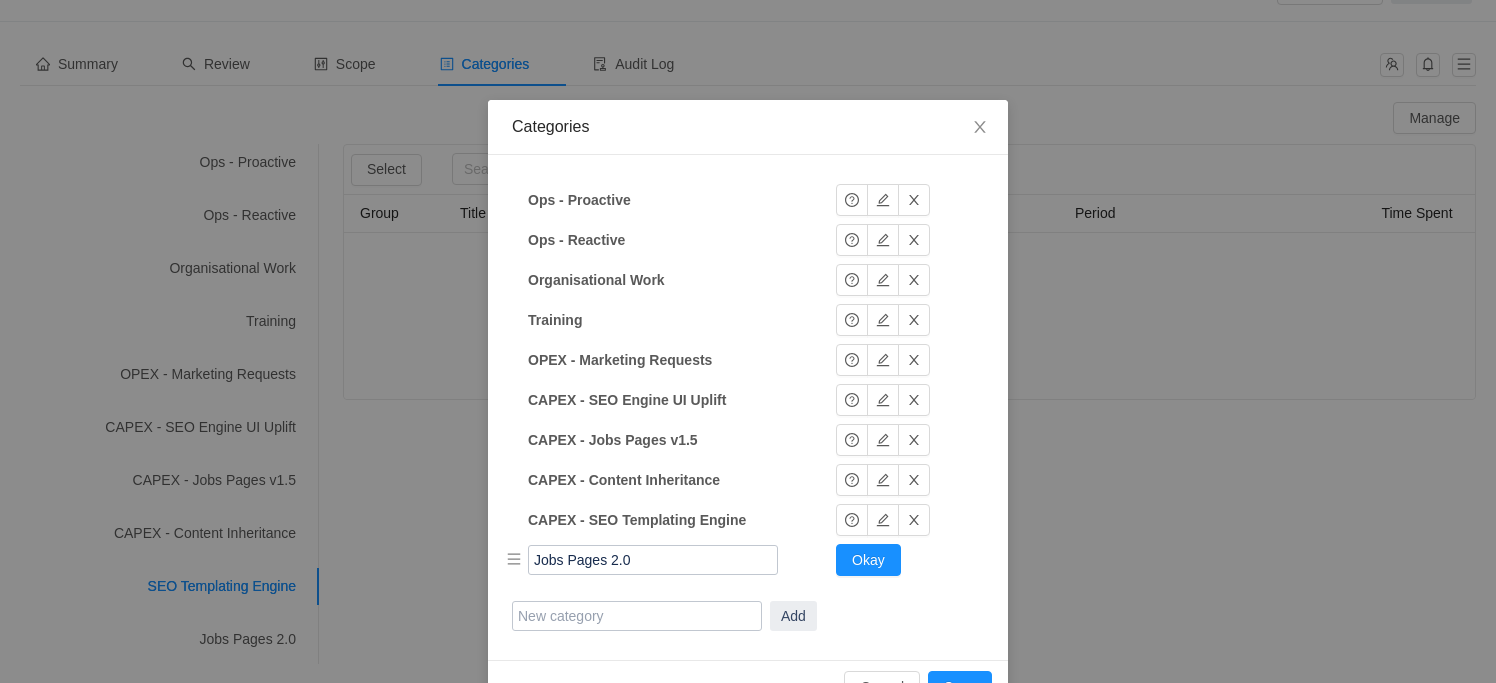 drag, startPoint x: 530, startPoint y: 567, endPoint x: 575, endPoint y: 550, distance: 48.104053 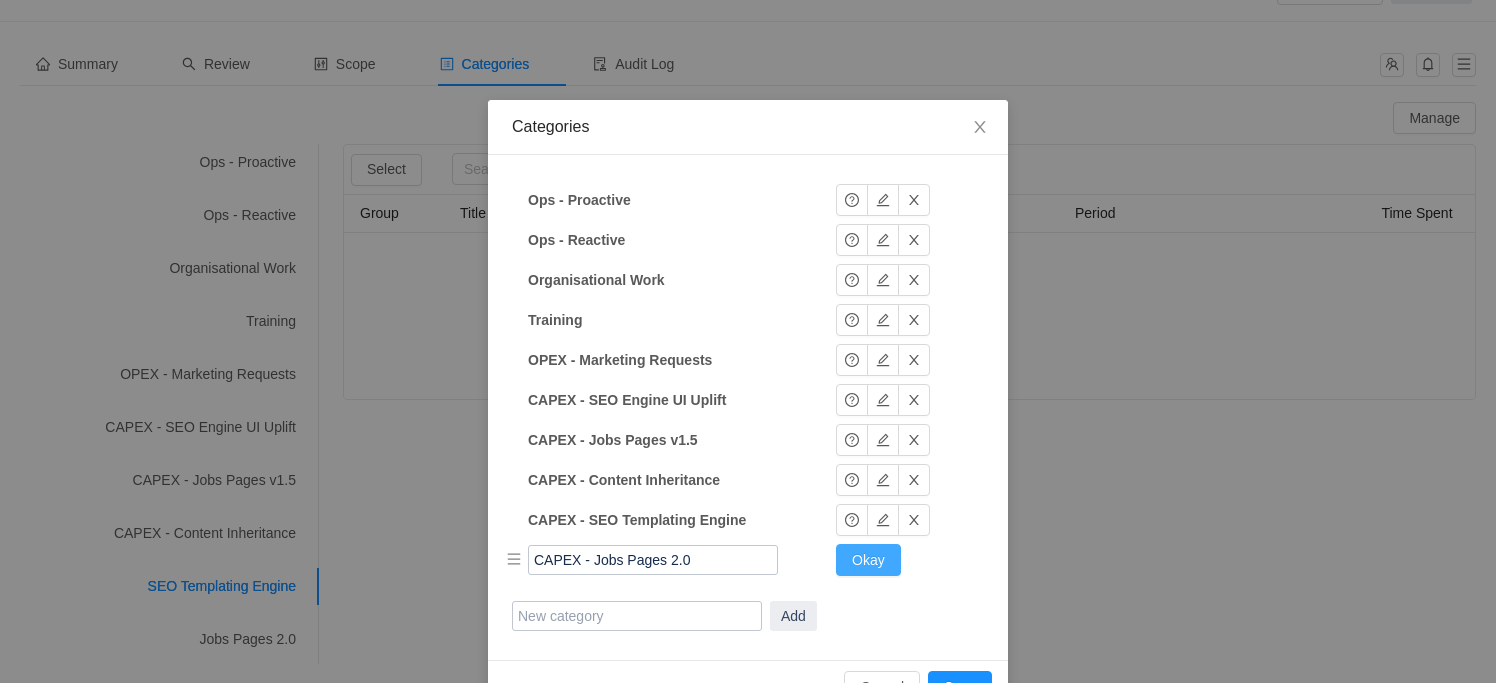 type on "CAPEX - Jobs Pages 2.0" 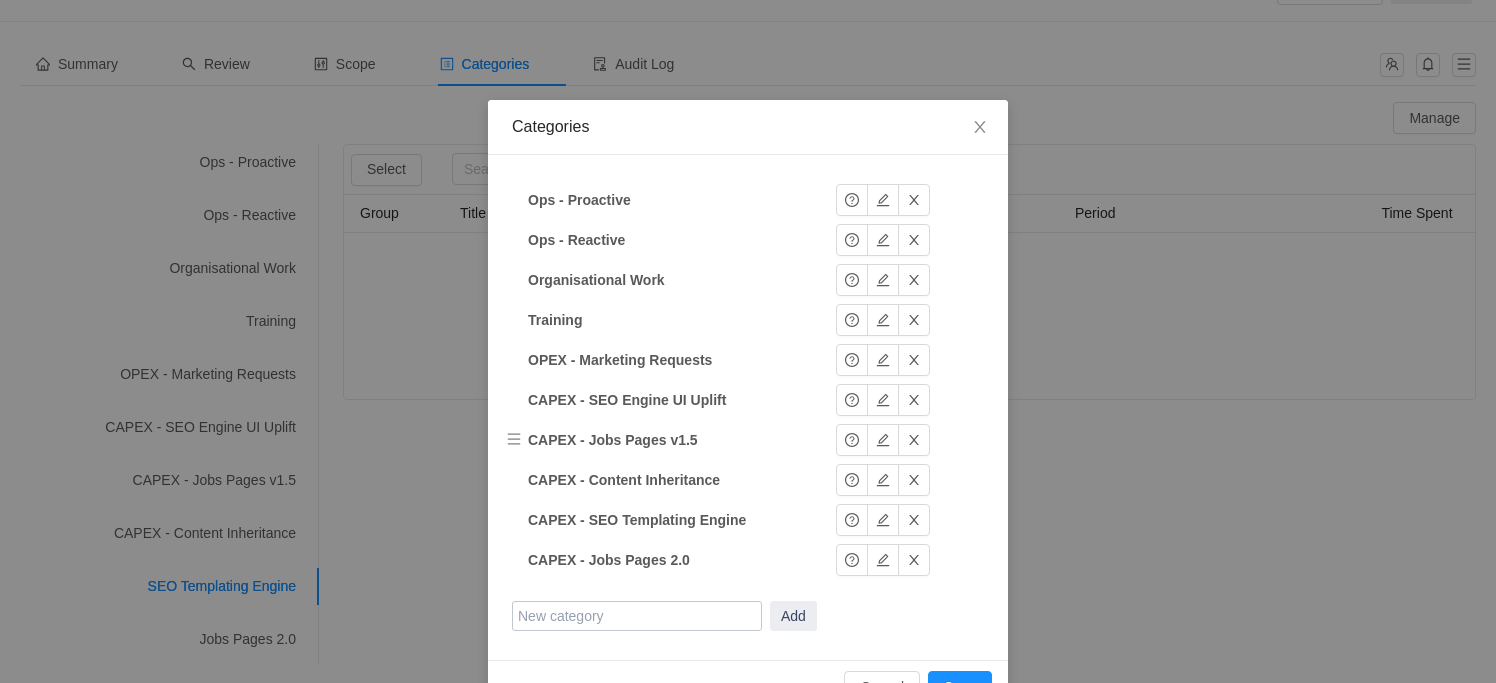 scroll, scrollTop: 54, scrollLeft: 0, axis: vertical 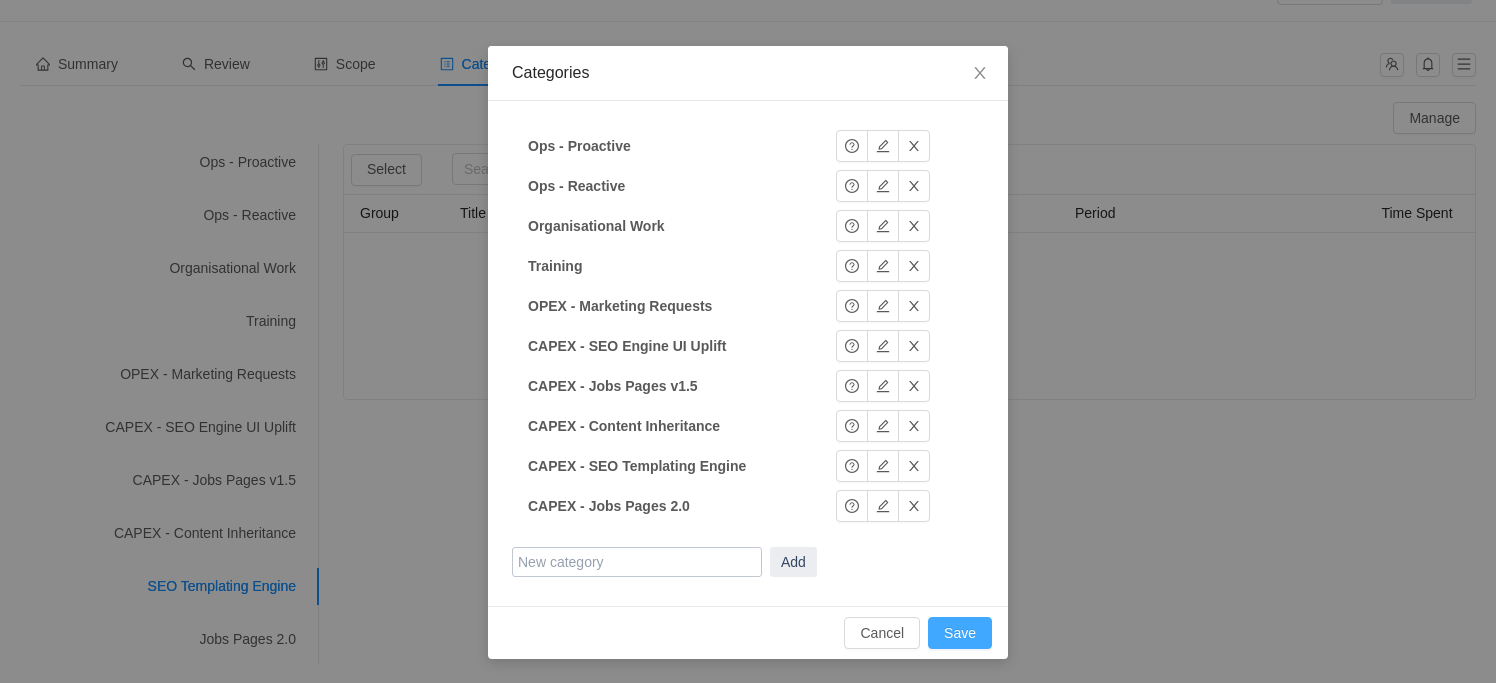 click on "Save" at bounding box center [960, 633] 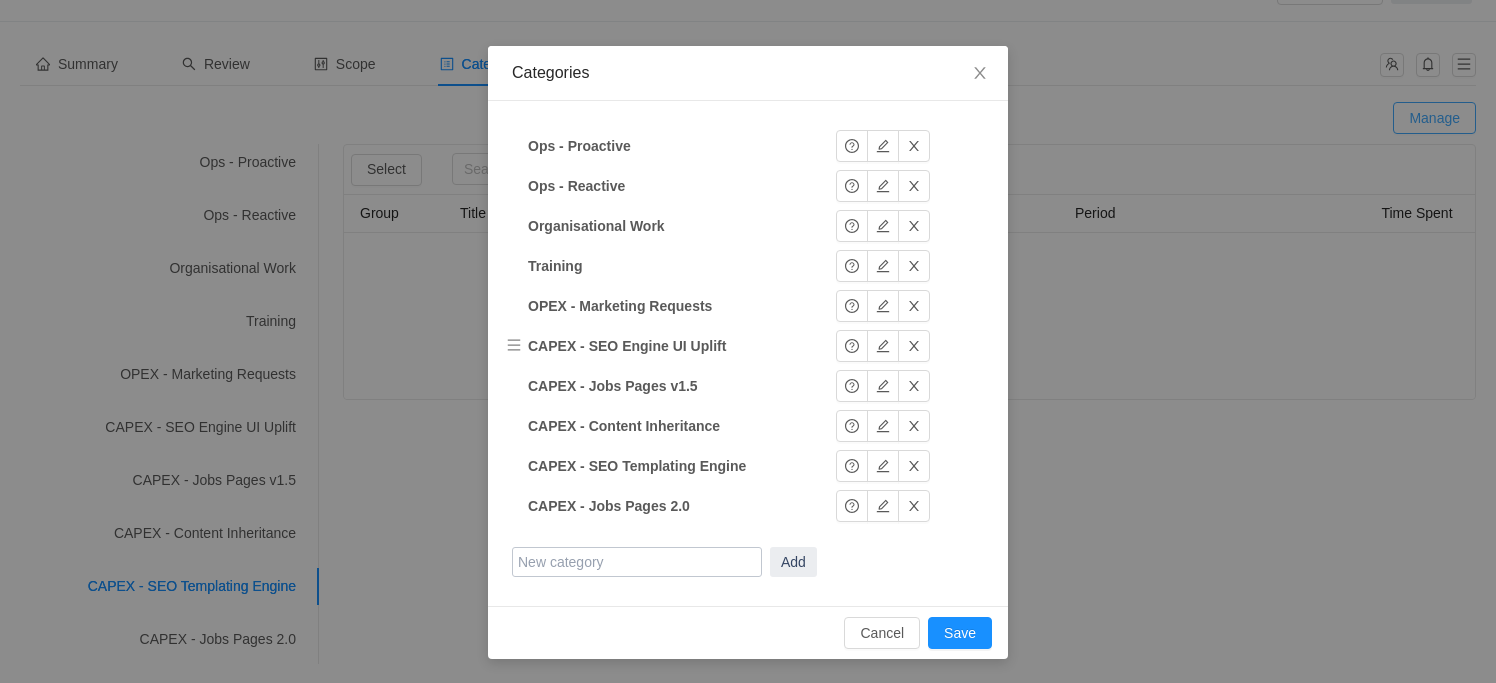 scroll, scrollTop: 0, scrollLeft: 0, axis: both 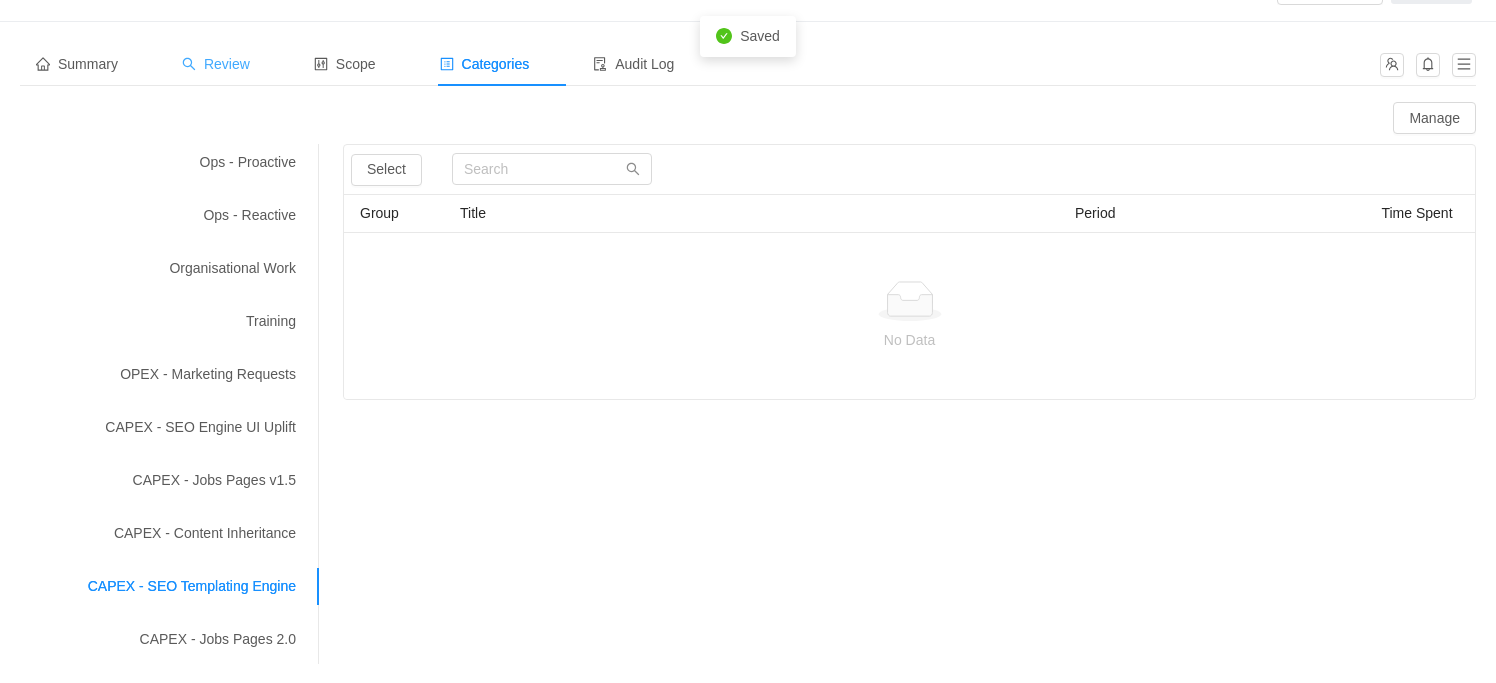 click on "Review" at bounding box center (216, 64) 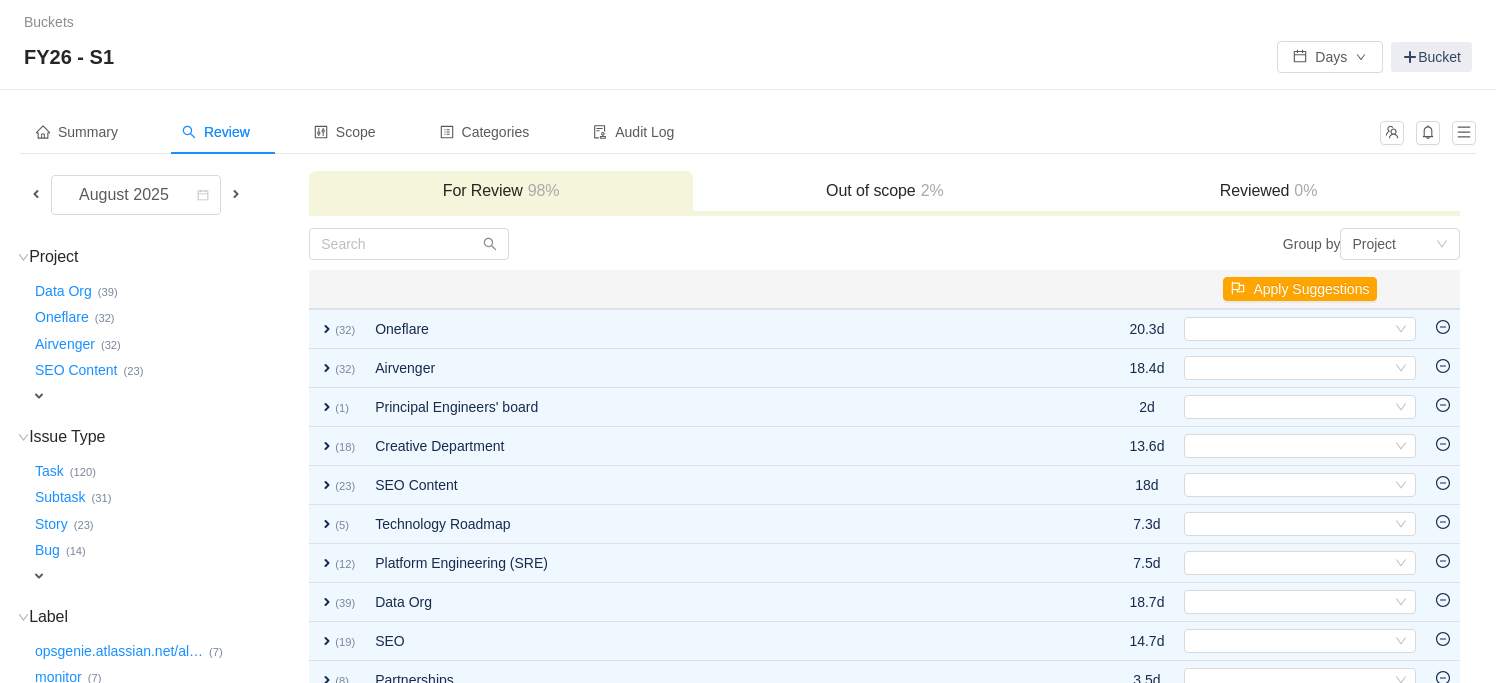 scroll, scrollTop: 199, scrollLeft: 0, axis: vertical 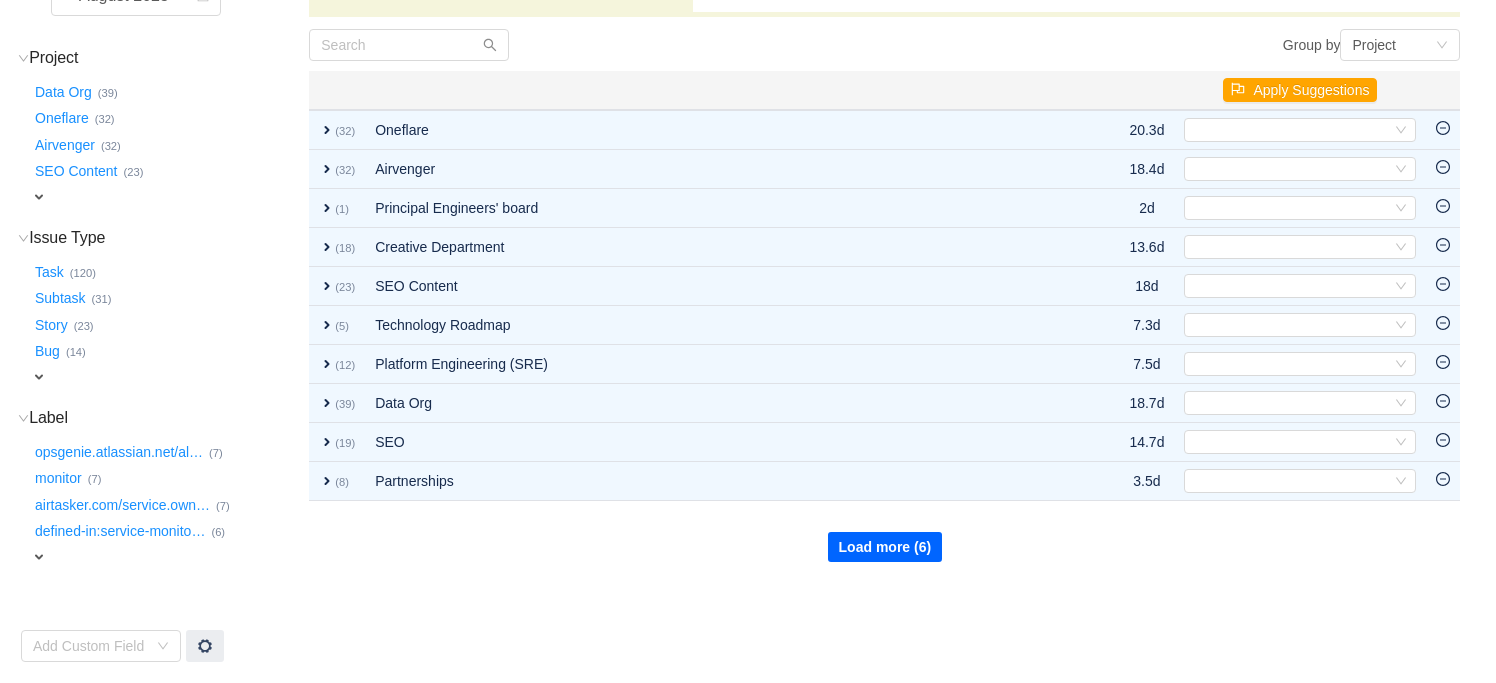 click on "Load more (6)" at bounding box center (885, 547) 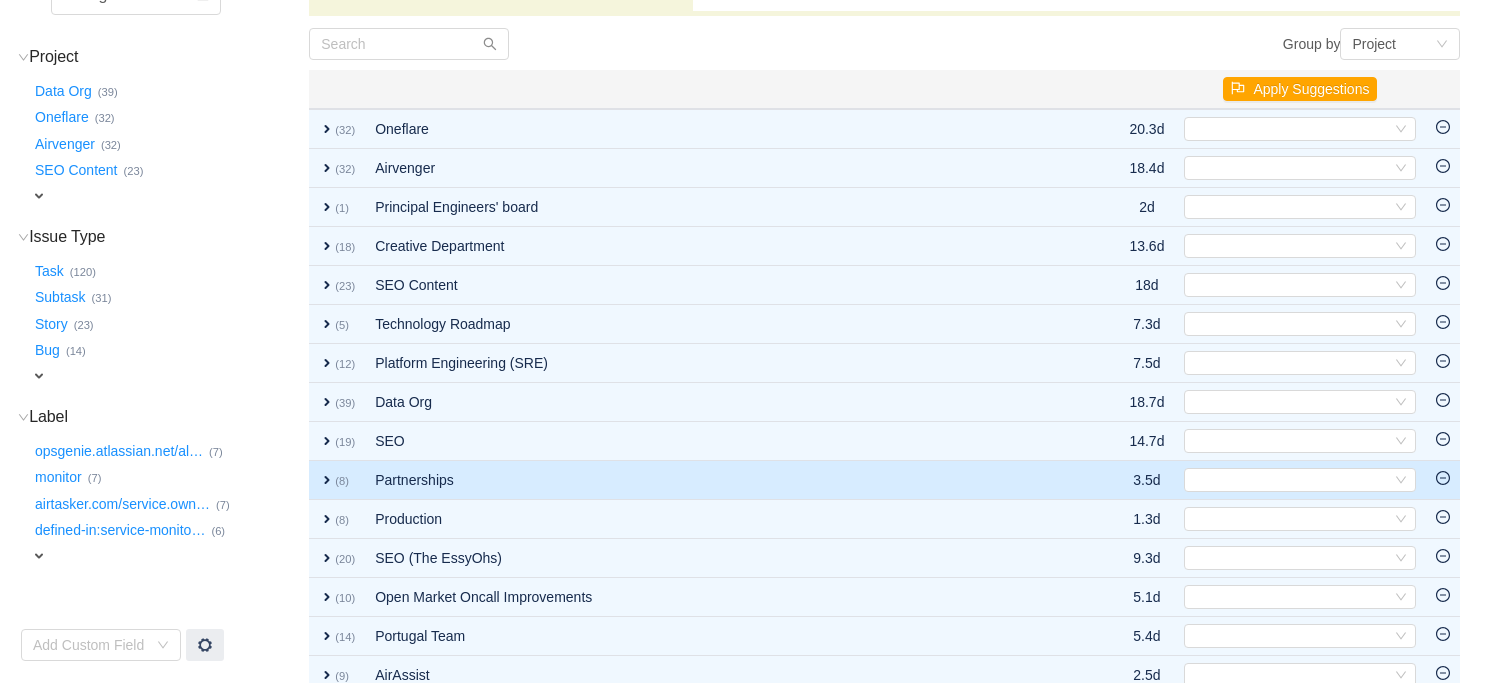 scroll, scrollTop: 271, scrollLeft: 0, axis: vertical 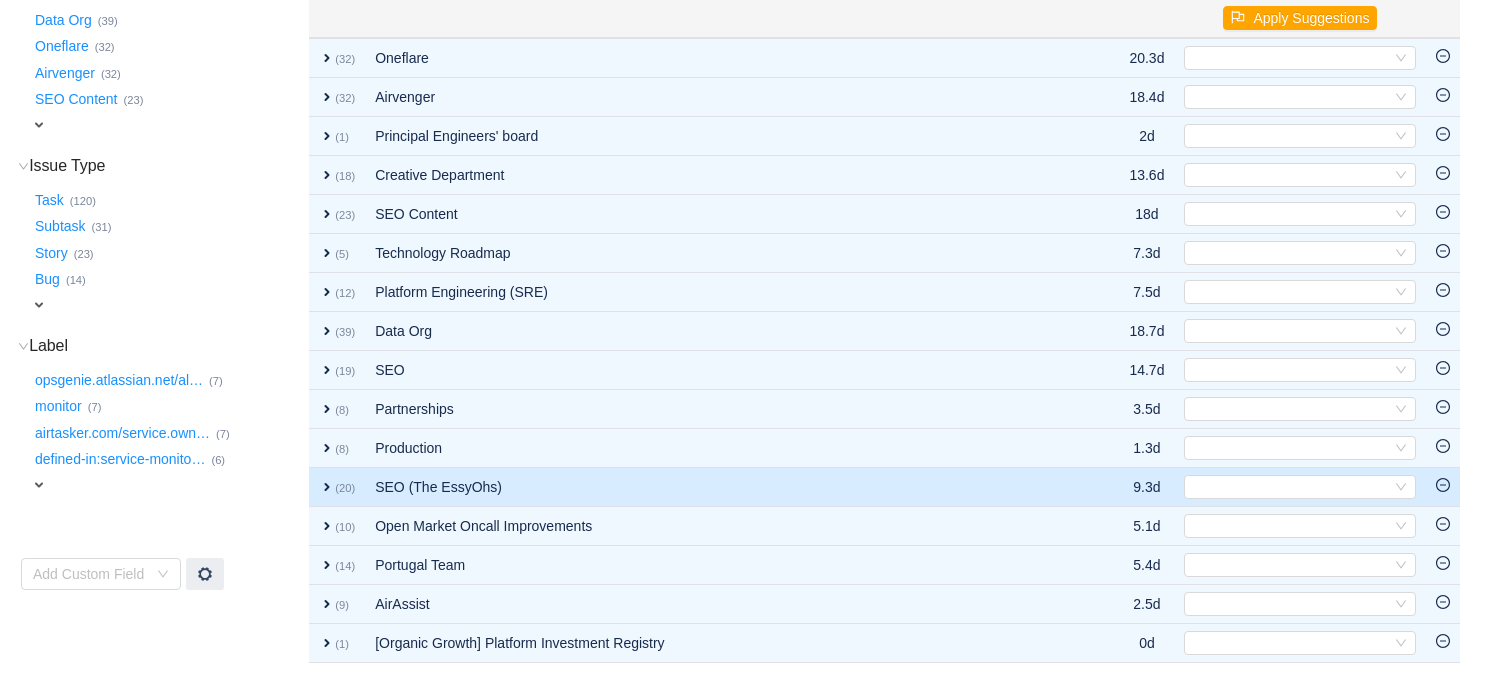 click on "SEO (The EssyOhs)" at bounding box center (719, 487) 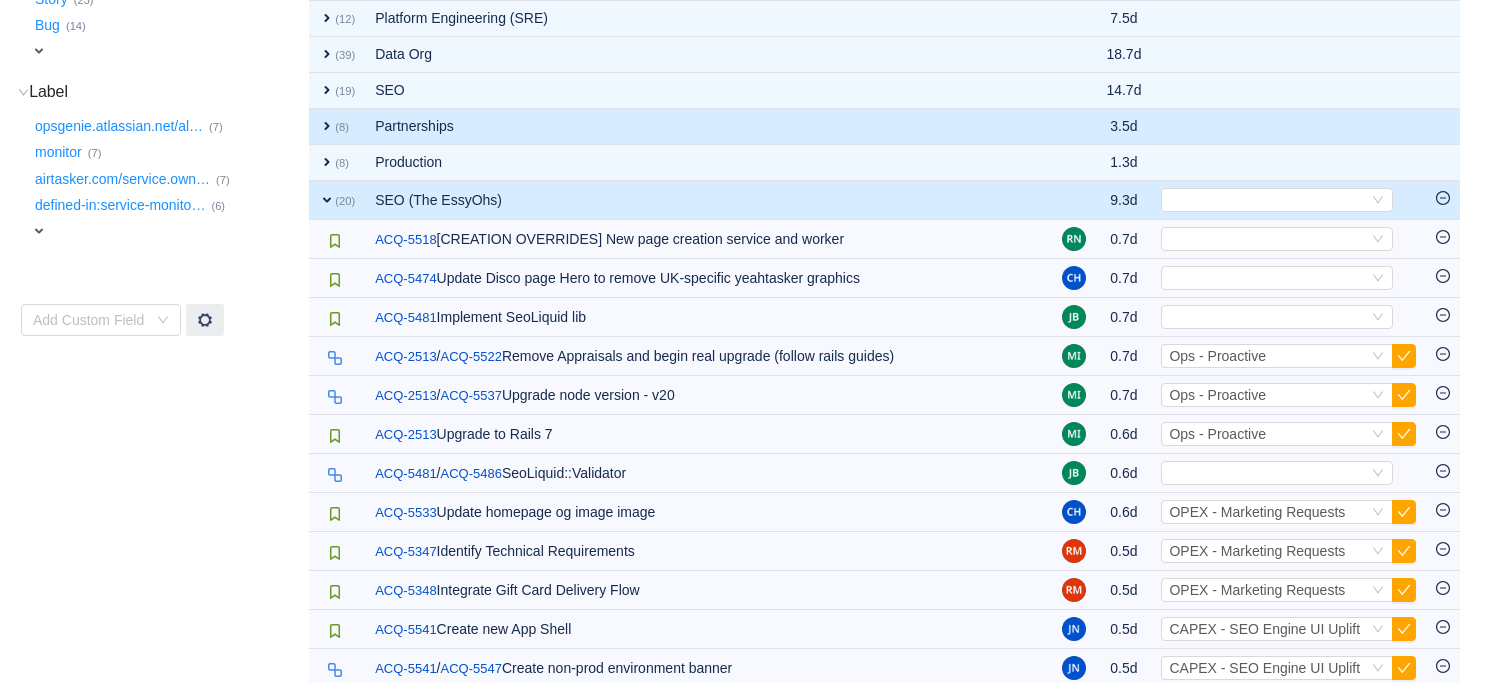 scroll, scrollTop: 572, scrollLeft: 0, axis: vertical 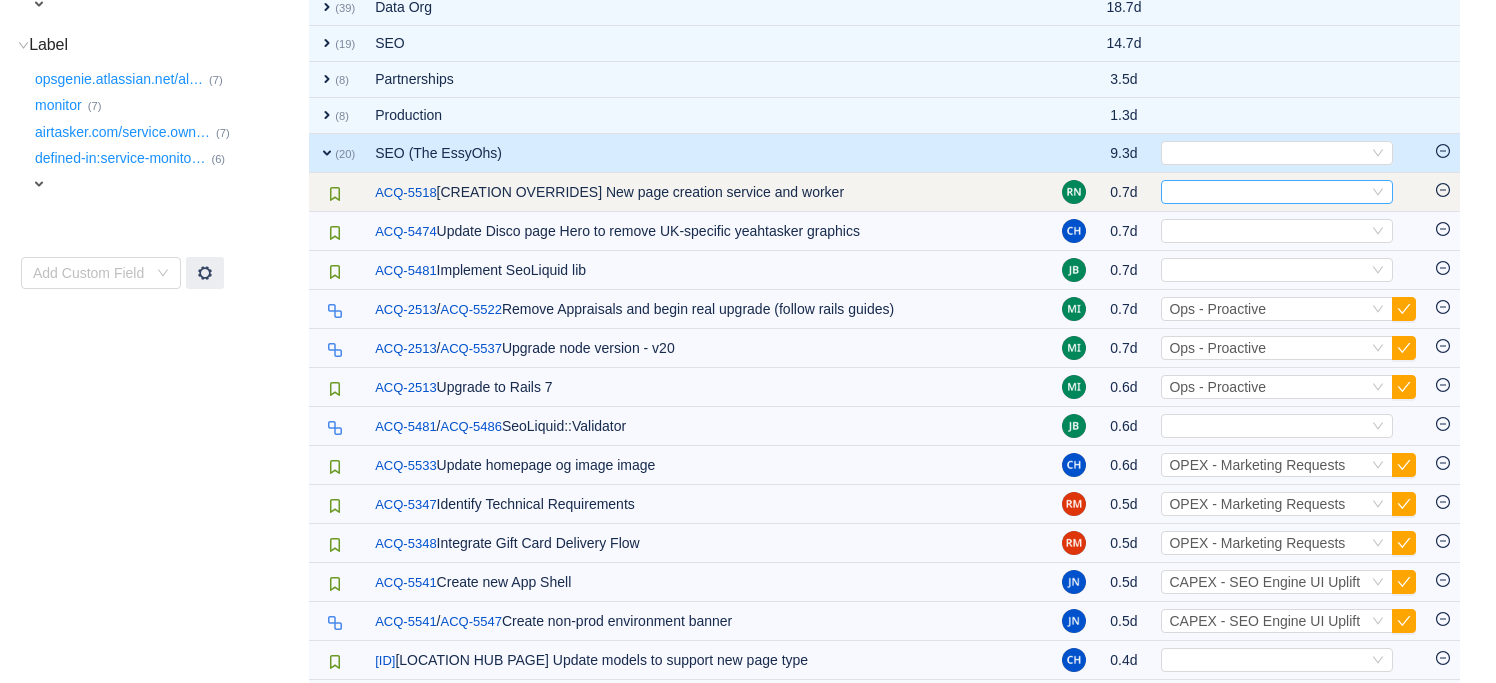 click on "Select" at bounding box center (1268, 192) 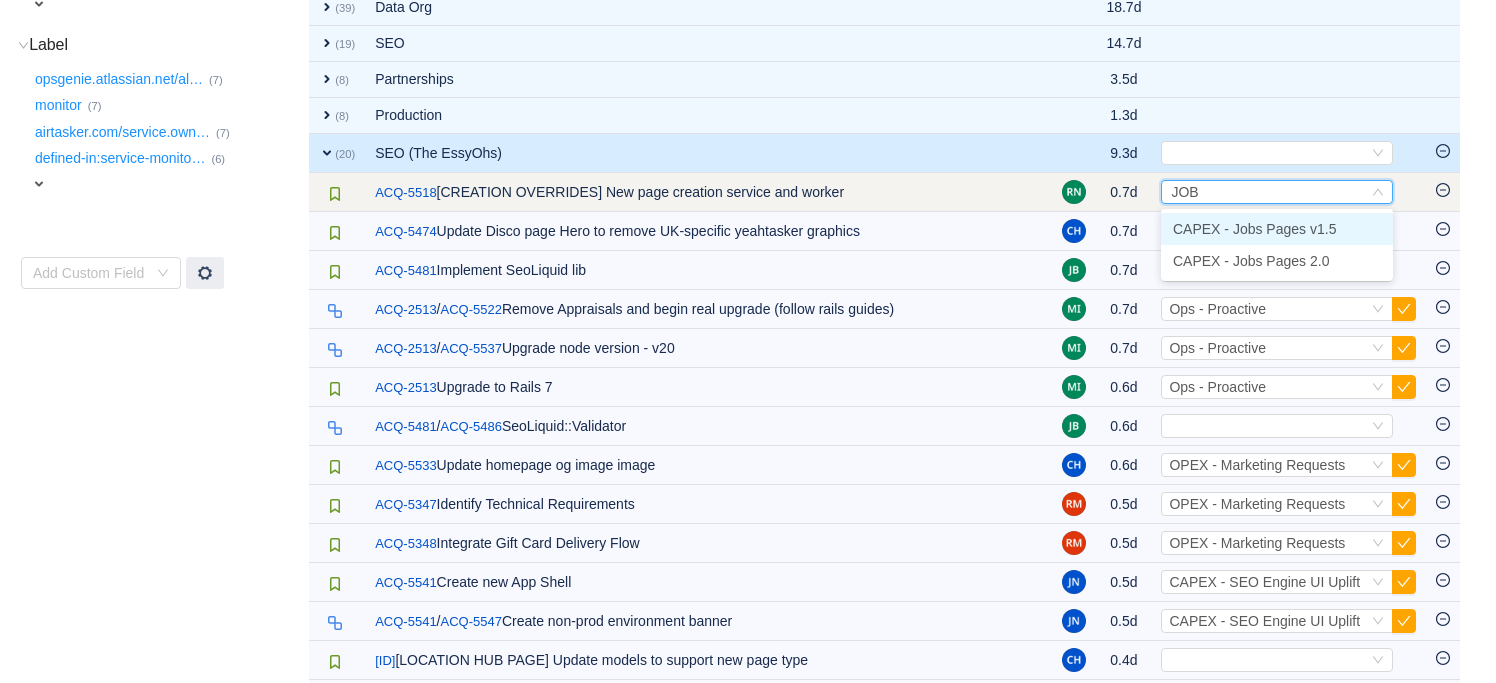 type on "JOBS" 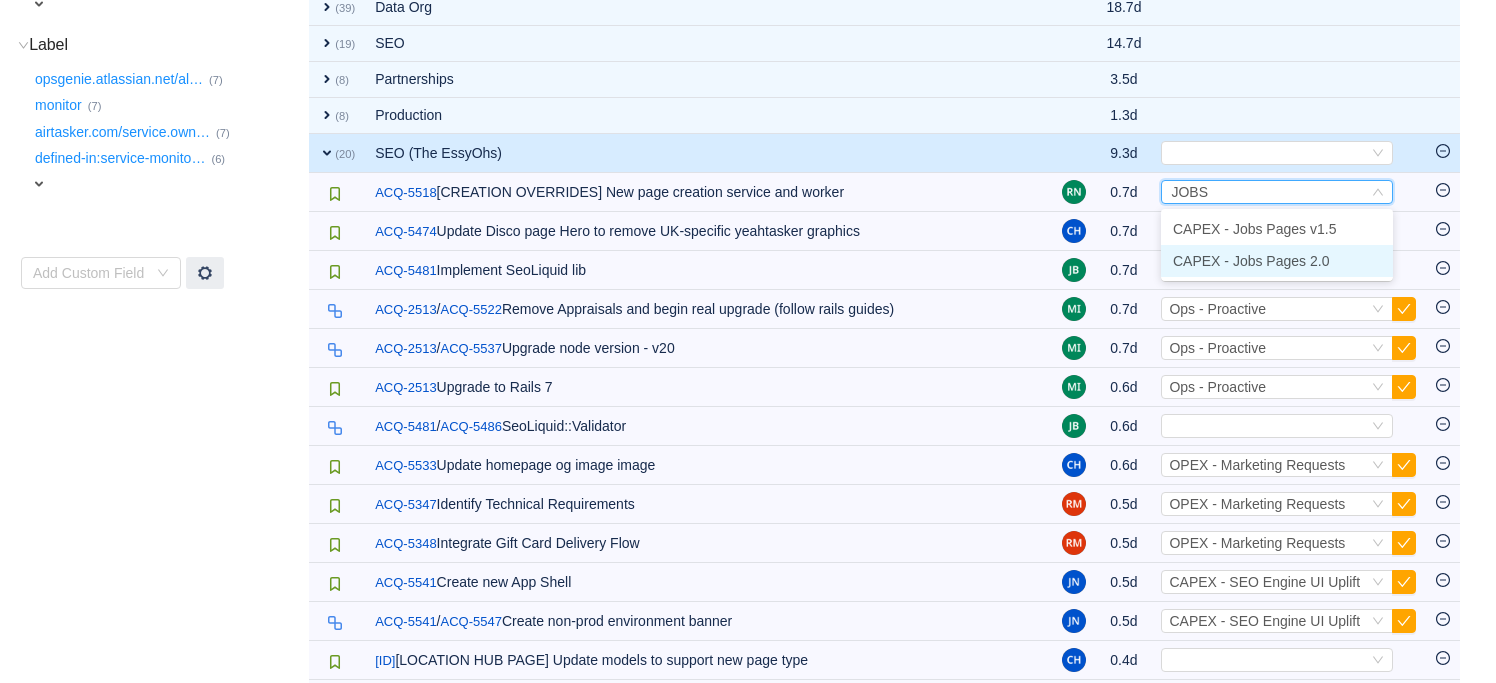 click on "CAPEX - Jobs Pages 2.0" at bounding box center (1251, 261) 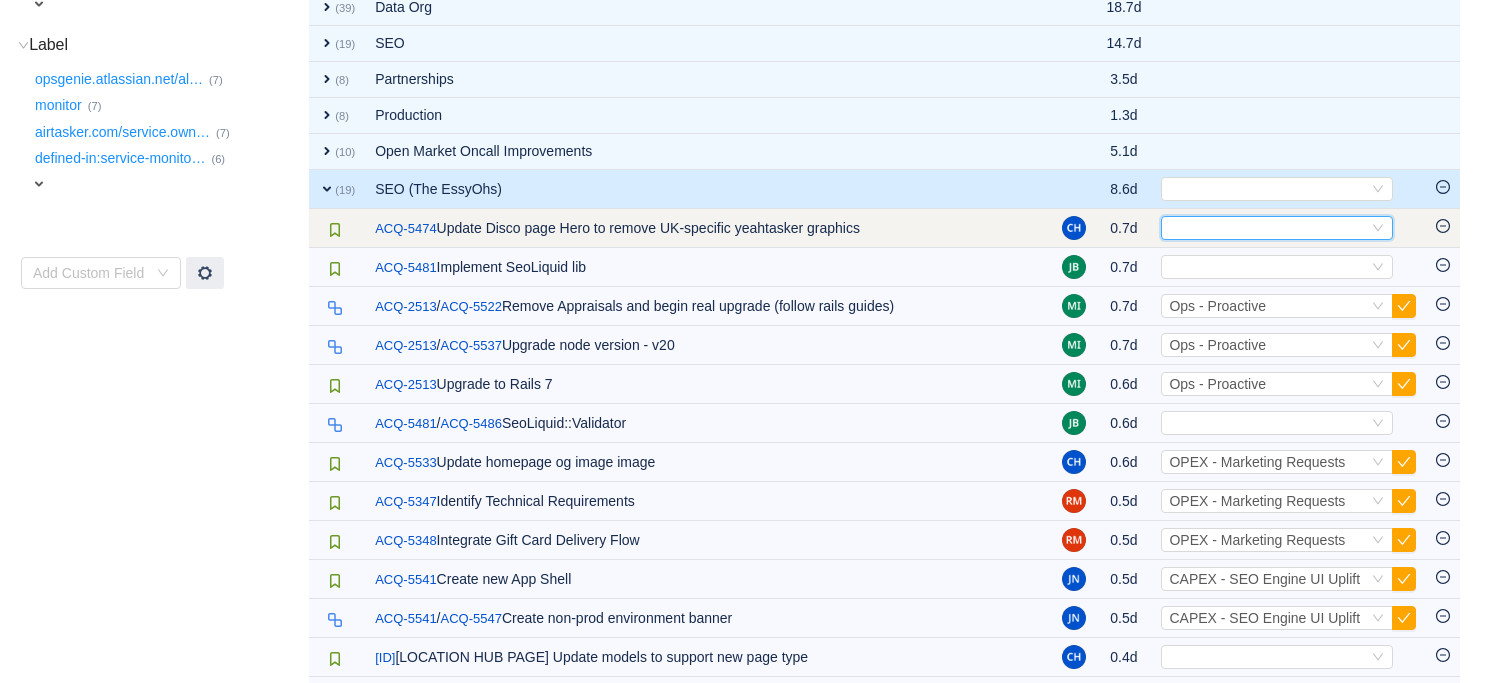 click on "Select" at bounding box center [1268, 228] 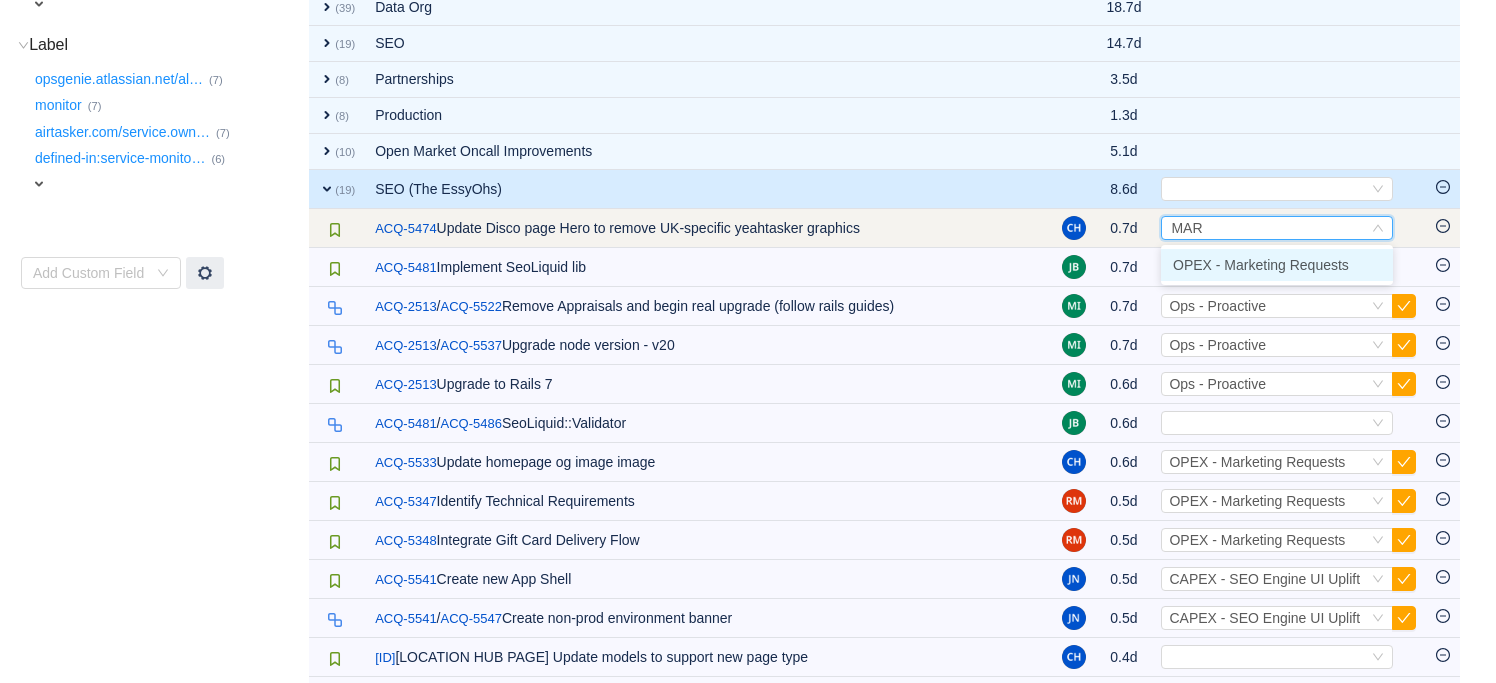 type on "MARK" 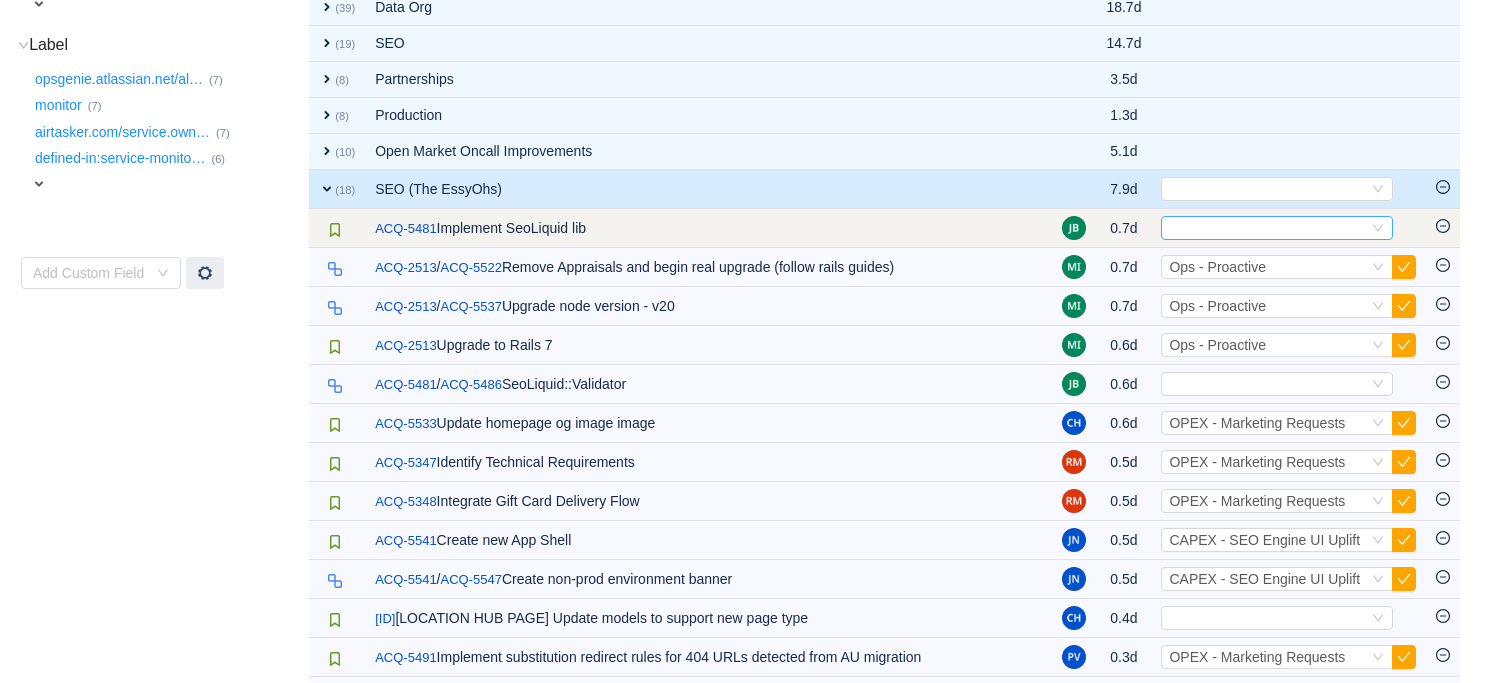 click on "Select" at bounding box center (1268, 228) 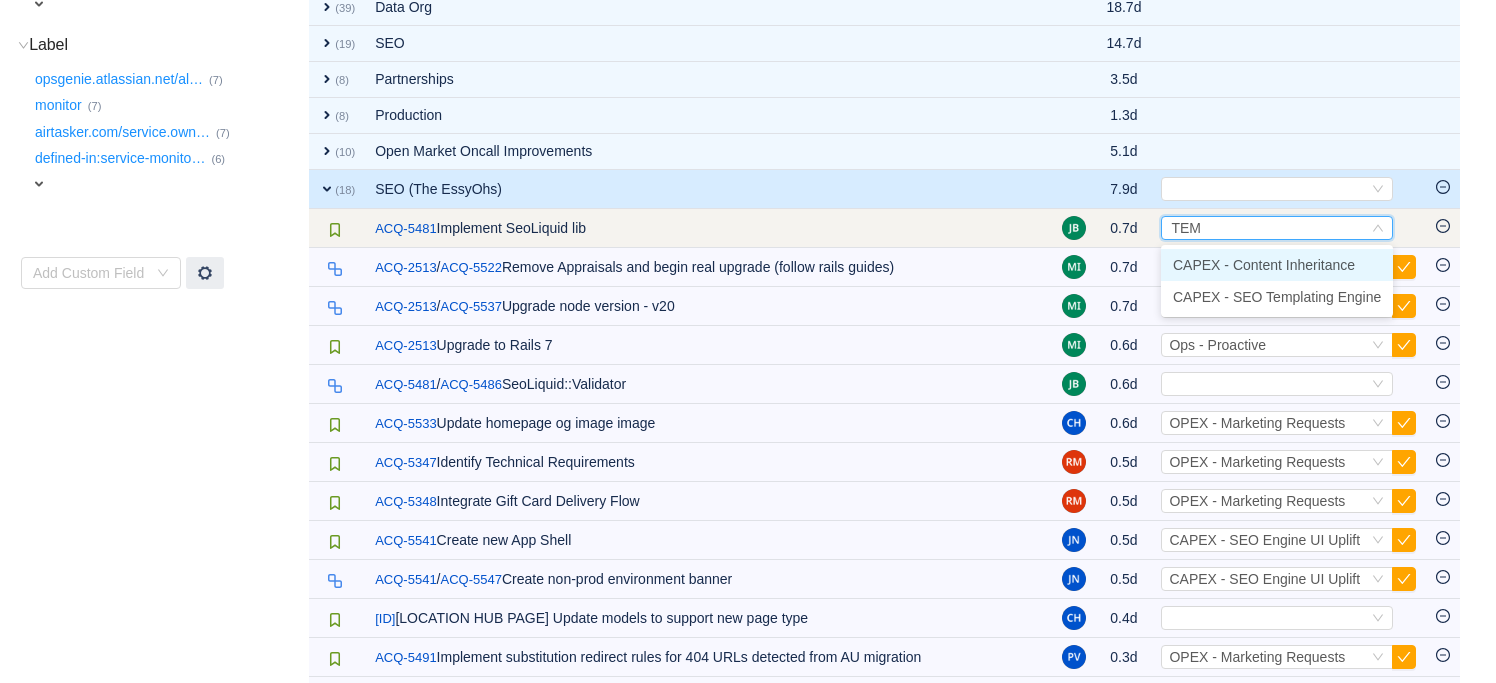 type on "TEMP" 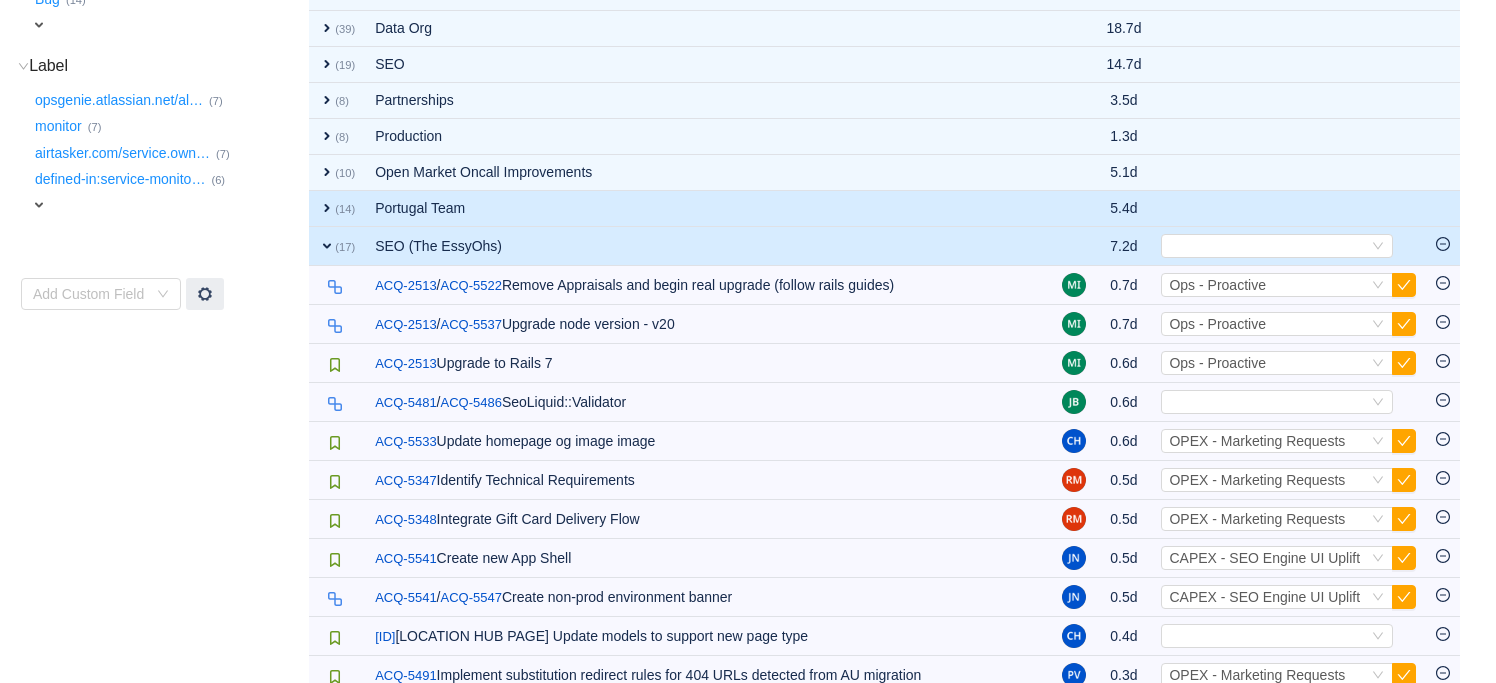 scroll, scrollTop: 0, scrollLeft: 0, axis: both 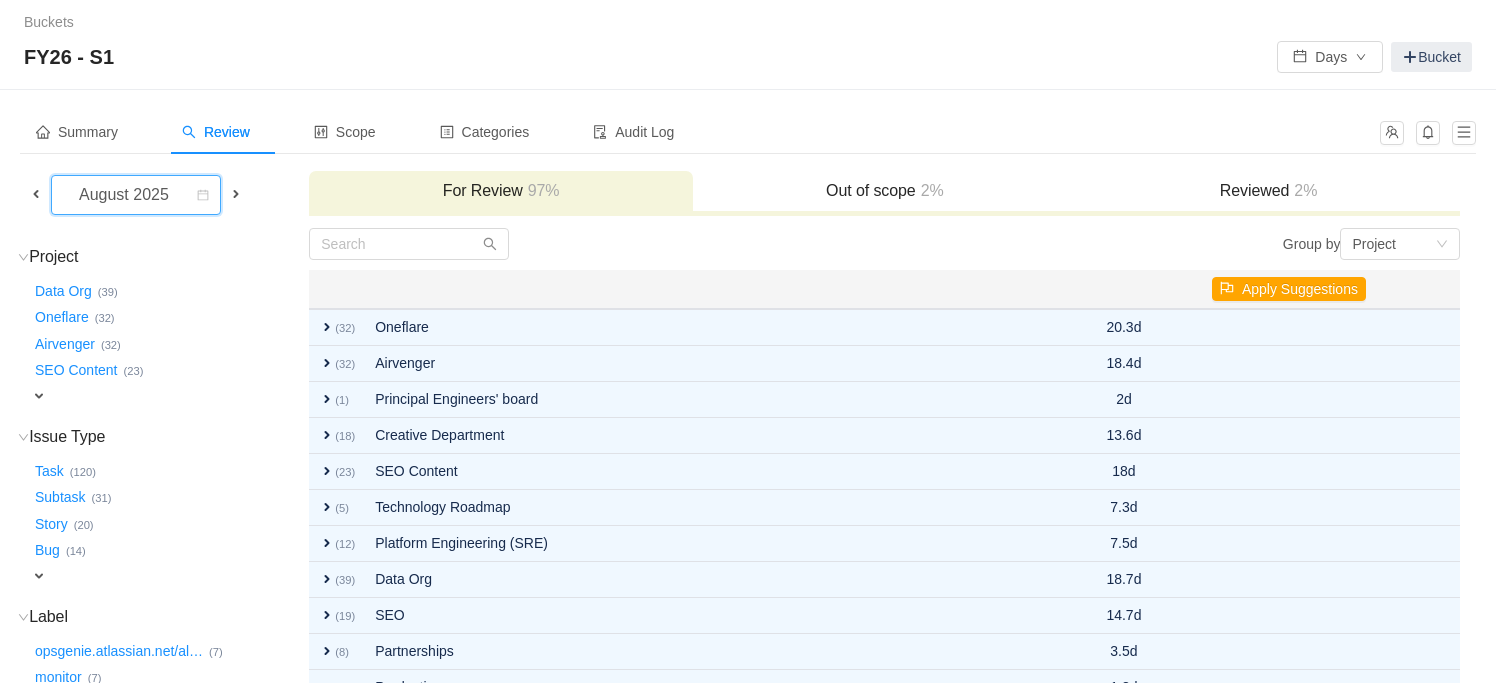 click on "August 2025" at bounding box center (126, 195) 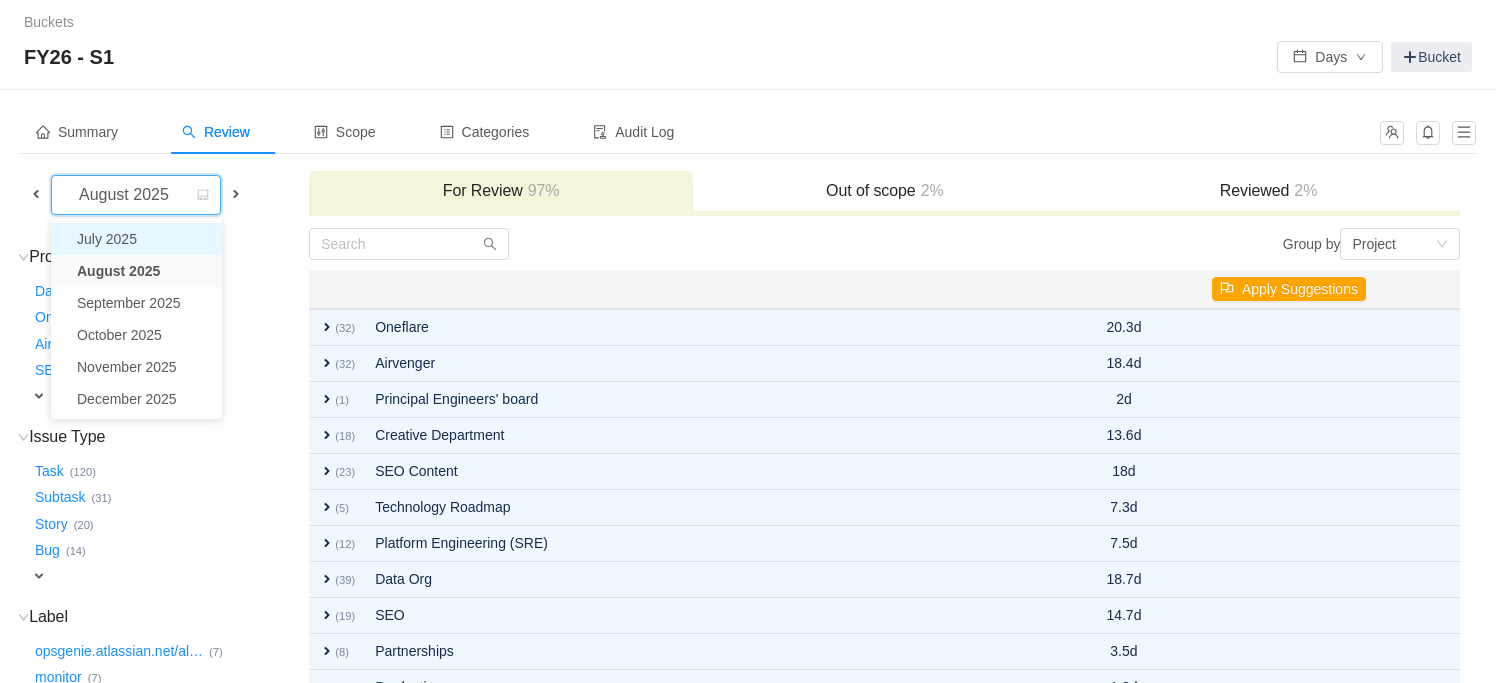 click on "July 2025" at bounding box center (136, 239) 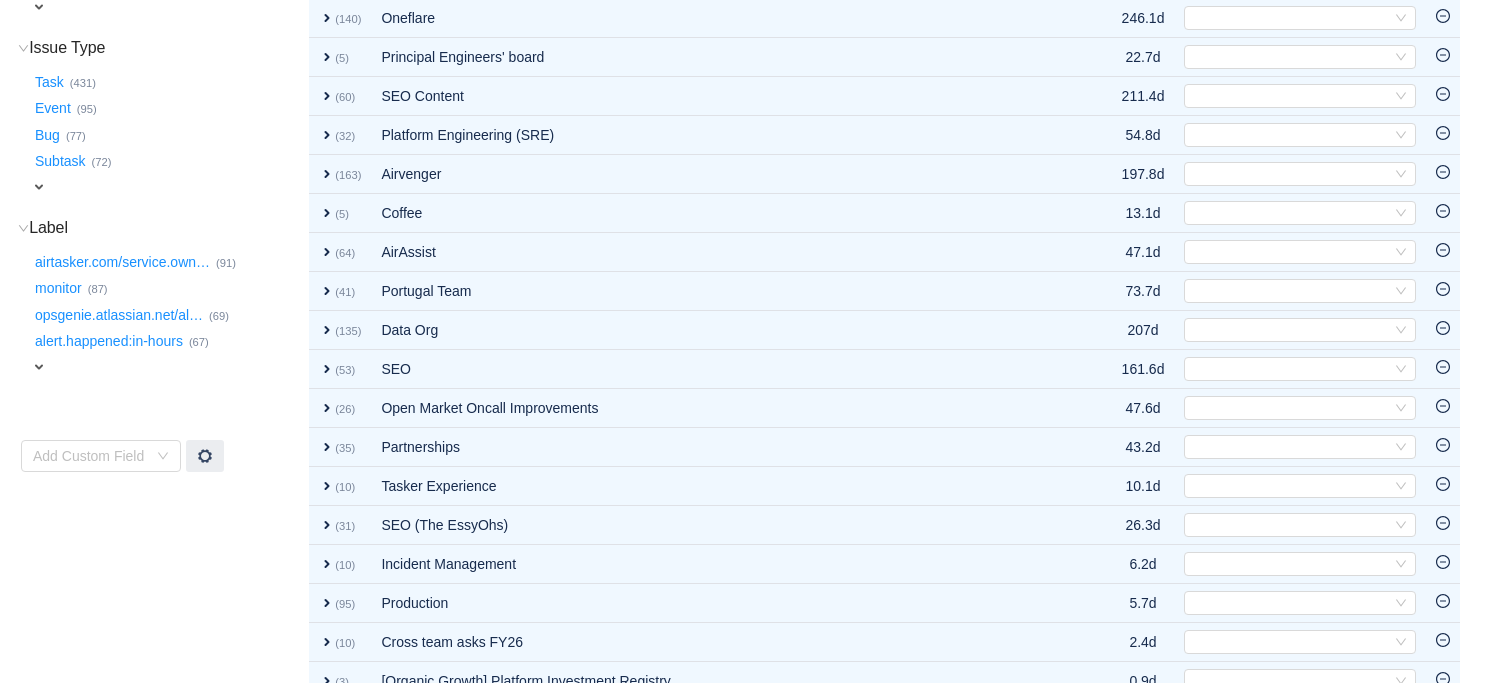 scroll, scrollTop: 427, scrollLeft: 0, axis: vertical 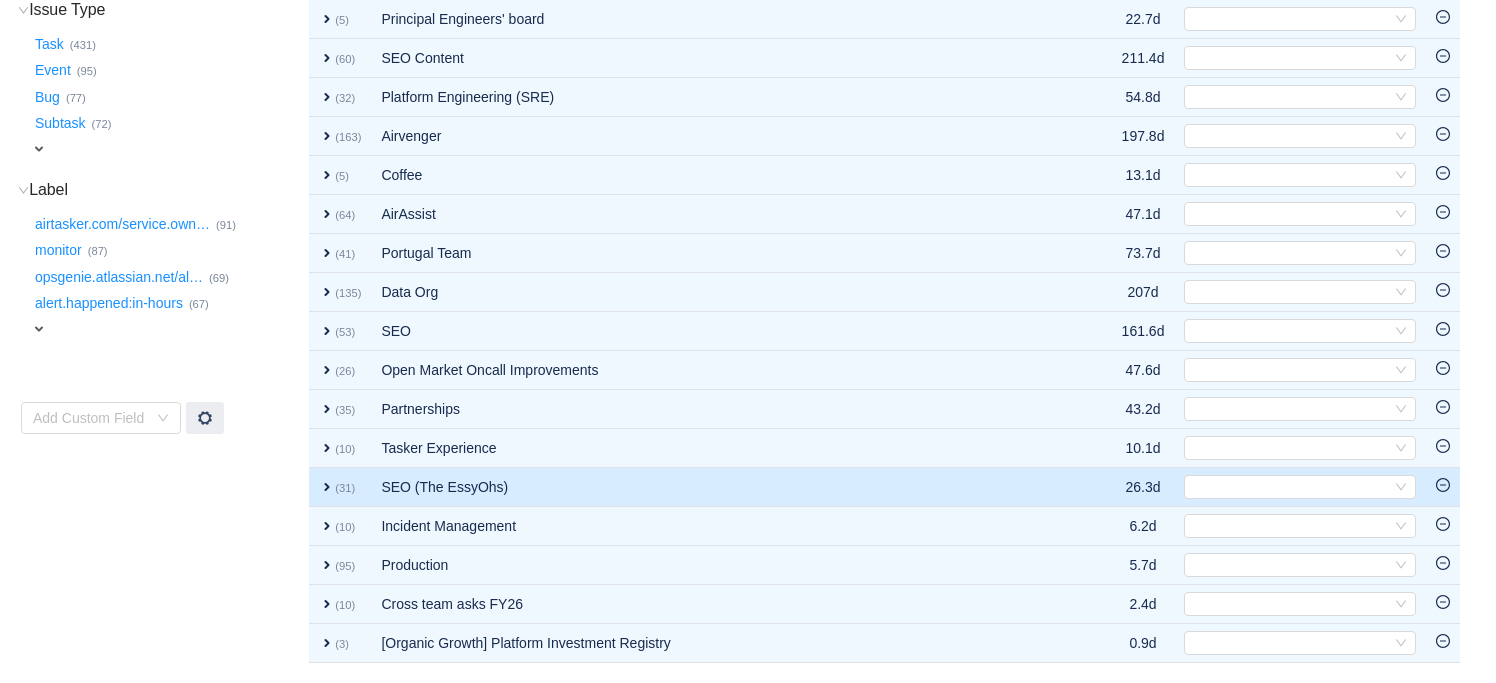 click on "SEO (The EssyOhs)" at bounding box center (718, 487) 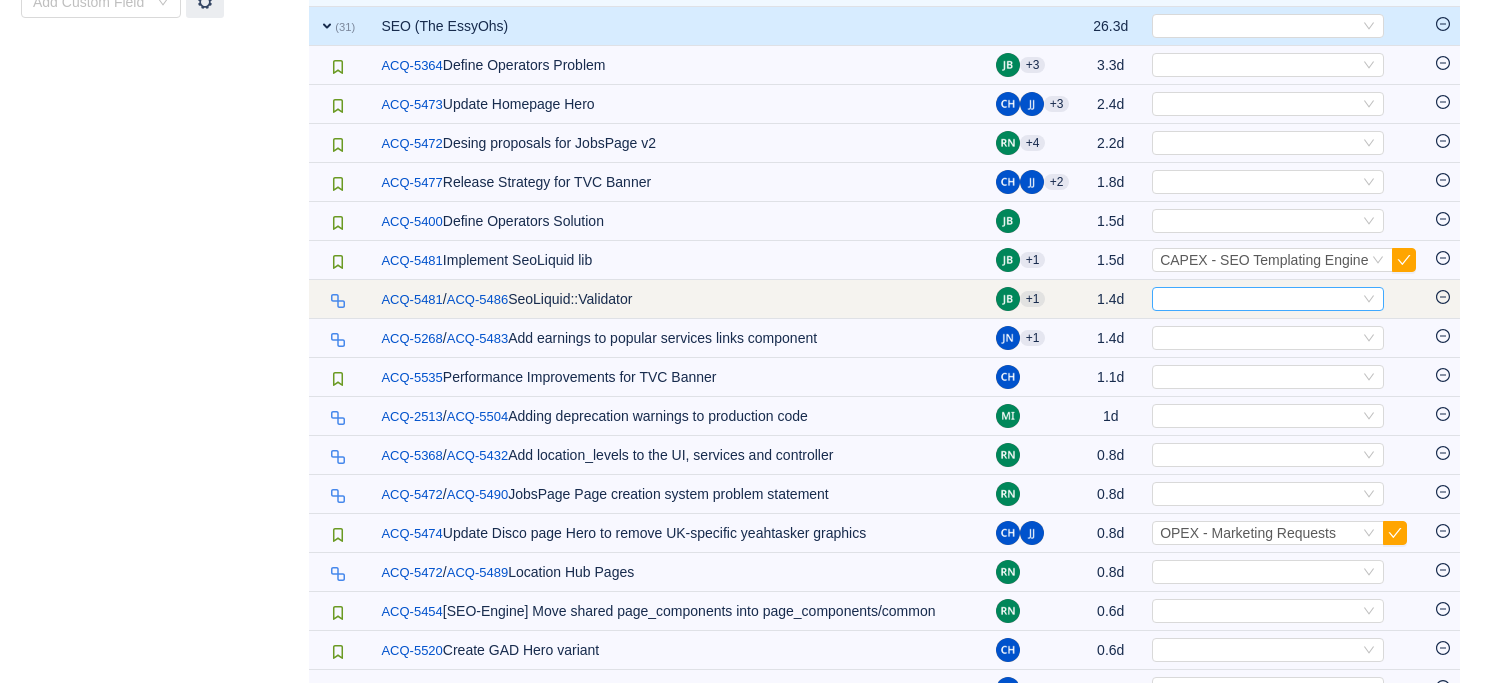 scroll, scrollTop: 844, scrollLeft: 0, axis: vertical 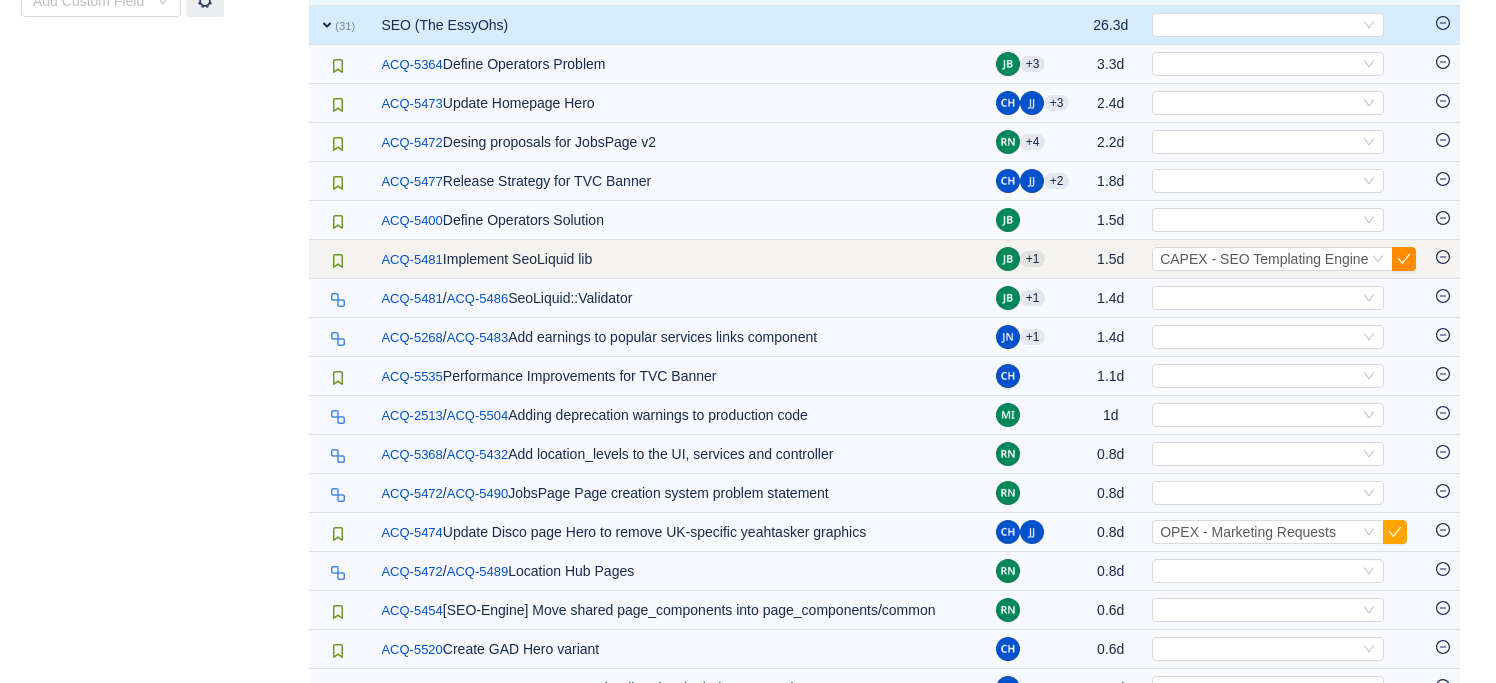 click at bounding box center (1404, 259) 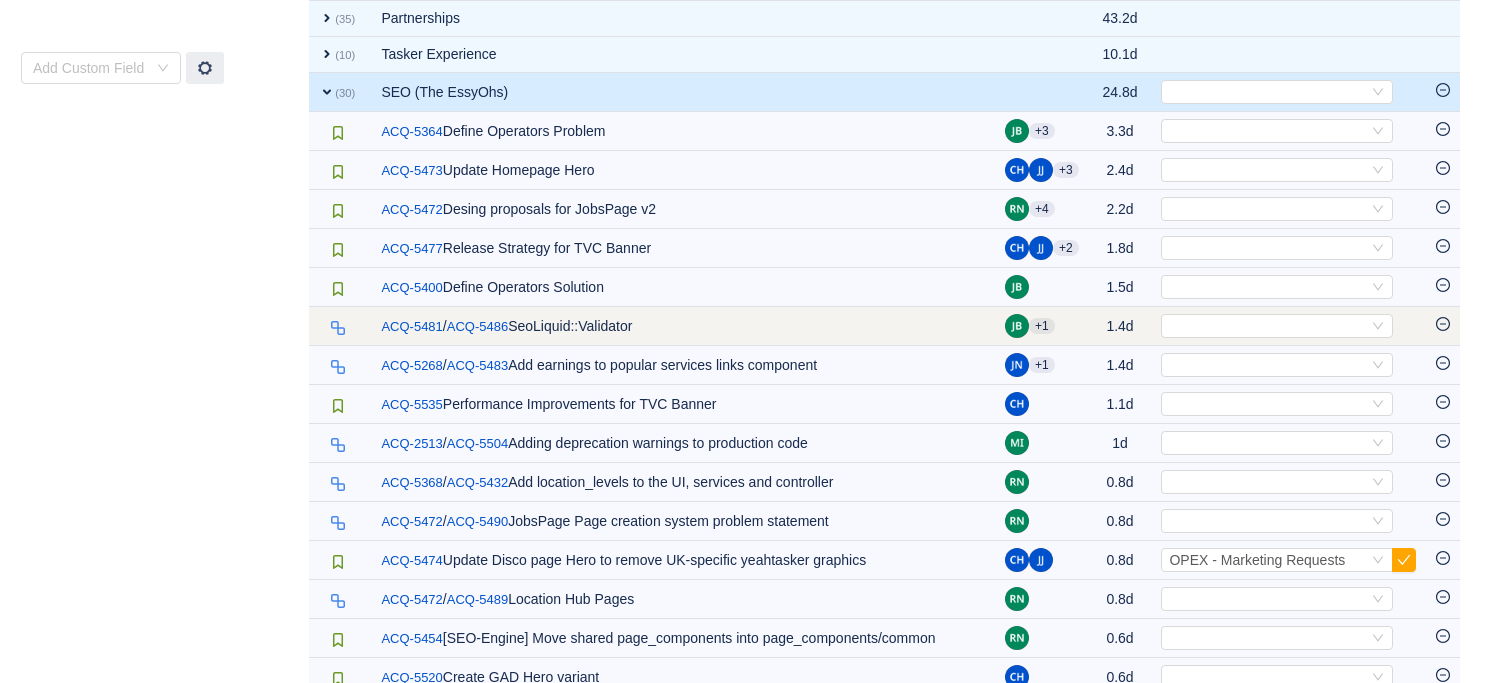 scroll, scrollTop: 775, scrollLeft: 0, axis: vertical 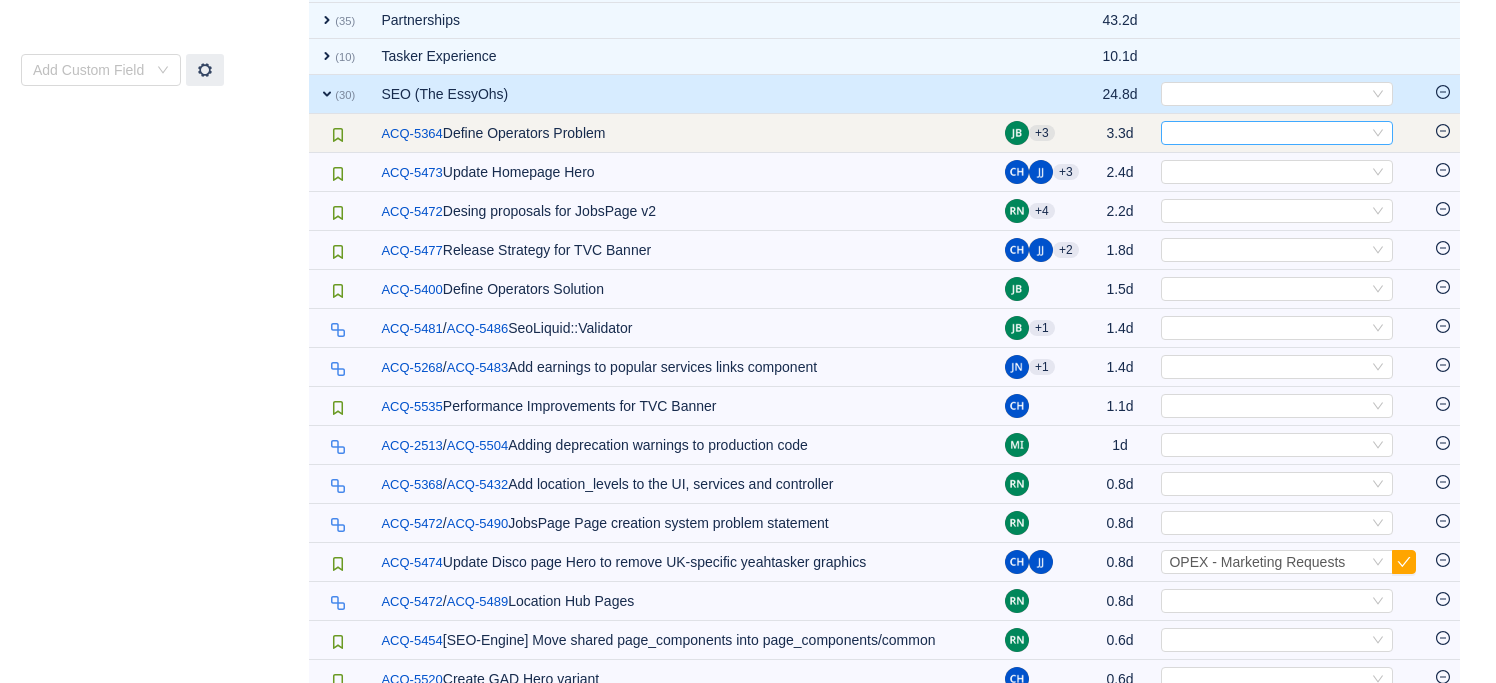 click on "Select" at bounding box center [1268, 133] 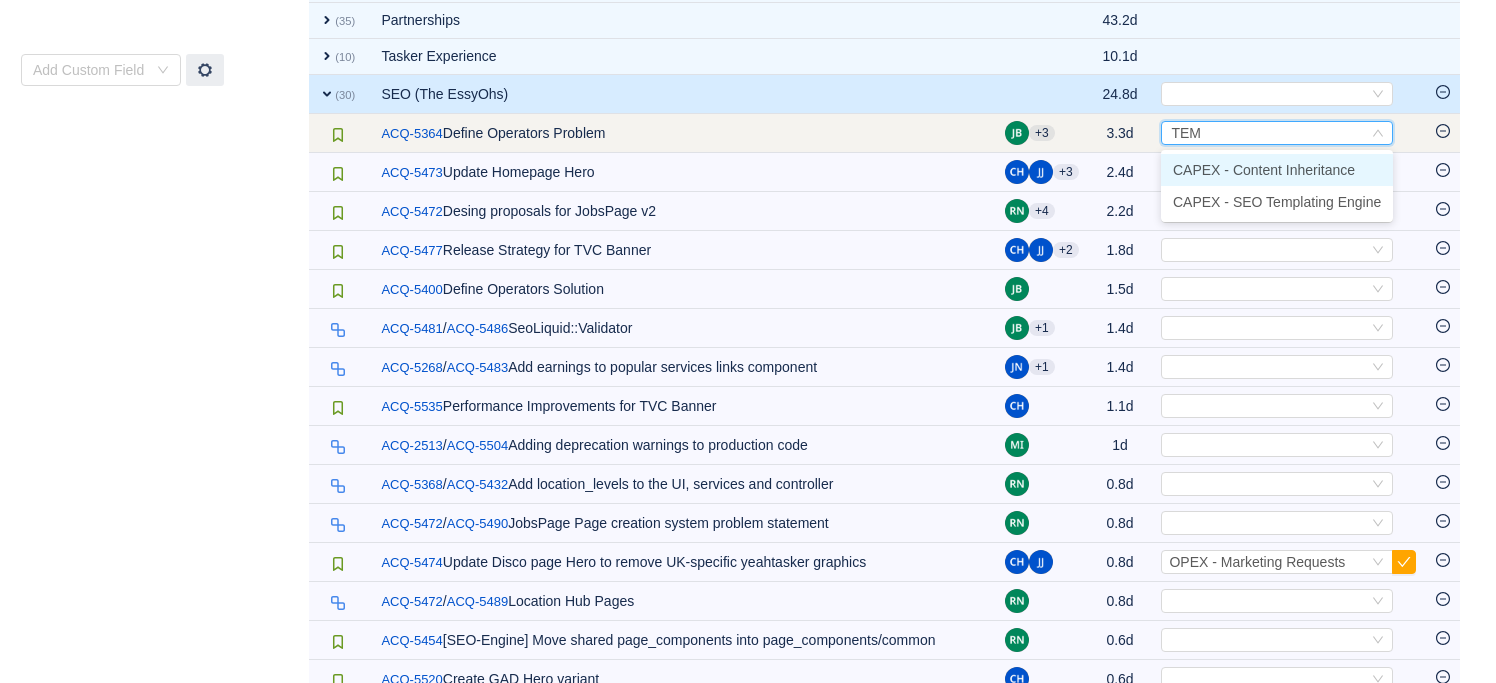 type on "TEMP" 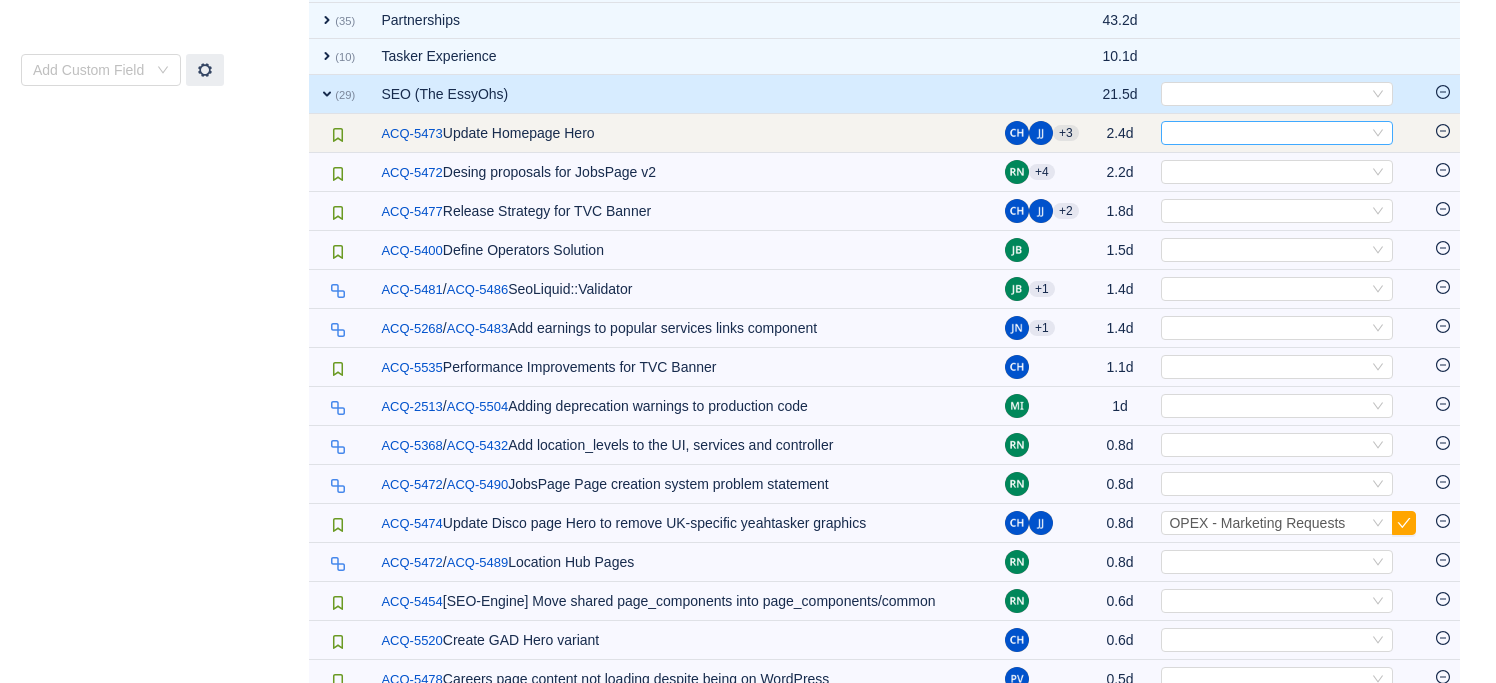 click on "Select" at bounding box center [1268, 133] 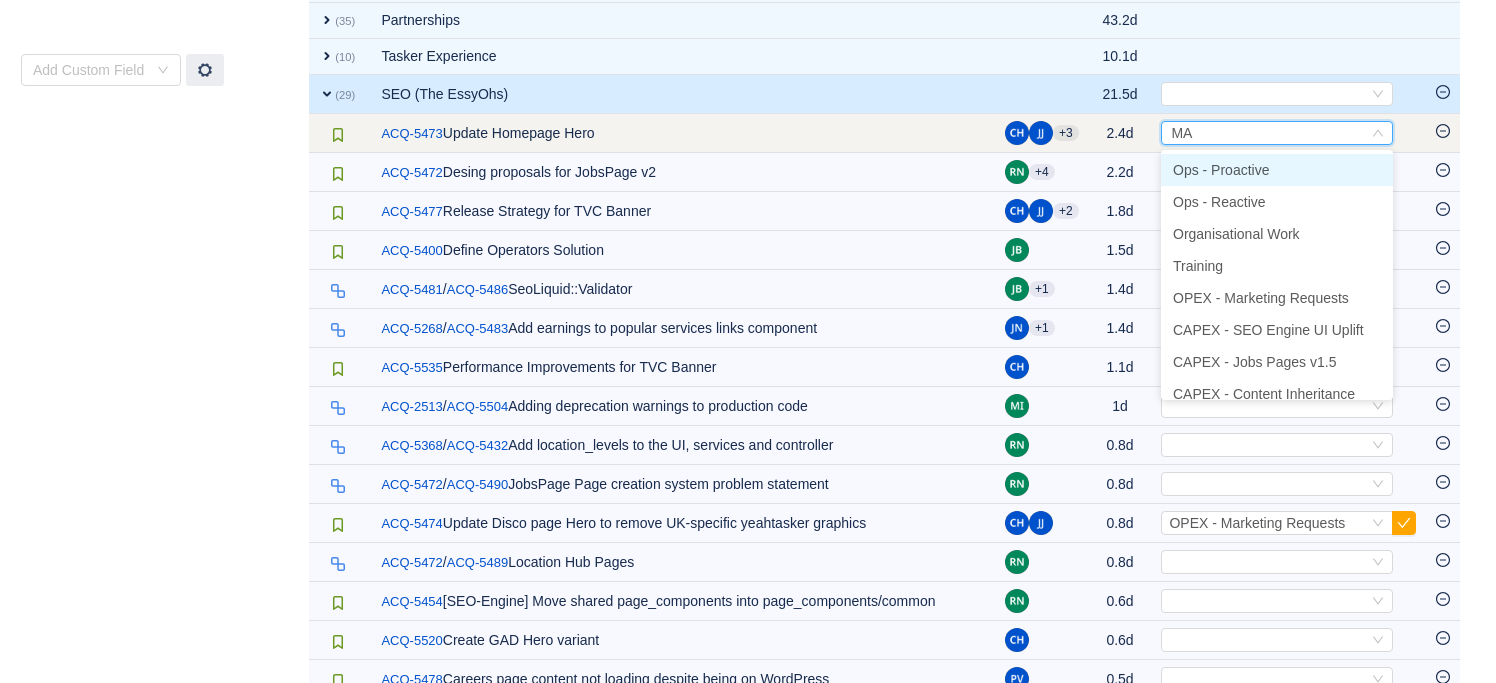 type on "MAR" 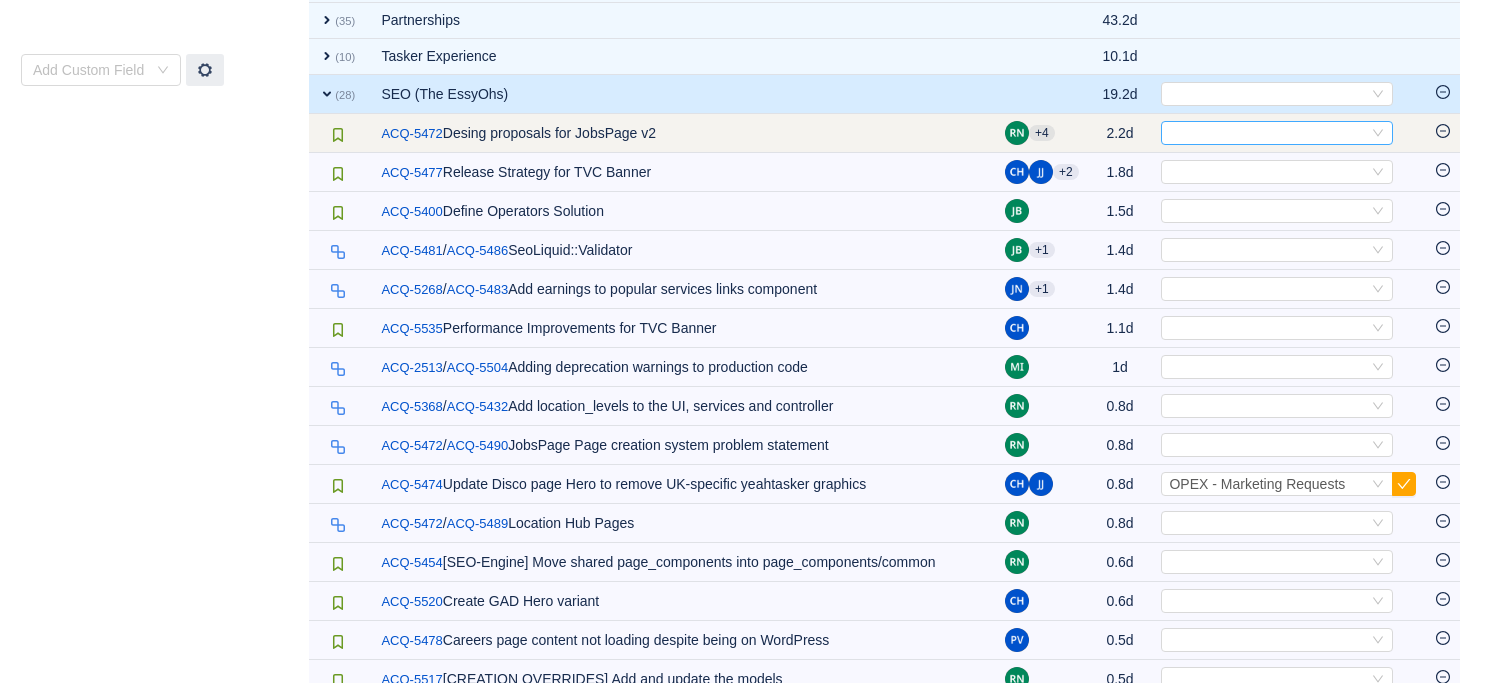 click on "Select" at bounding box center [1268, 133] 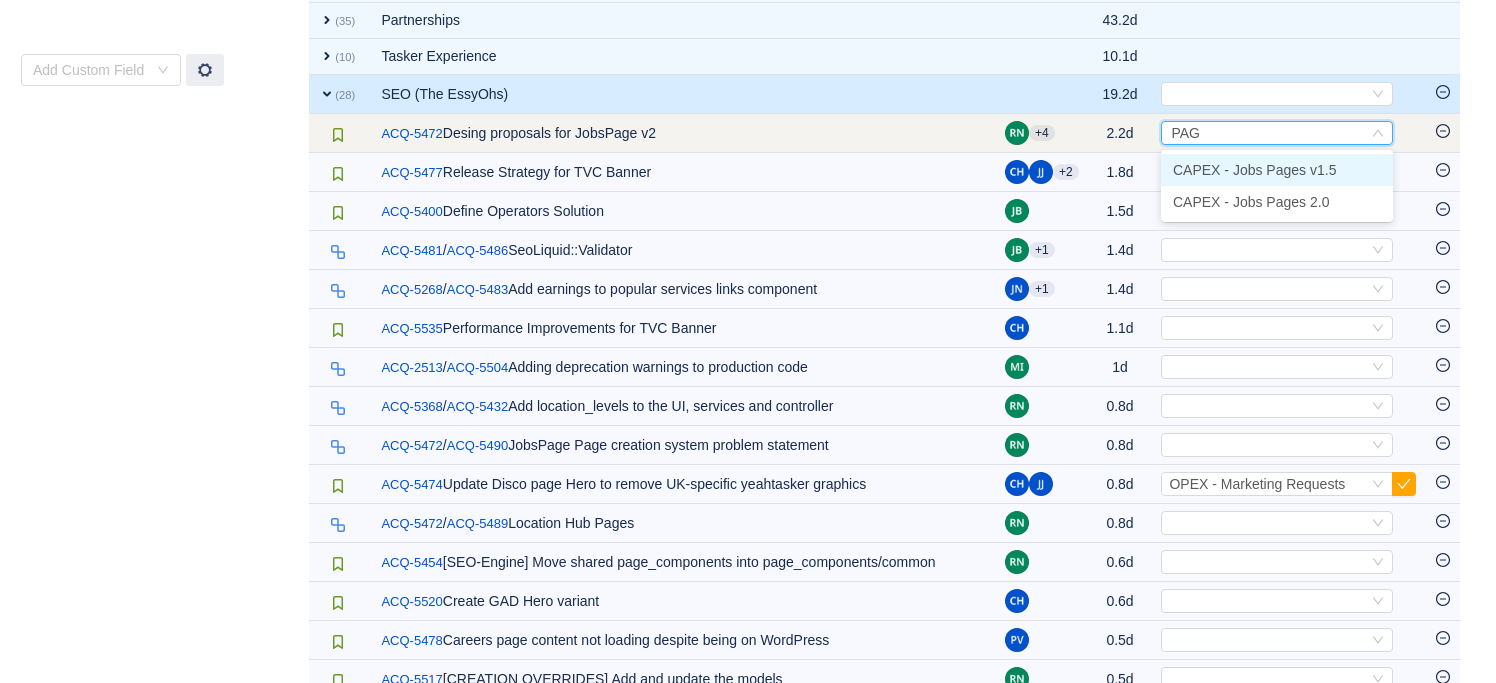 type on "PAGE" 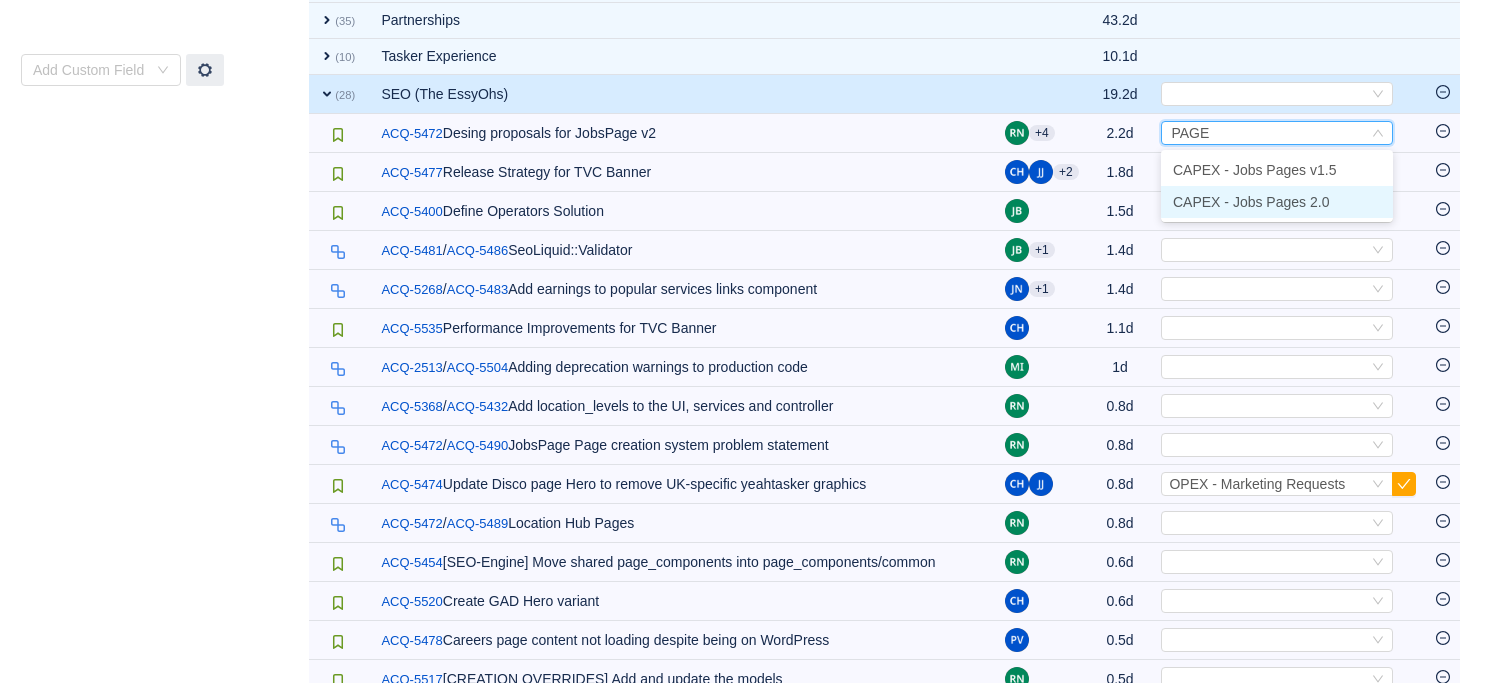 click on "CAPEX - Jobs Pages 2.0" at bounding box center (1251, 202) 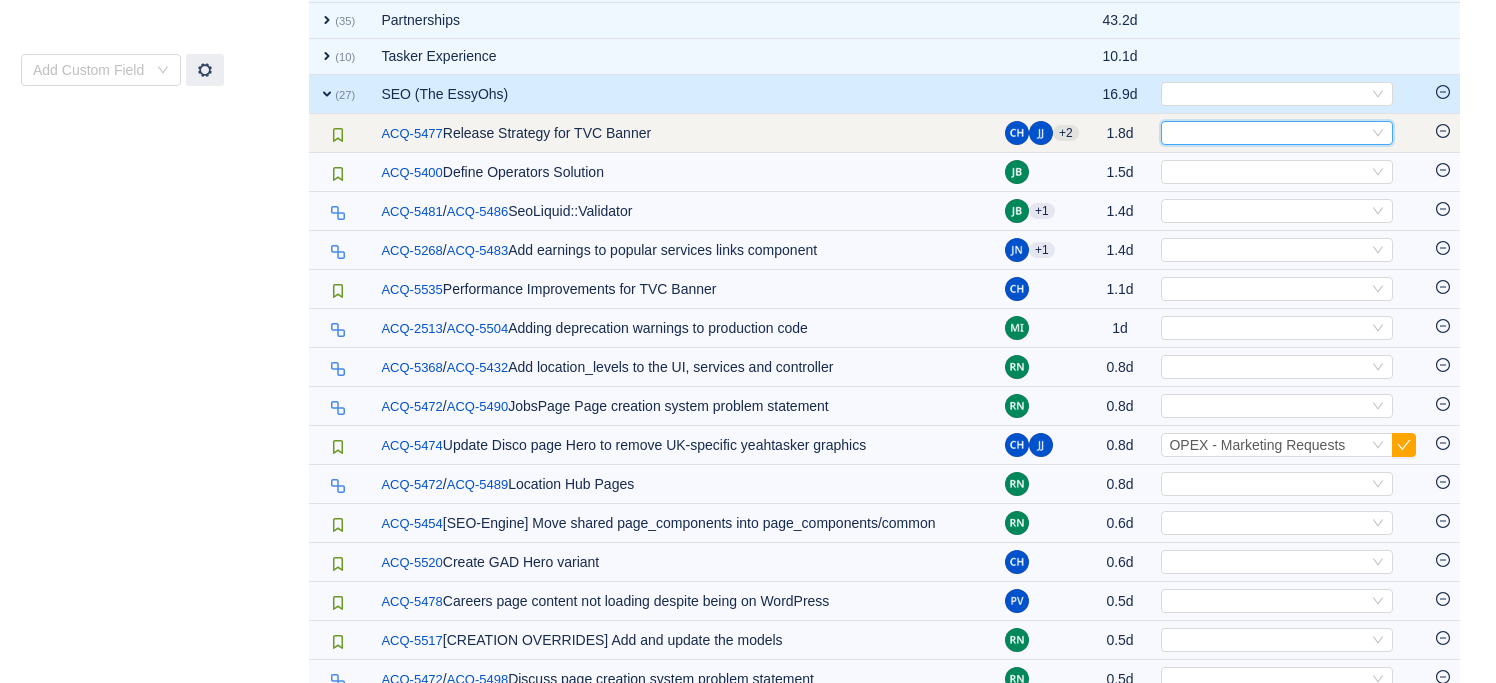 click on "Select" at bounding box center (1268, 133) 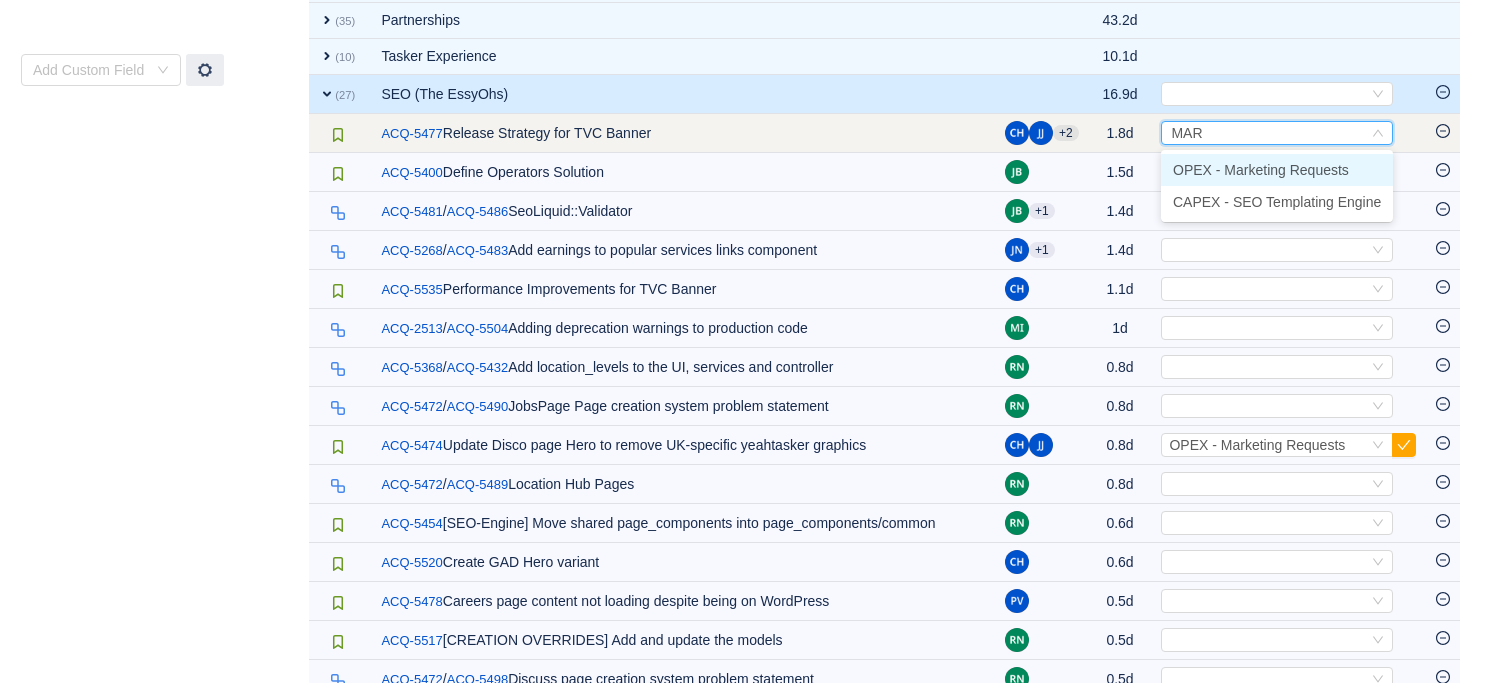type on "MARK" 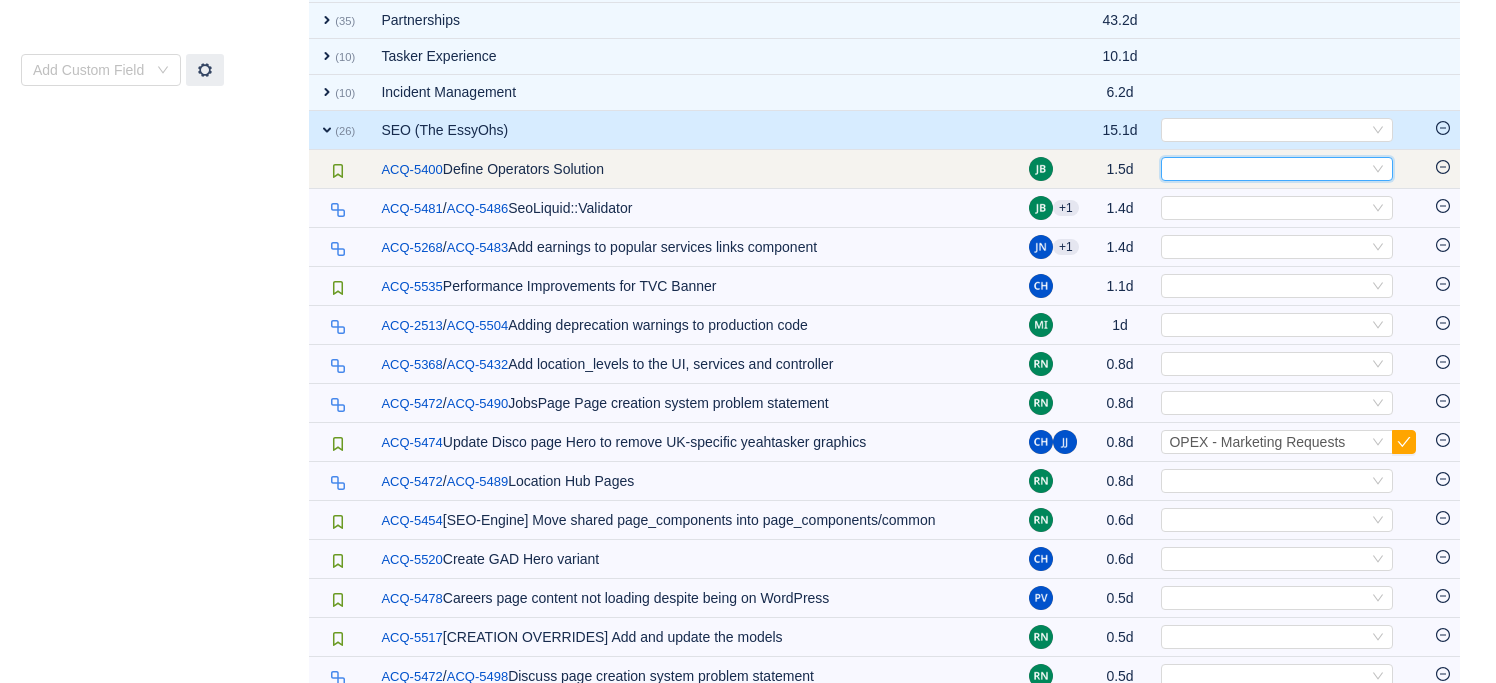 click on "Select" at bounding box center [1268, 169] 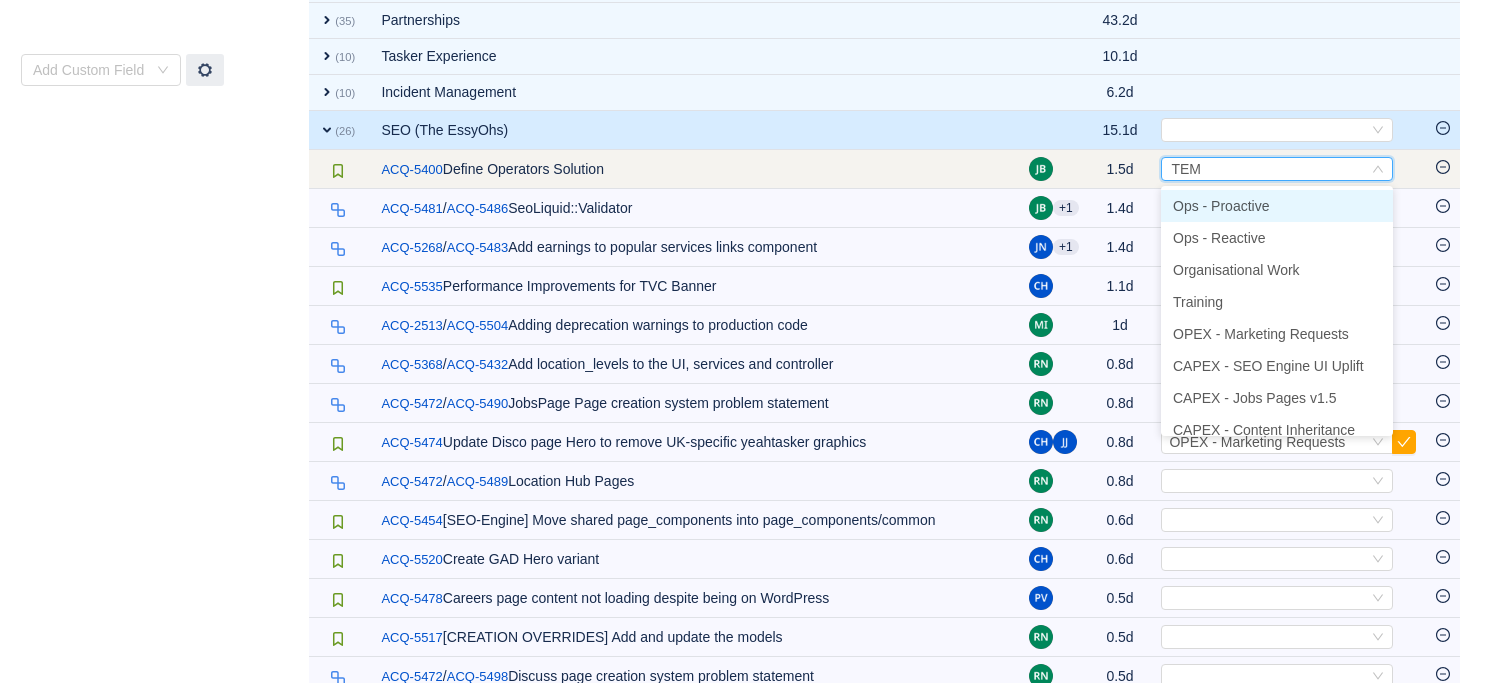 type on "TEMP" 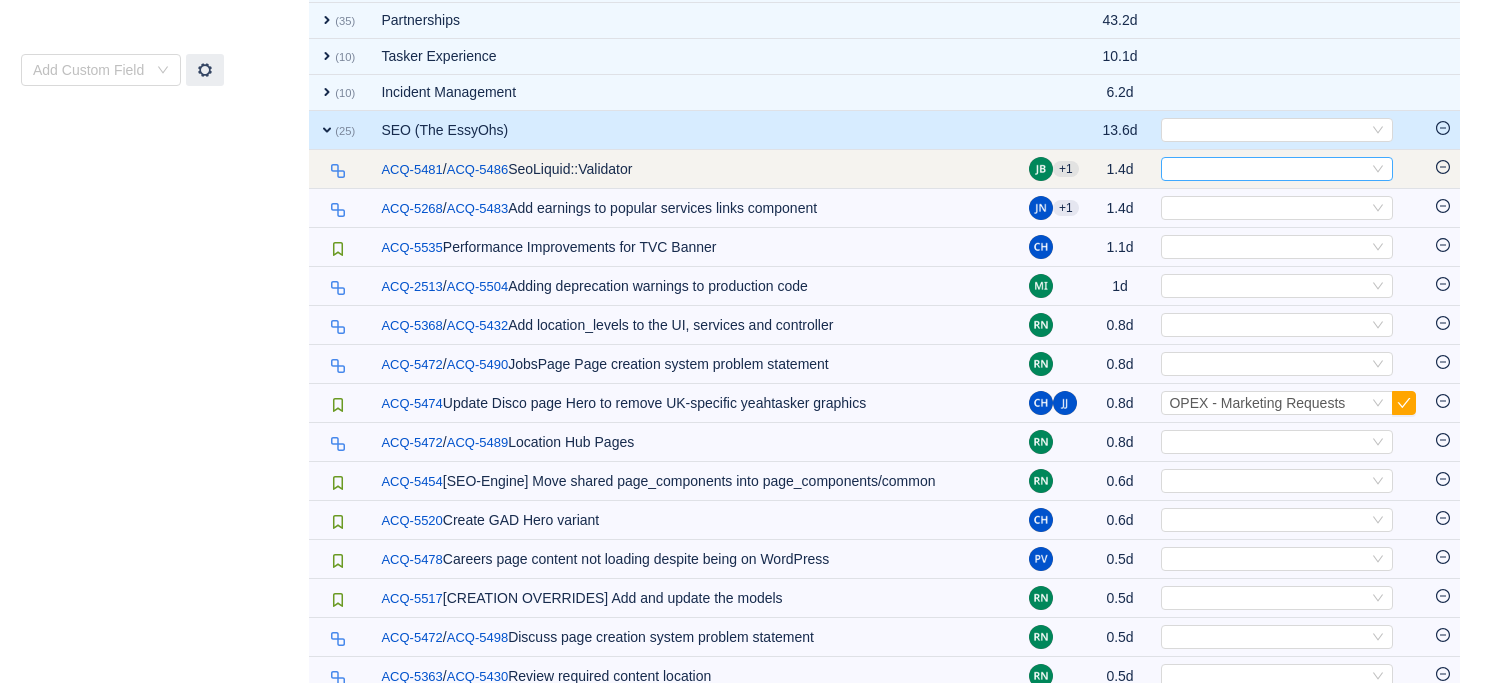 click on "Select" at bounding box center (1268, 169) 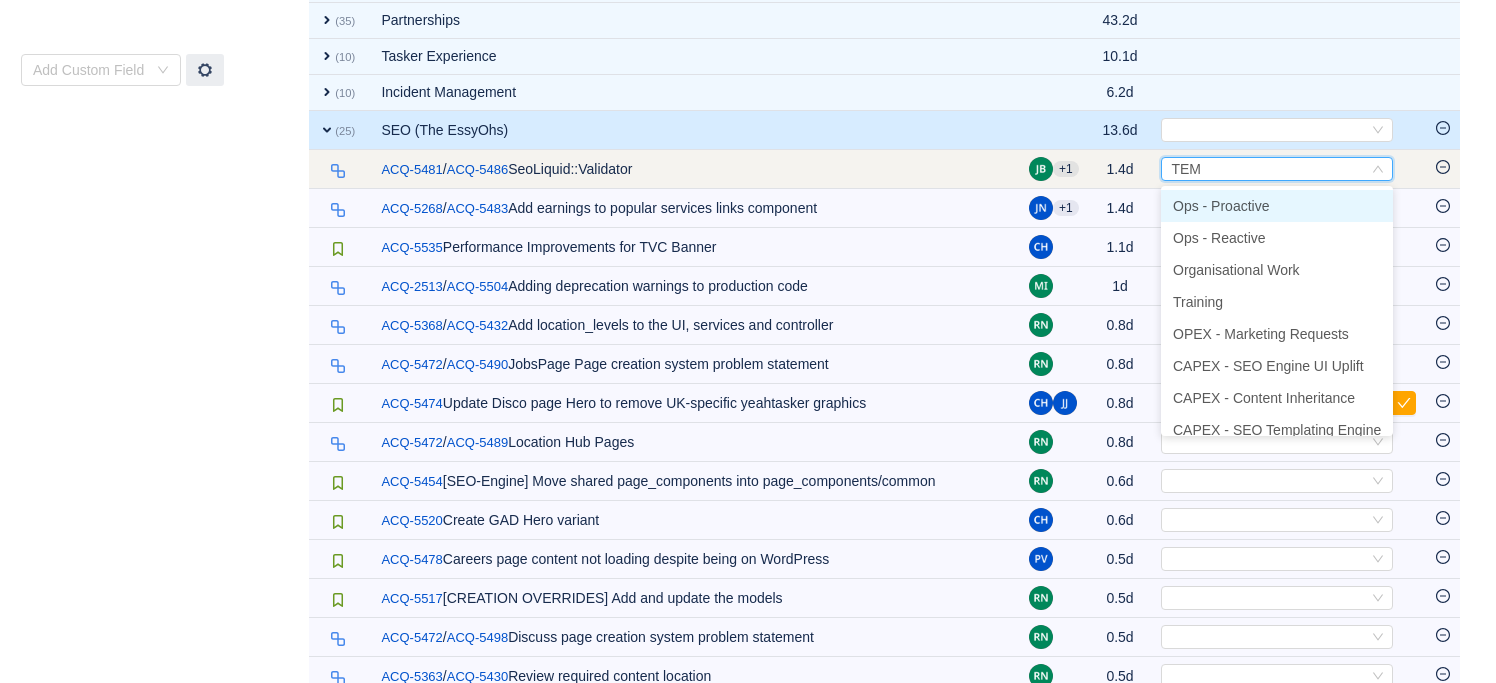 type on "TEMP" 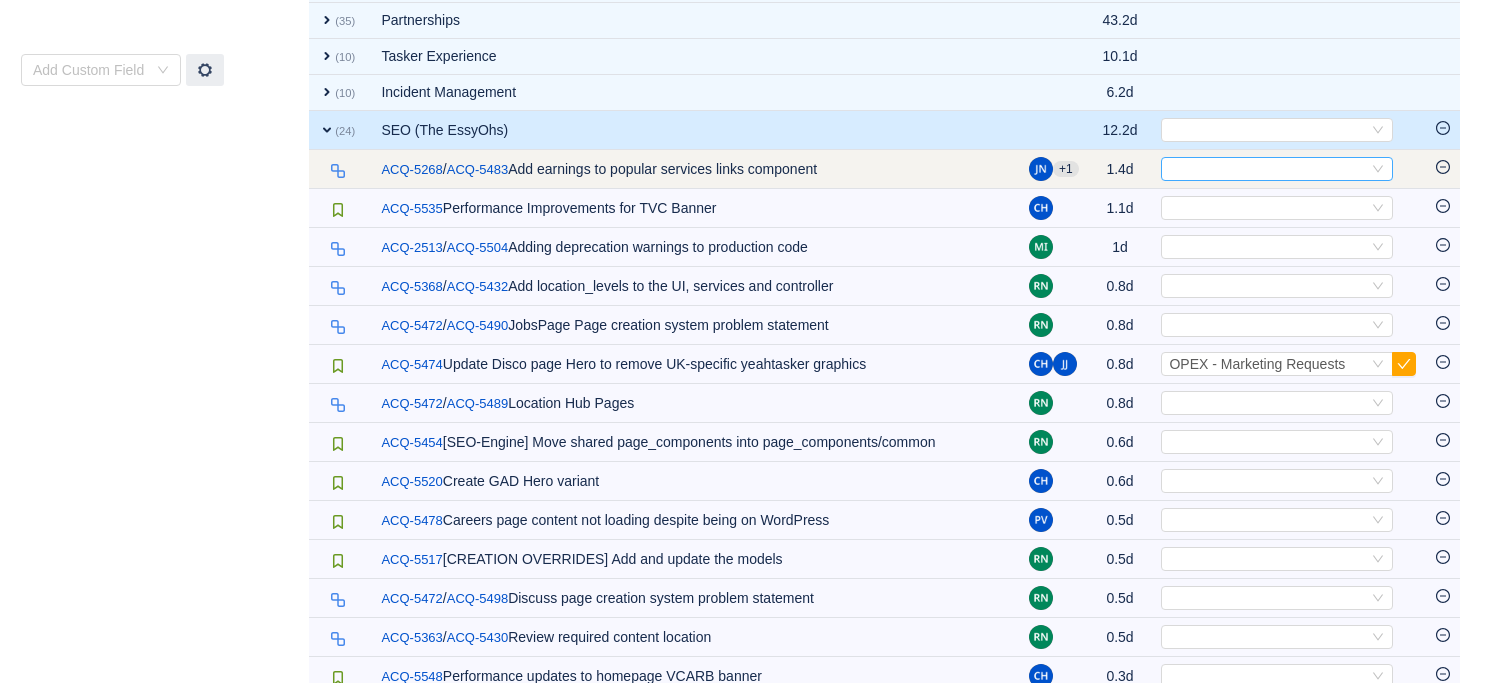 click on "Select" at bounding box center (1268, 169) 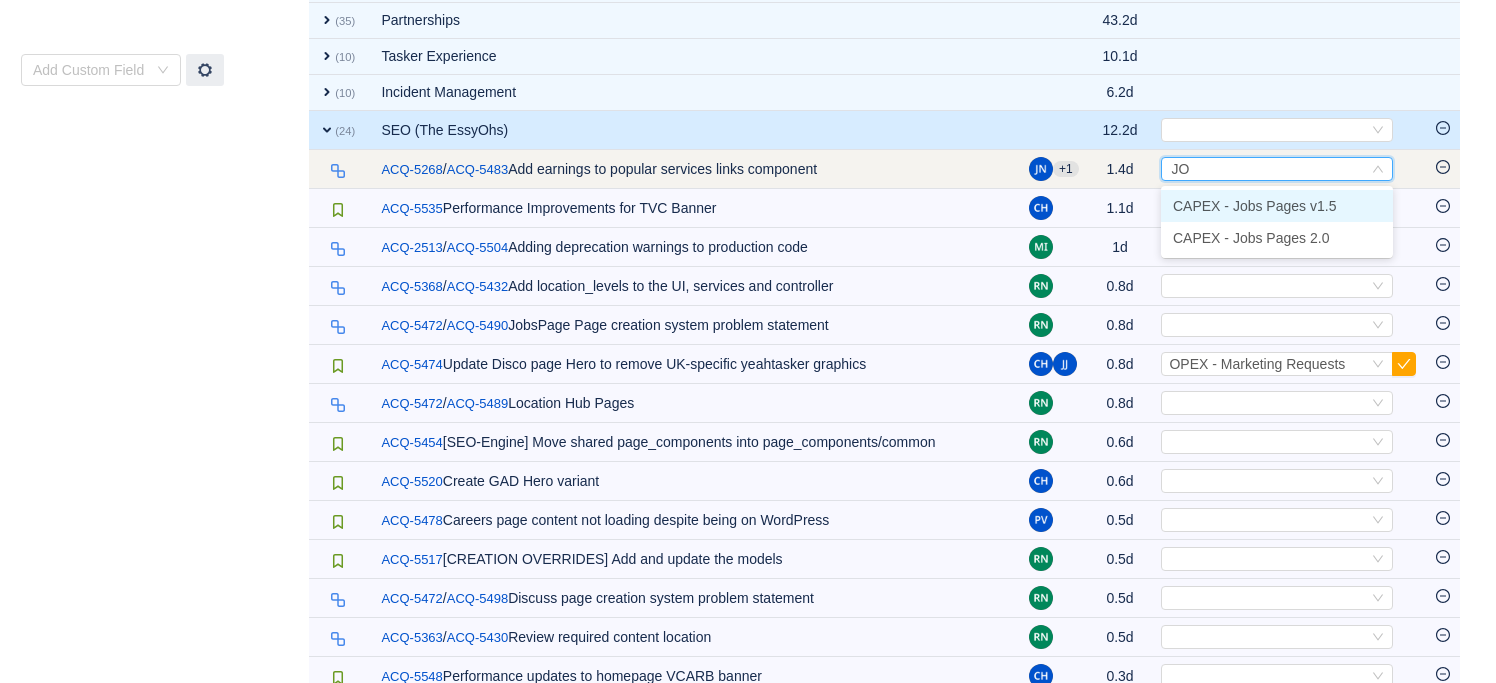 type on "JOB" 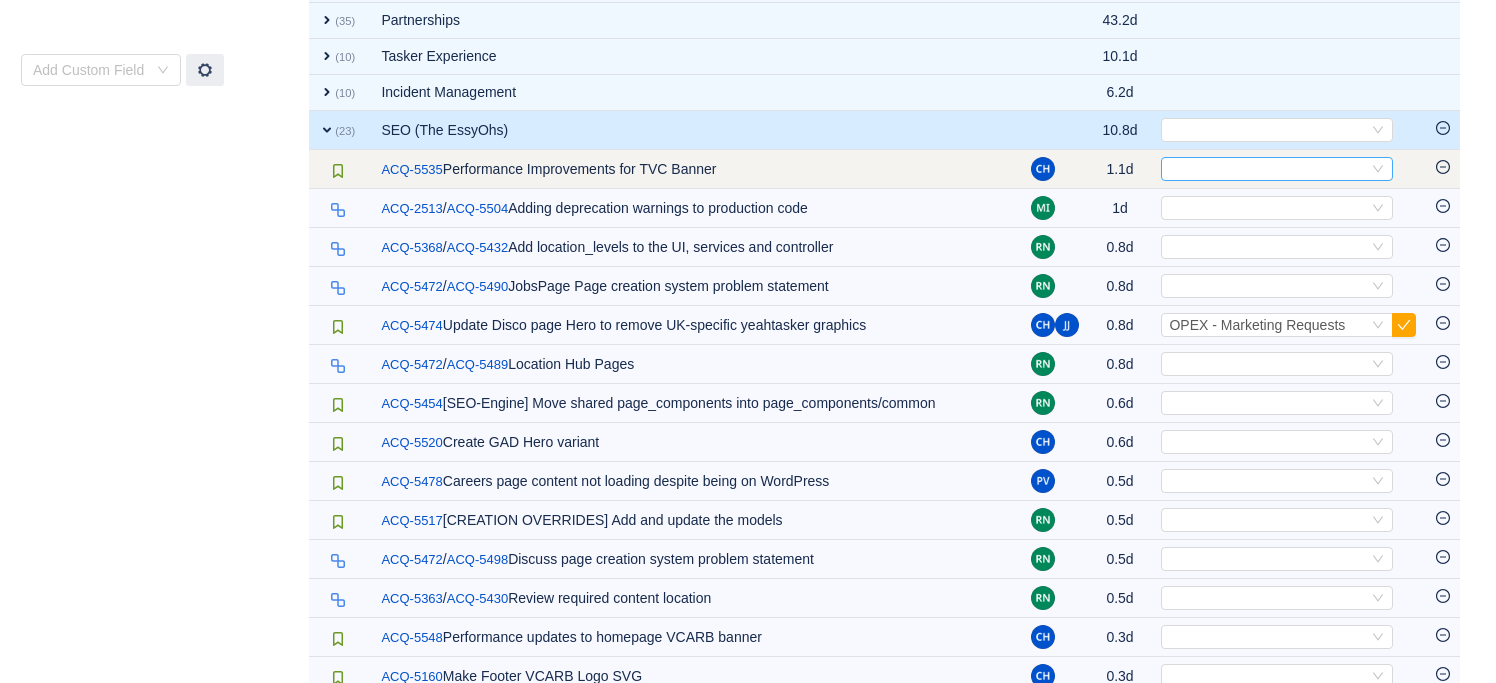 click on "Select" at bounding box center [1268, 169] 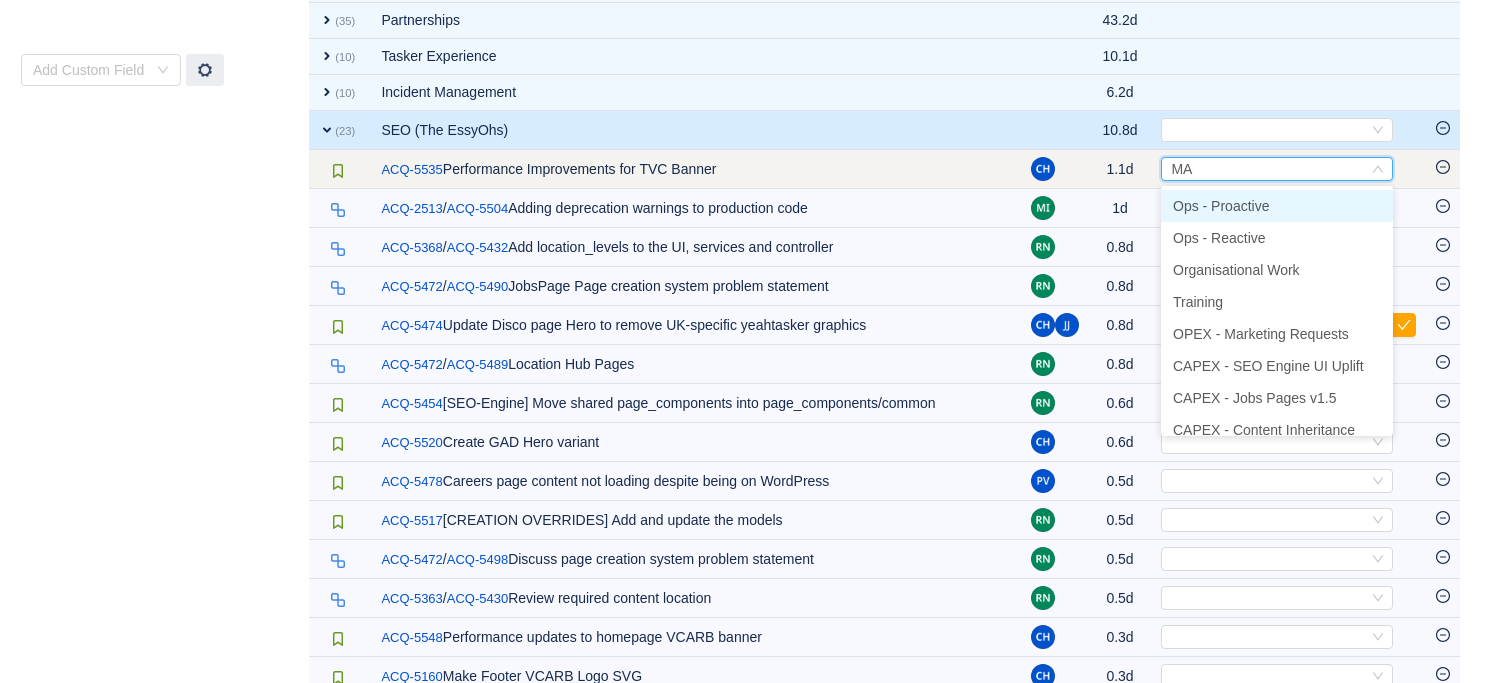 type on "MAR" 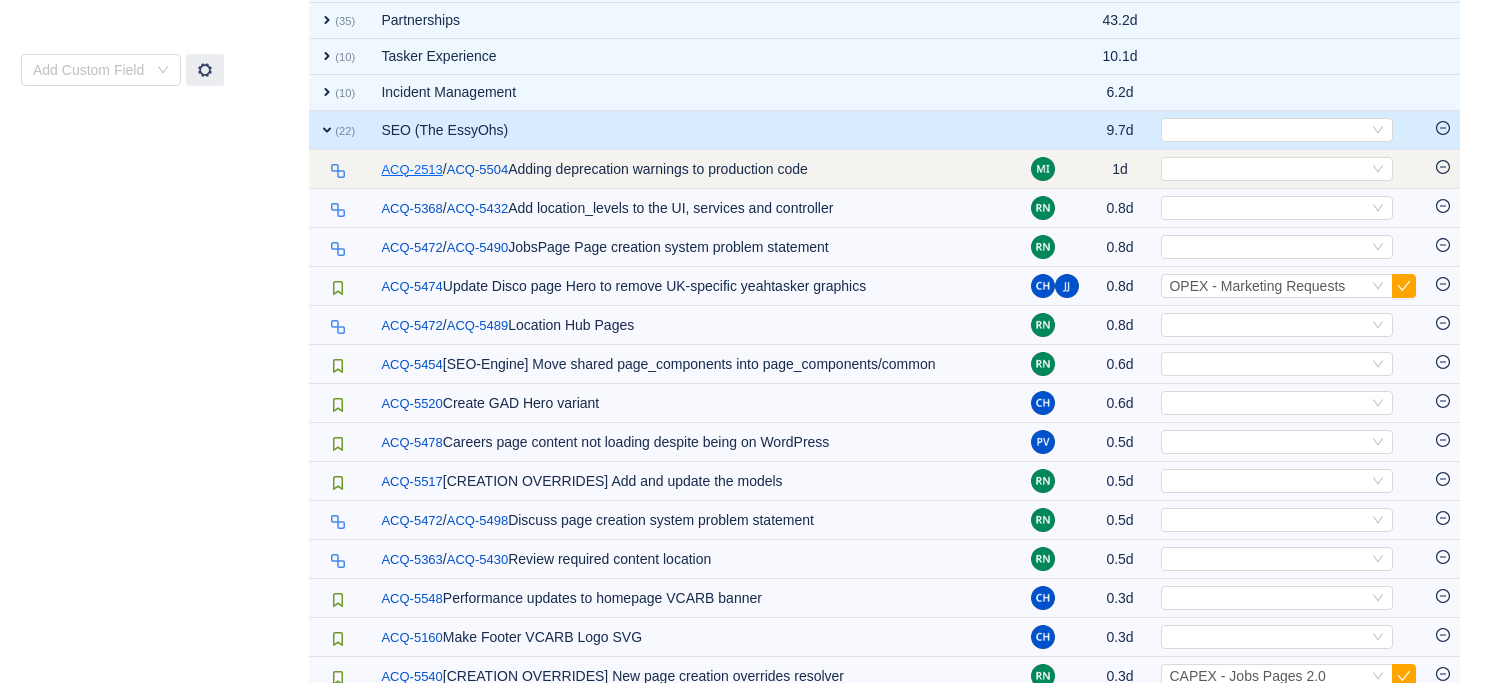 click on "ACQ-2513" at bounding box center (411, 170) 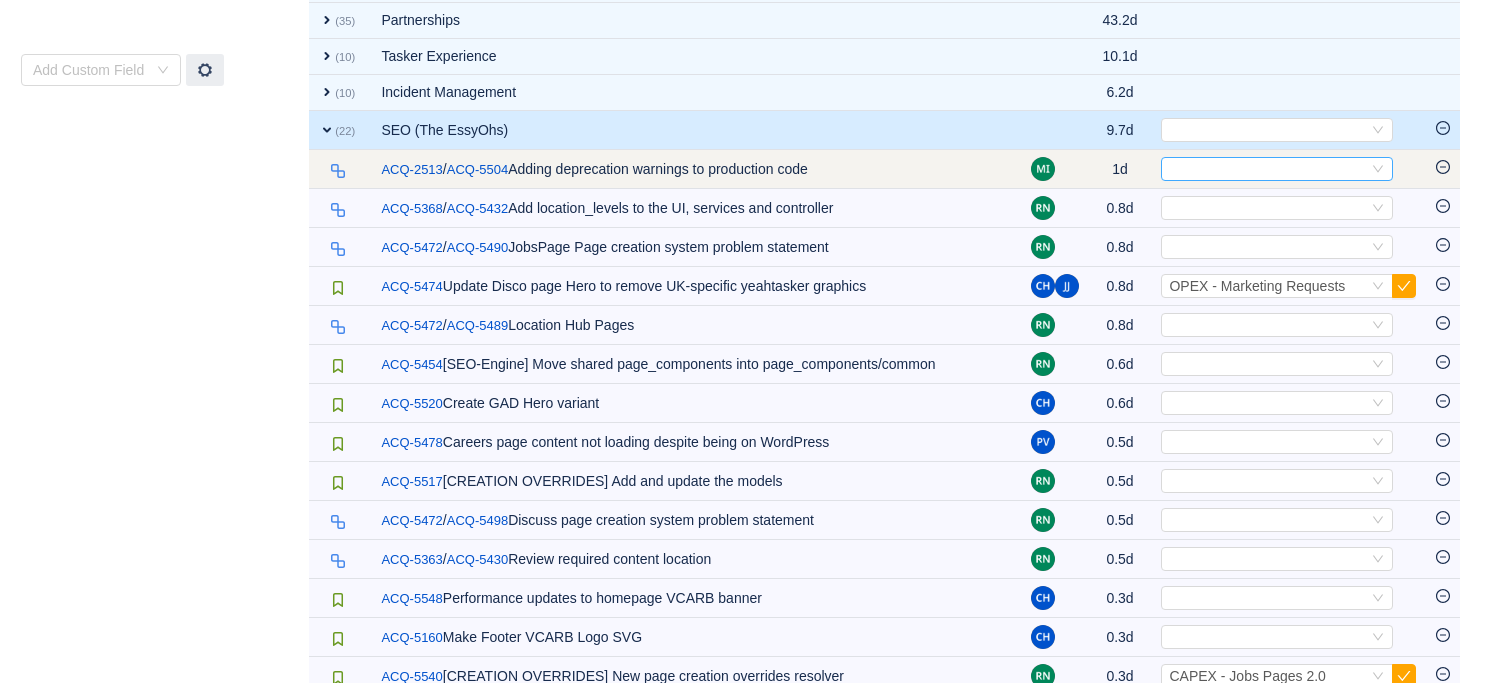 click on "Select" at bounding box center [1268, 169] 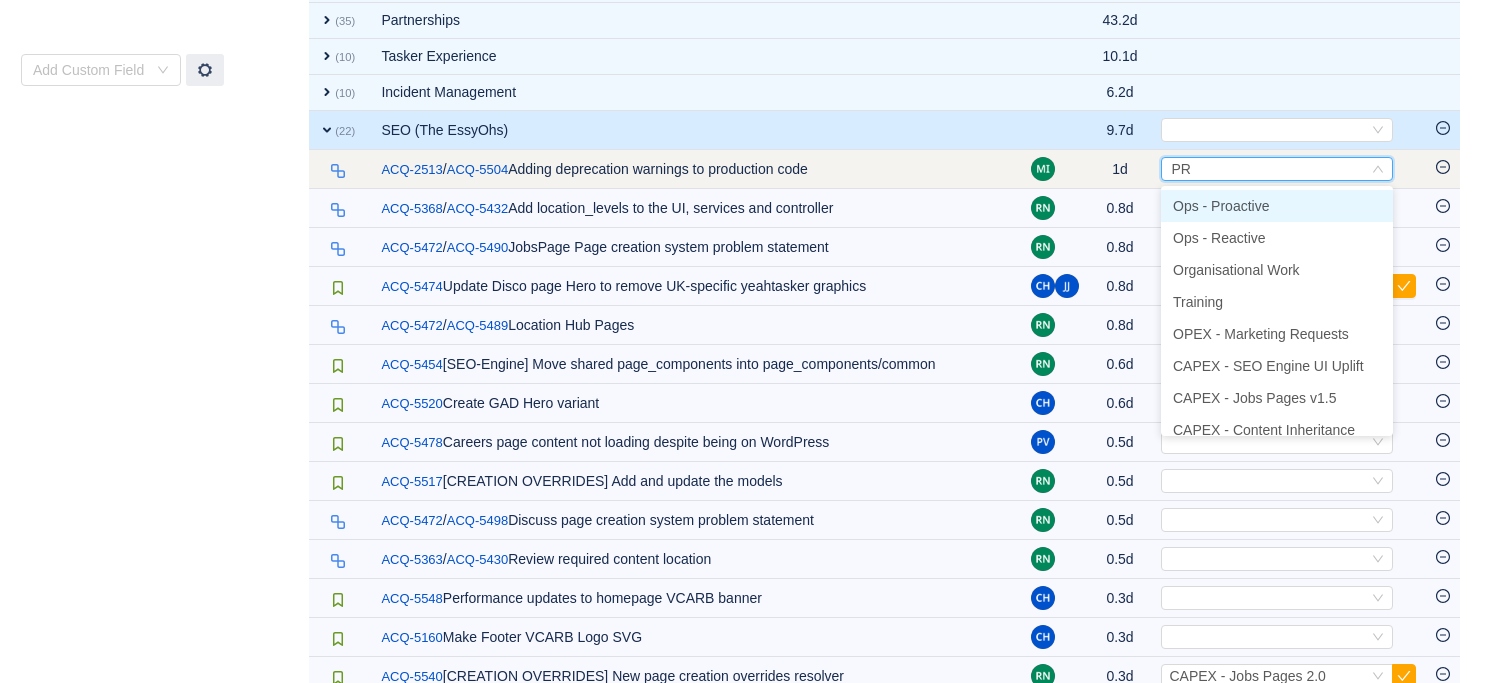 type on "PRO" 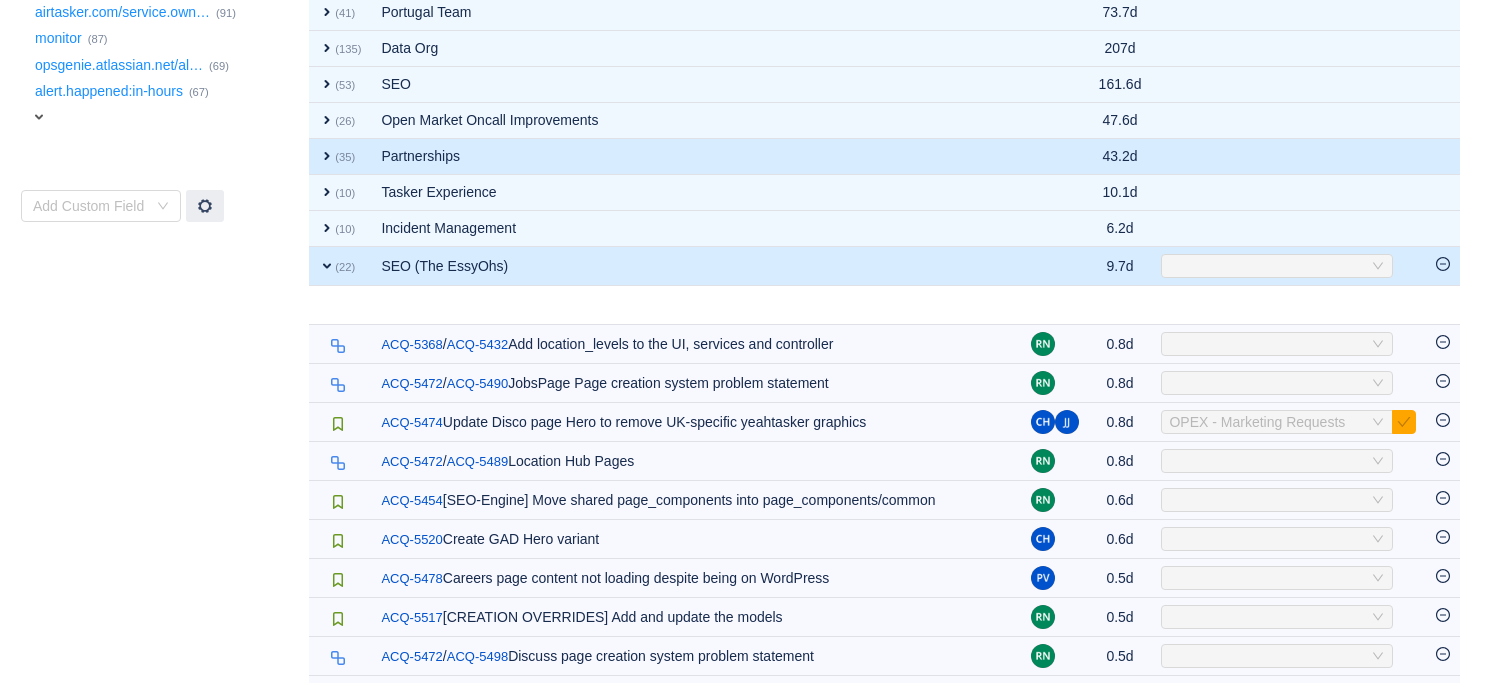 scroll, scrollTop: 692, scrollLeft: 0, axis: vertical 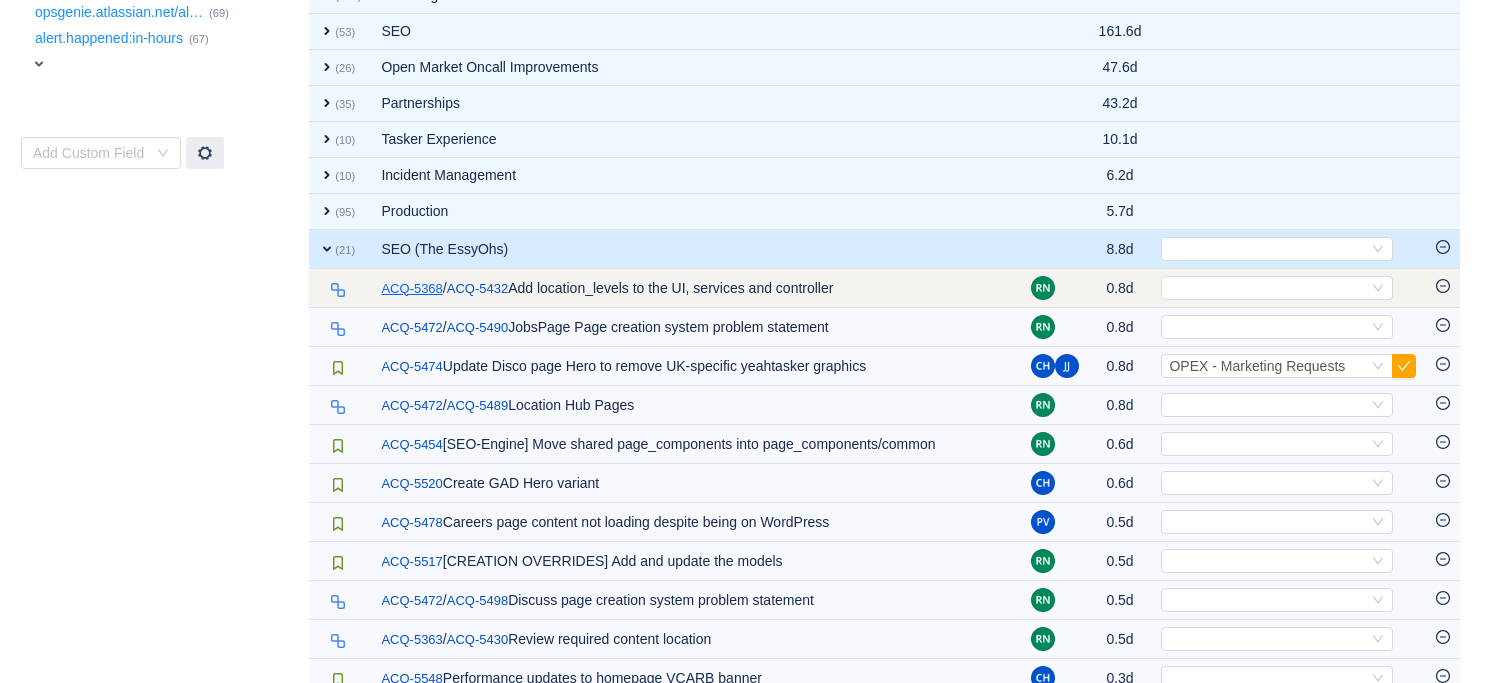 click on "ACQ-5368" at bounding box center (411, 289) 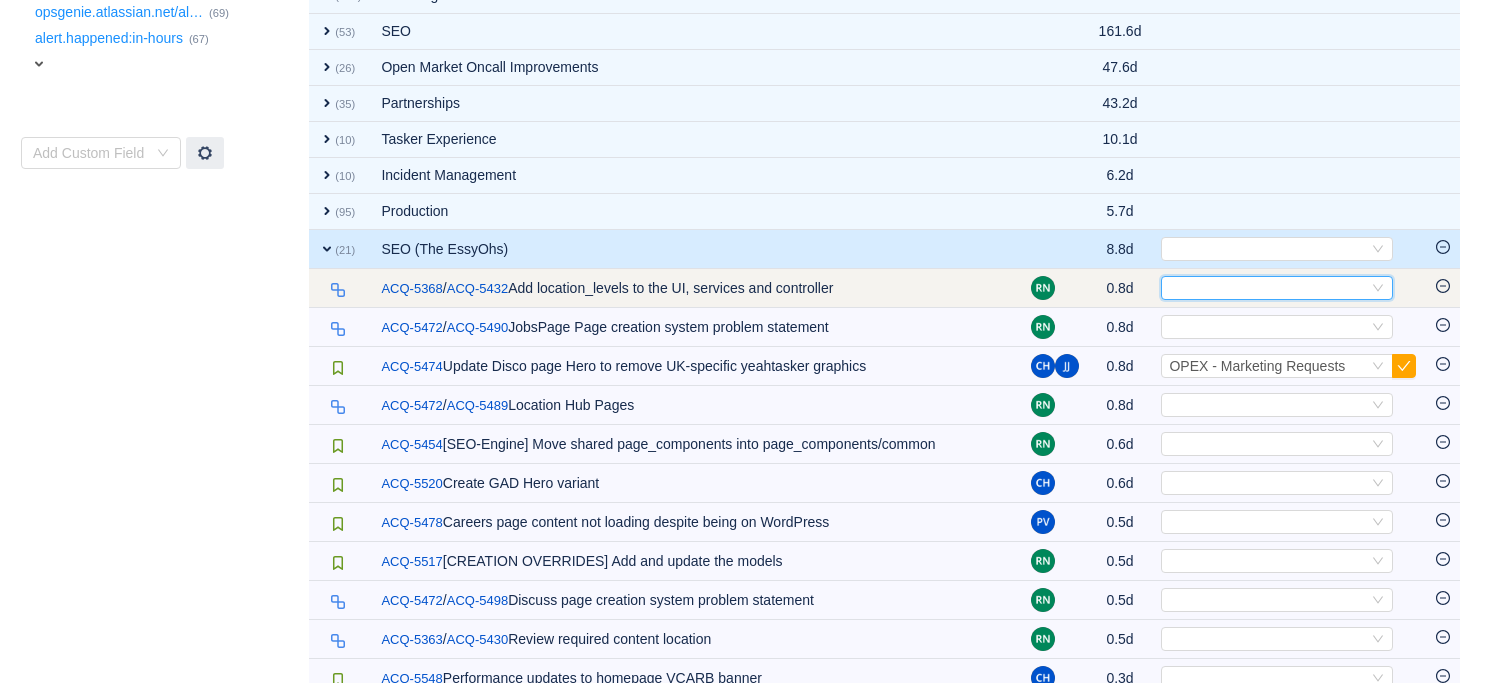 click on "Select" at bounding box center [1268, 288] 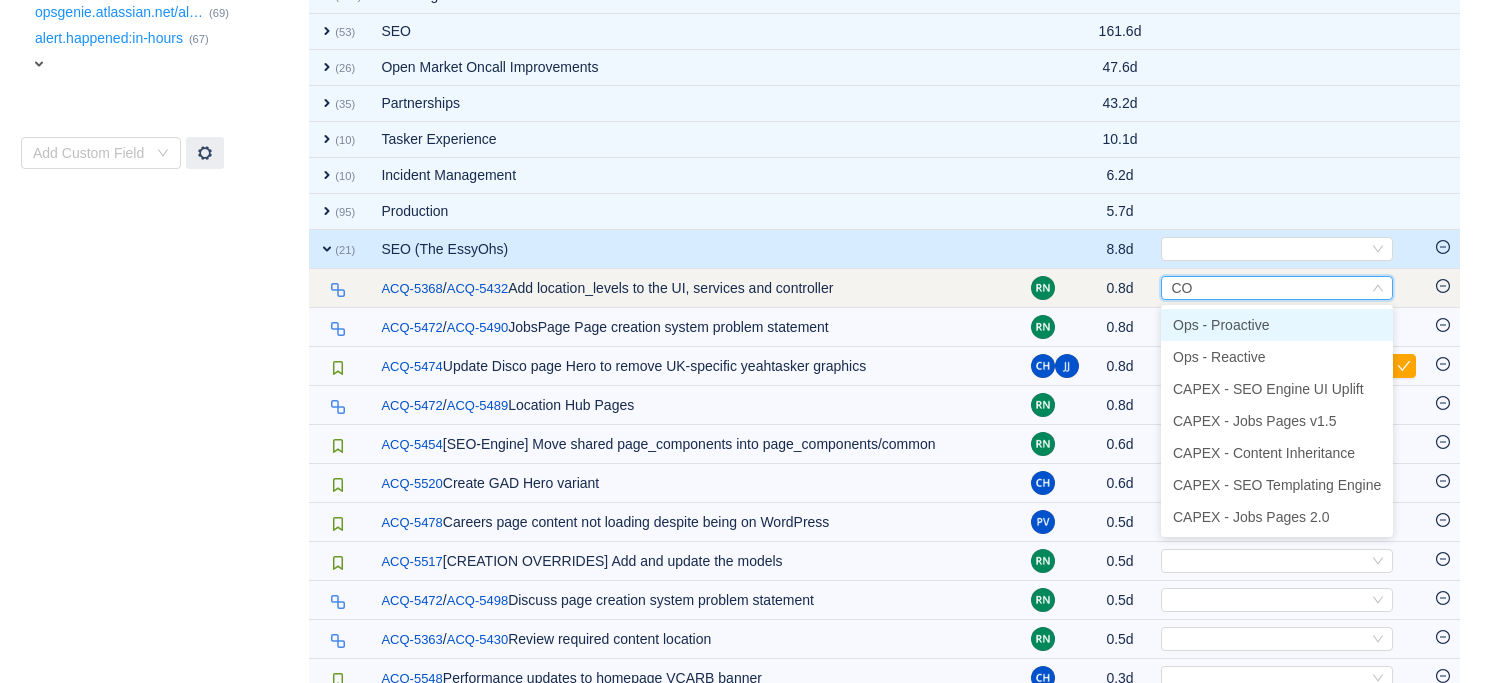 type on "CON" 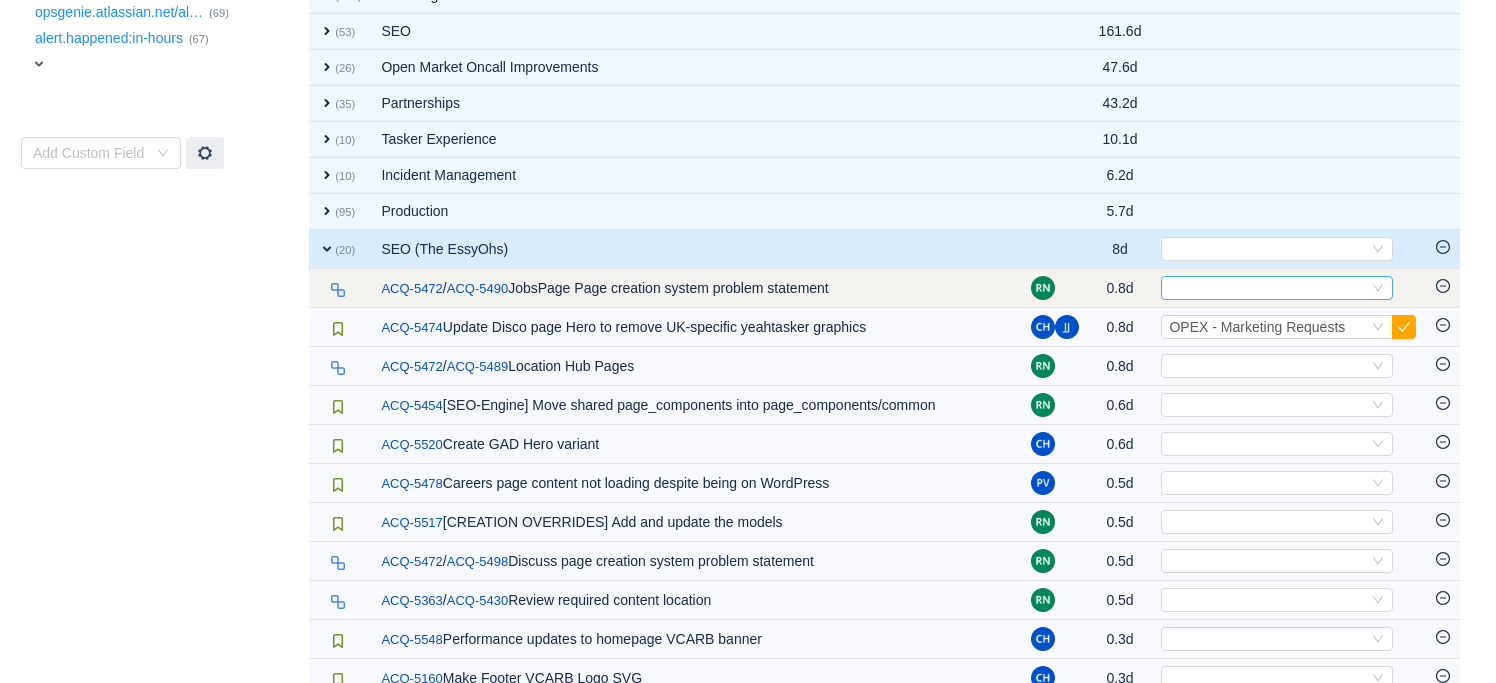click on "Select" at bounding box center [1268, 288] 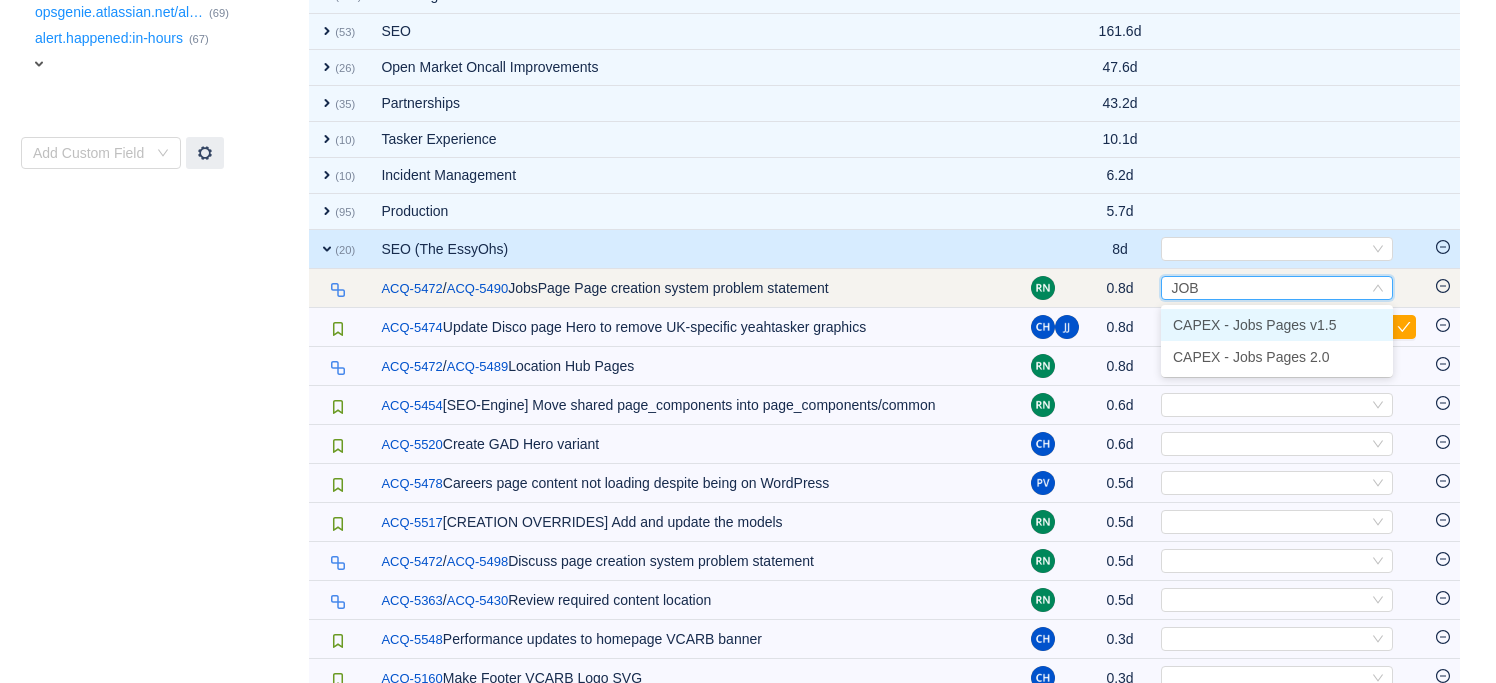 type on "JOBS" 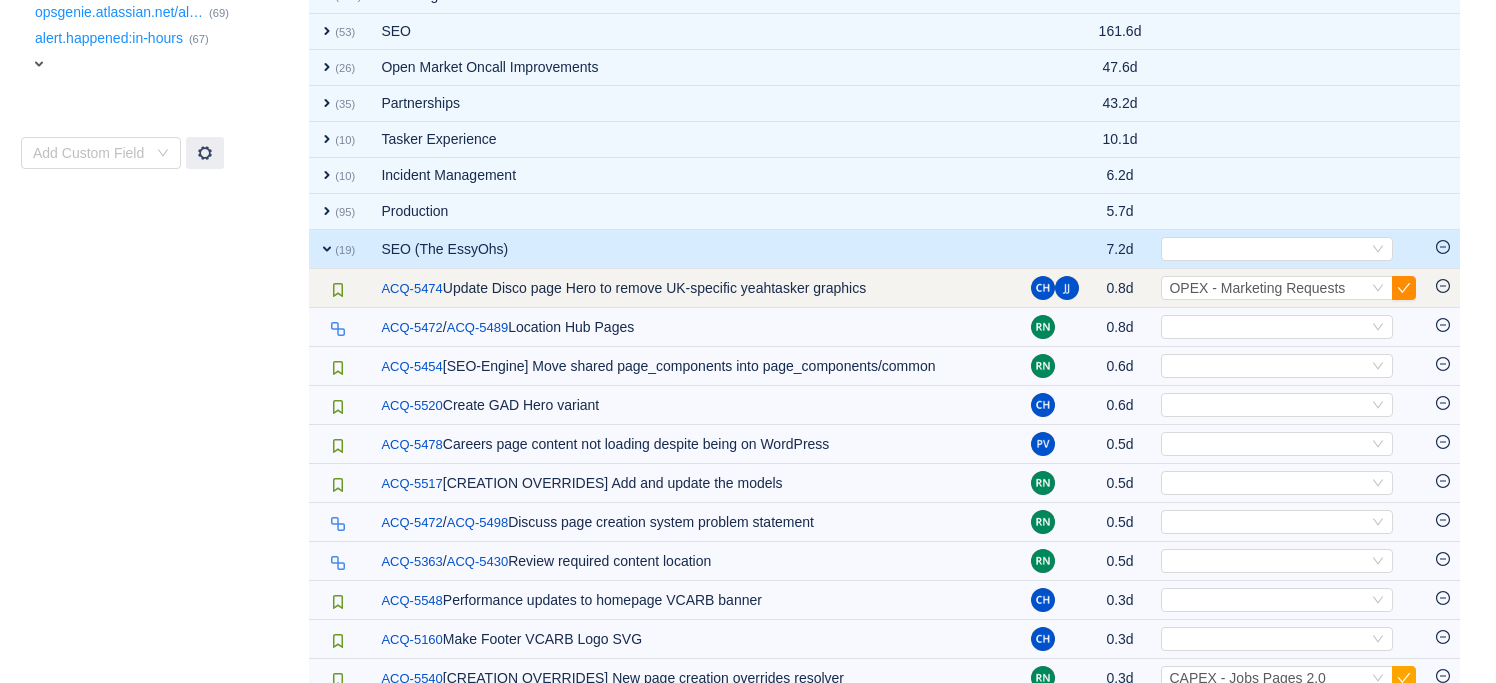 click at bounding box center (1404, 288) 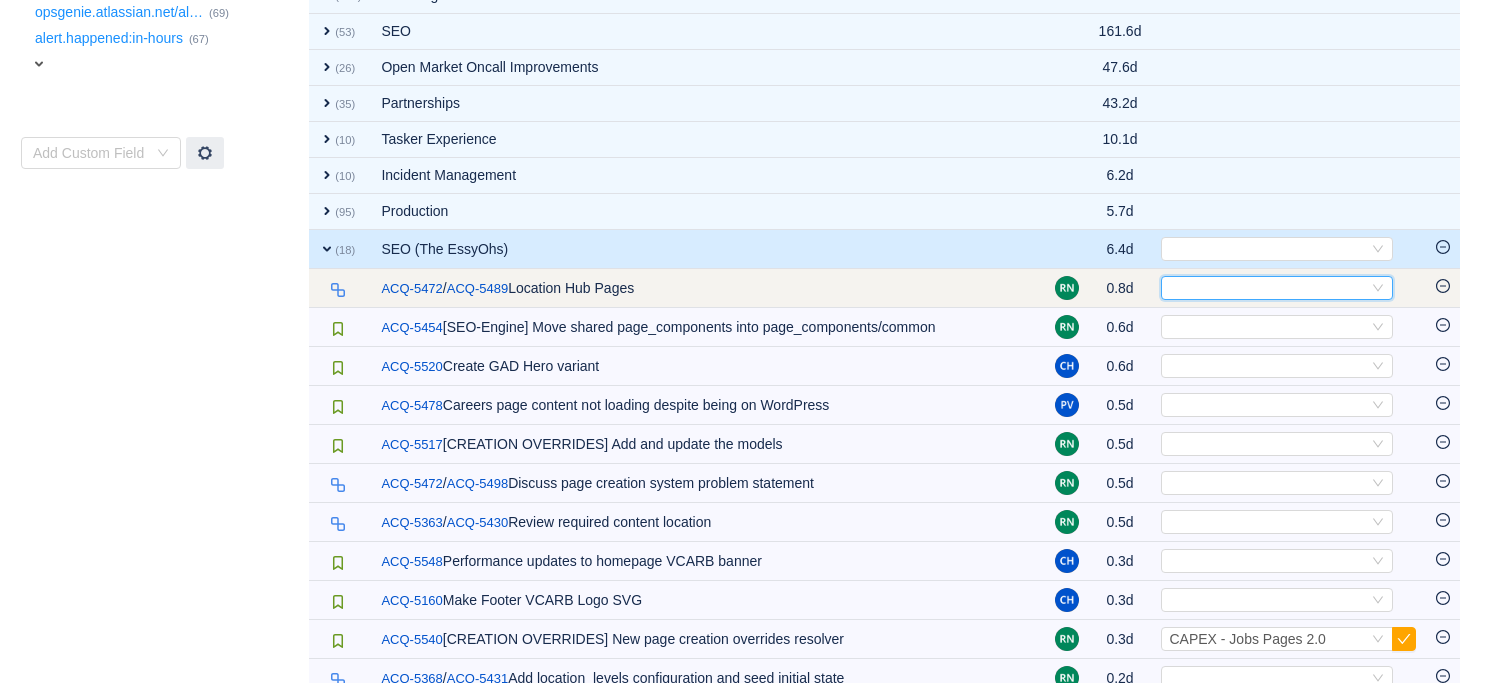 click on "Select" at bounding box center (1268, 288) 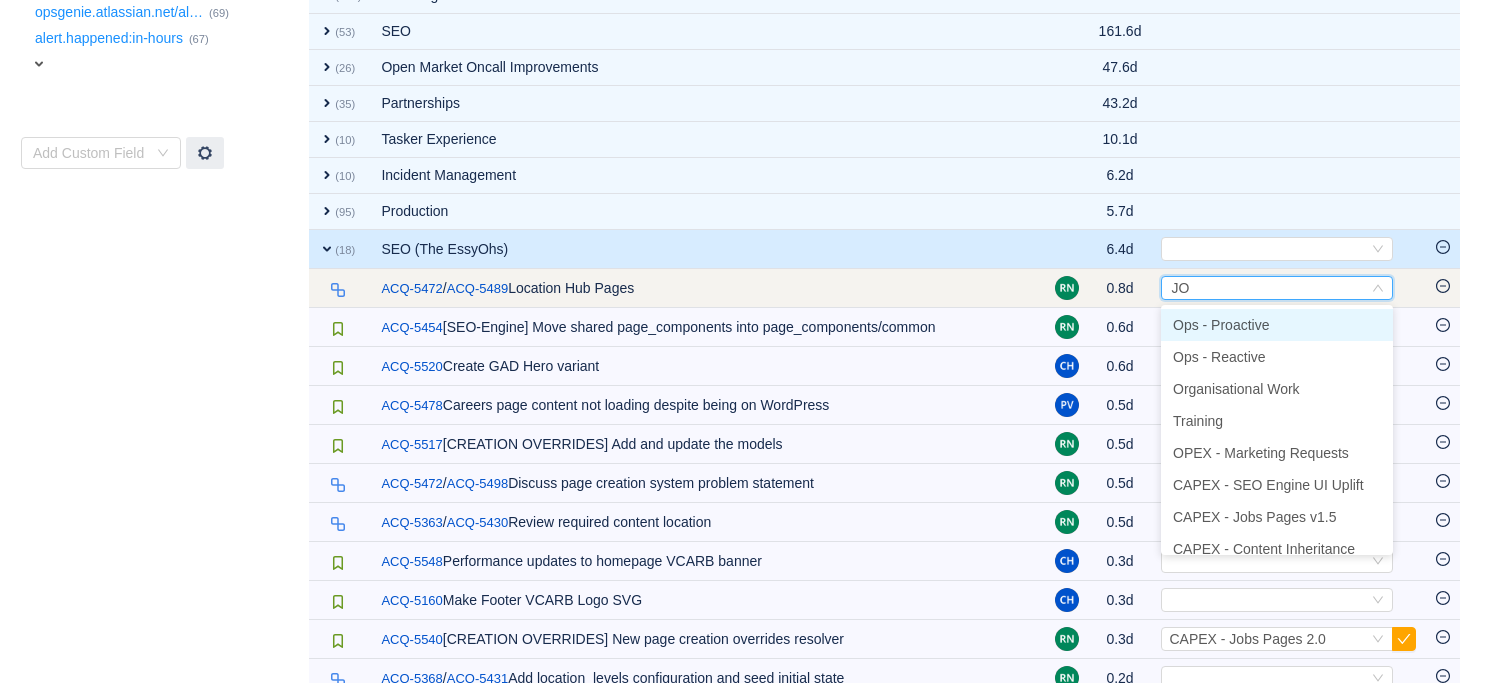 type on "JOB" 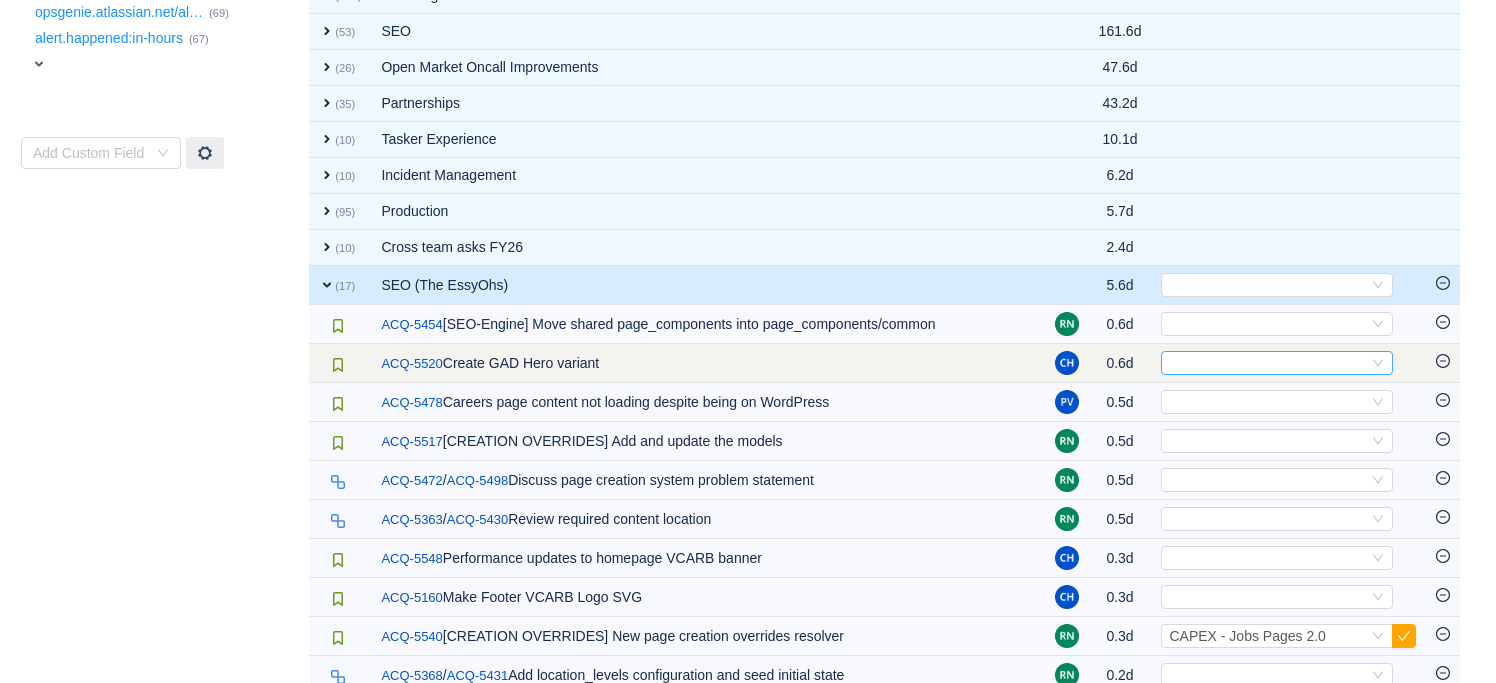 click on "Select" at bounding box center [1268, 363] 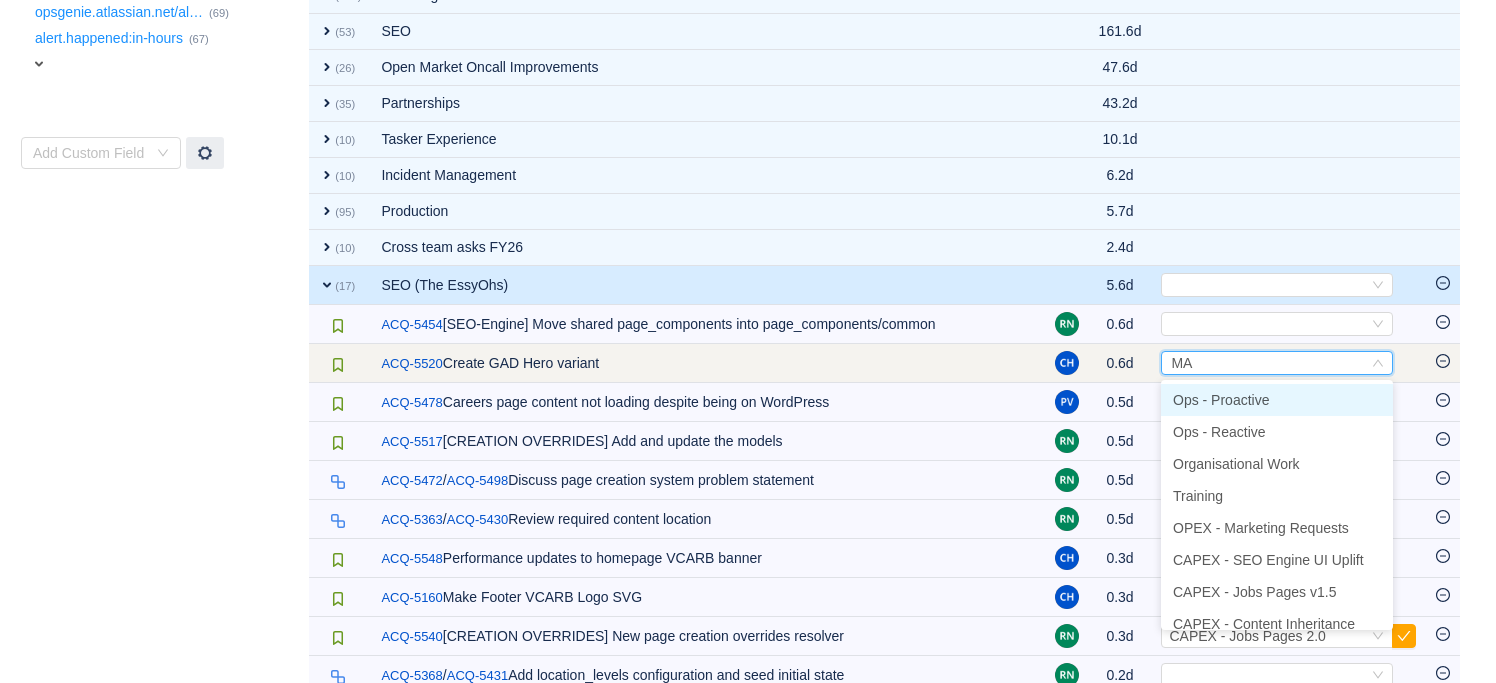 type on "MAR" 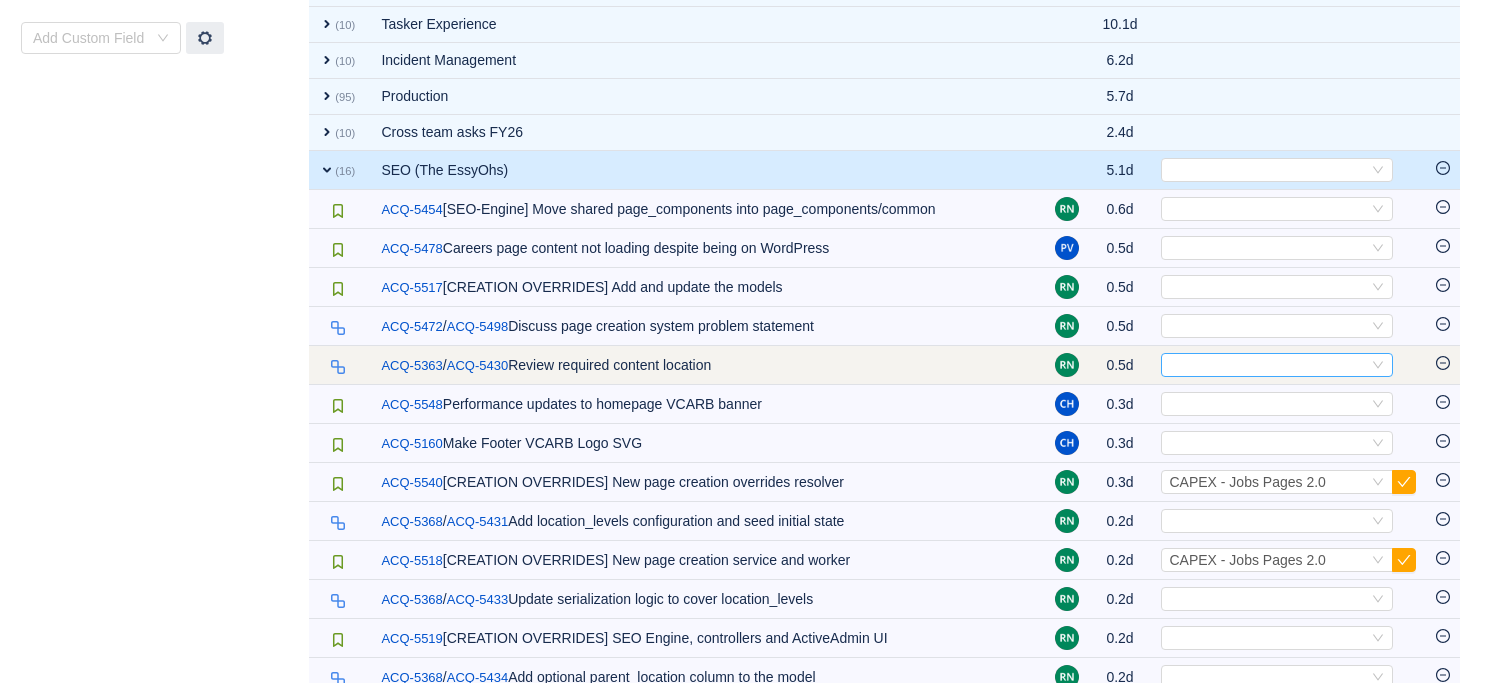 scroll, scrollTop: 857, scrollLeft: 0, axis: vertical 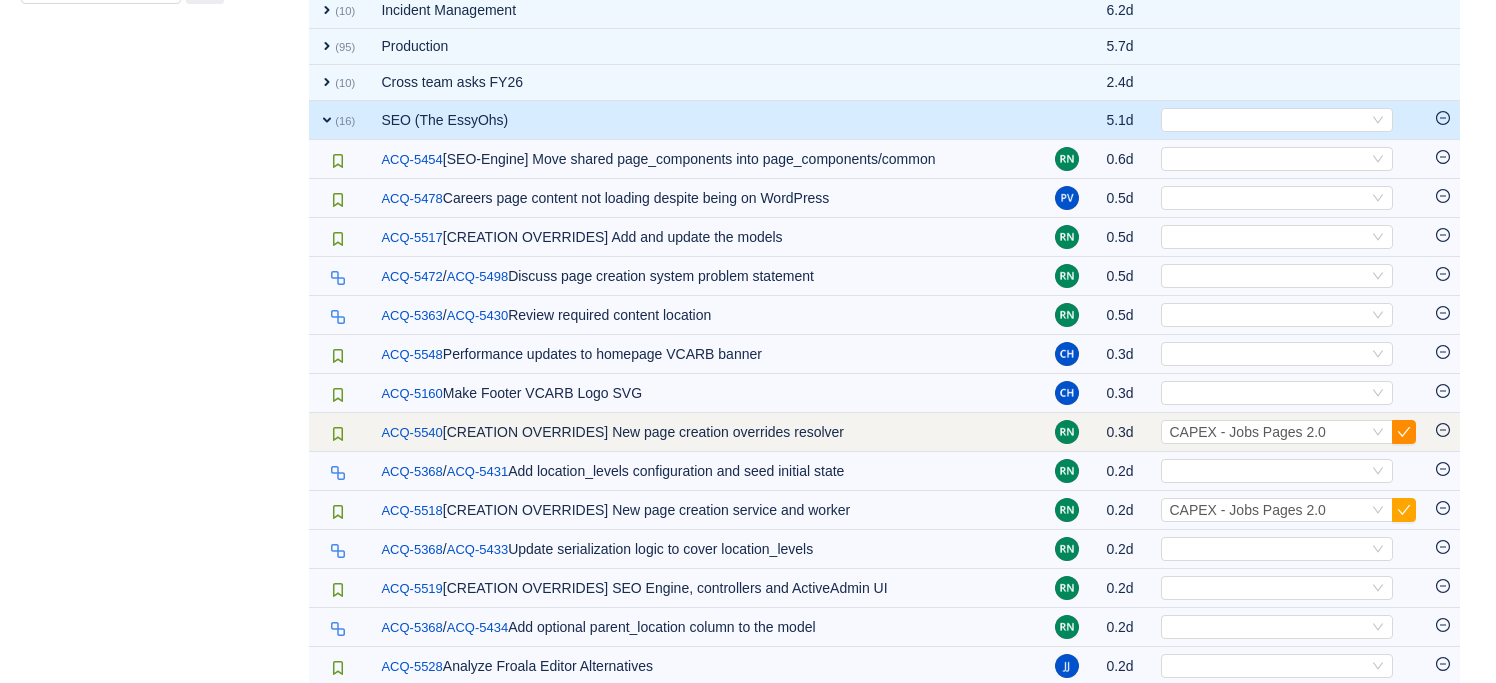 click at bounding box center (1404, 432) 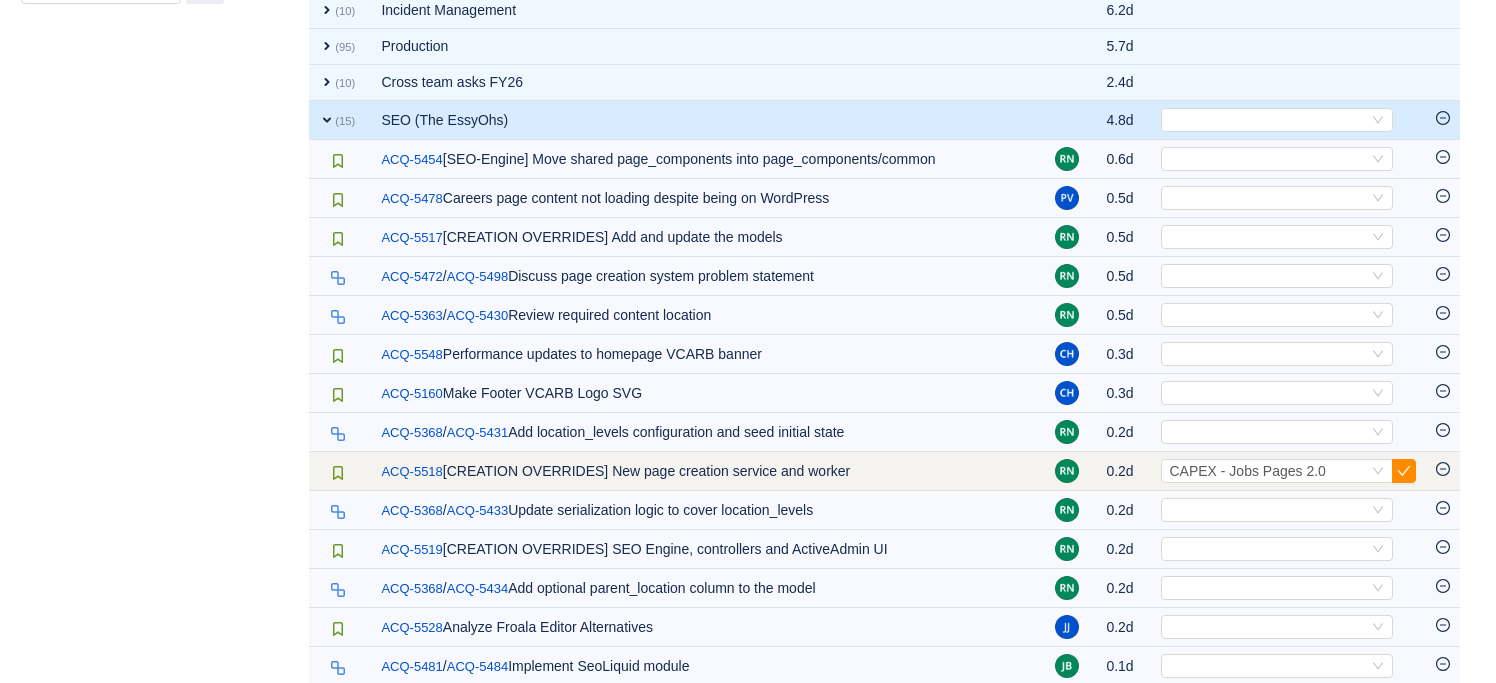 click at bounding box center [1404, 471] 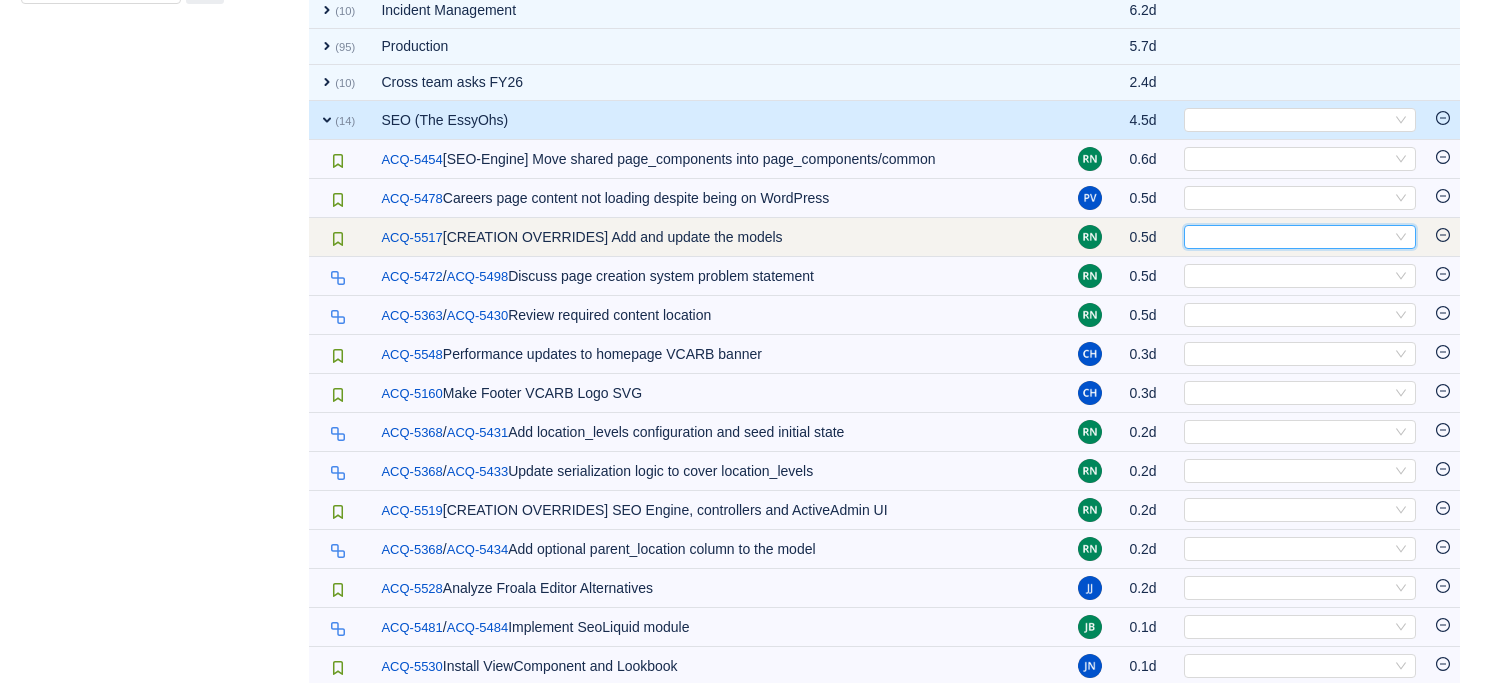 click on "Select" at bounding box center (1291, 237) 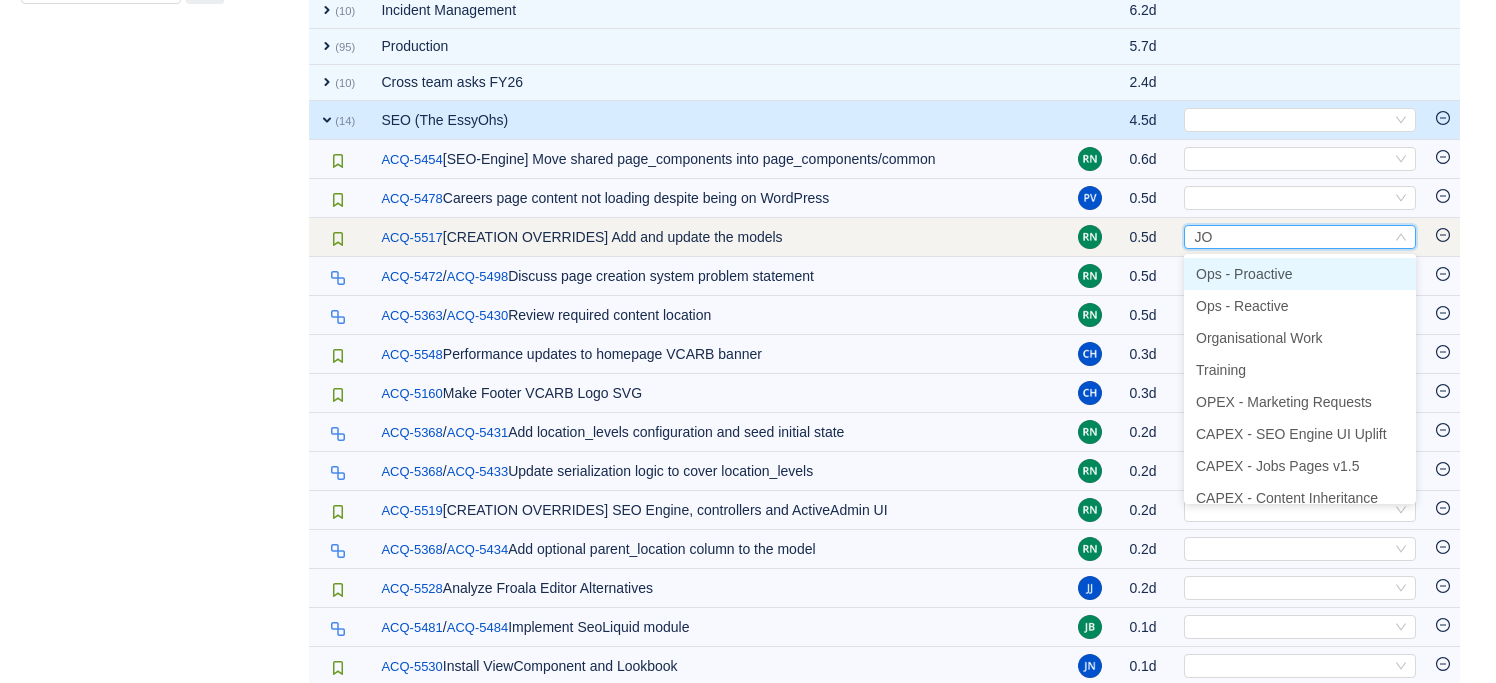 type on "JOB" 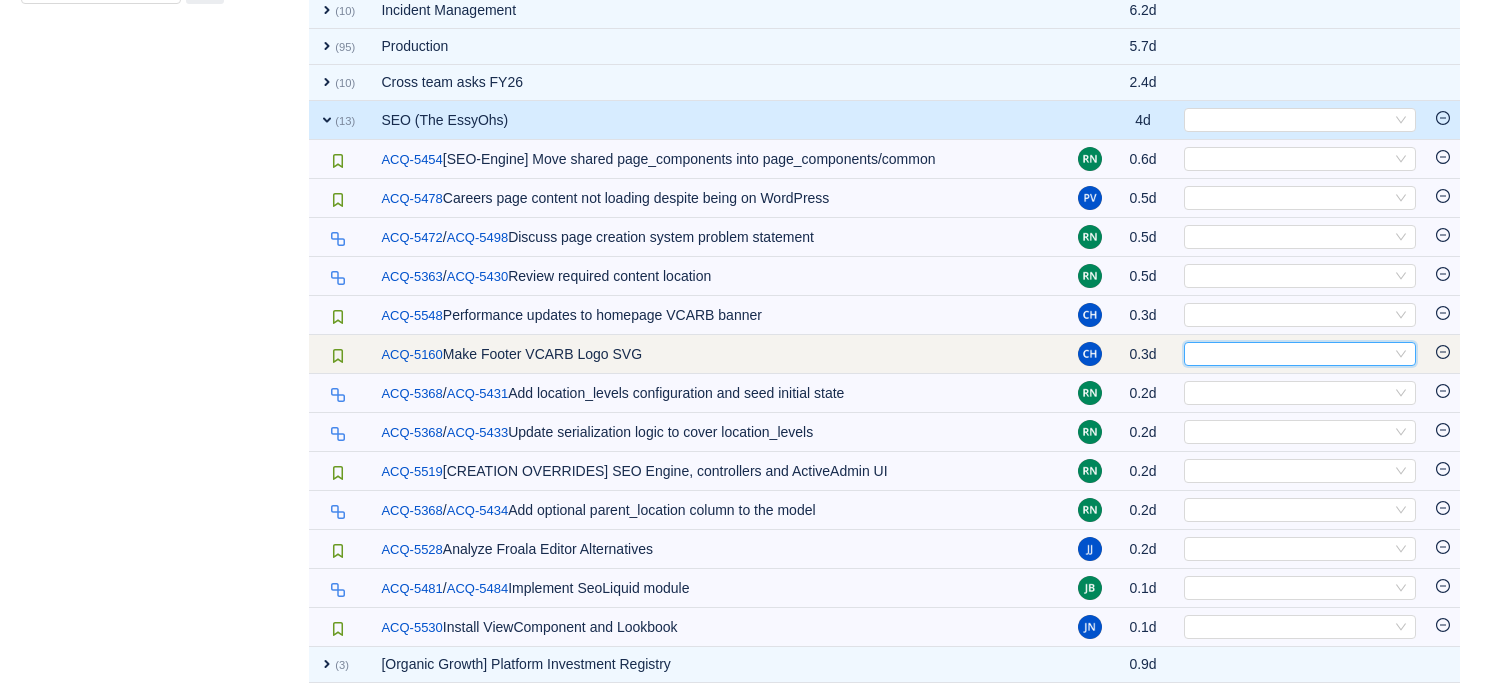 click on "Select" at bounding box center (1291, 354) 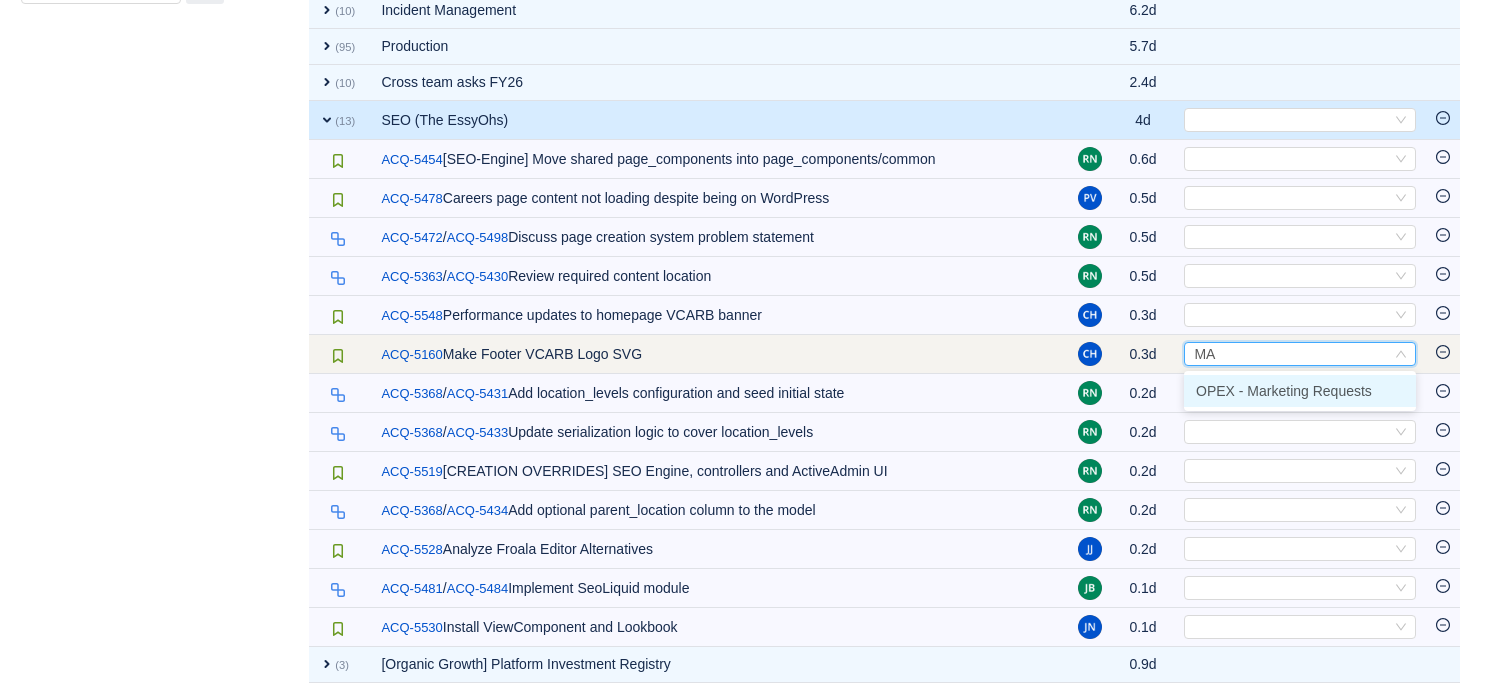type on "MAR" 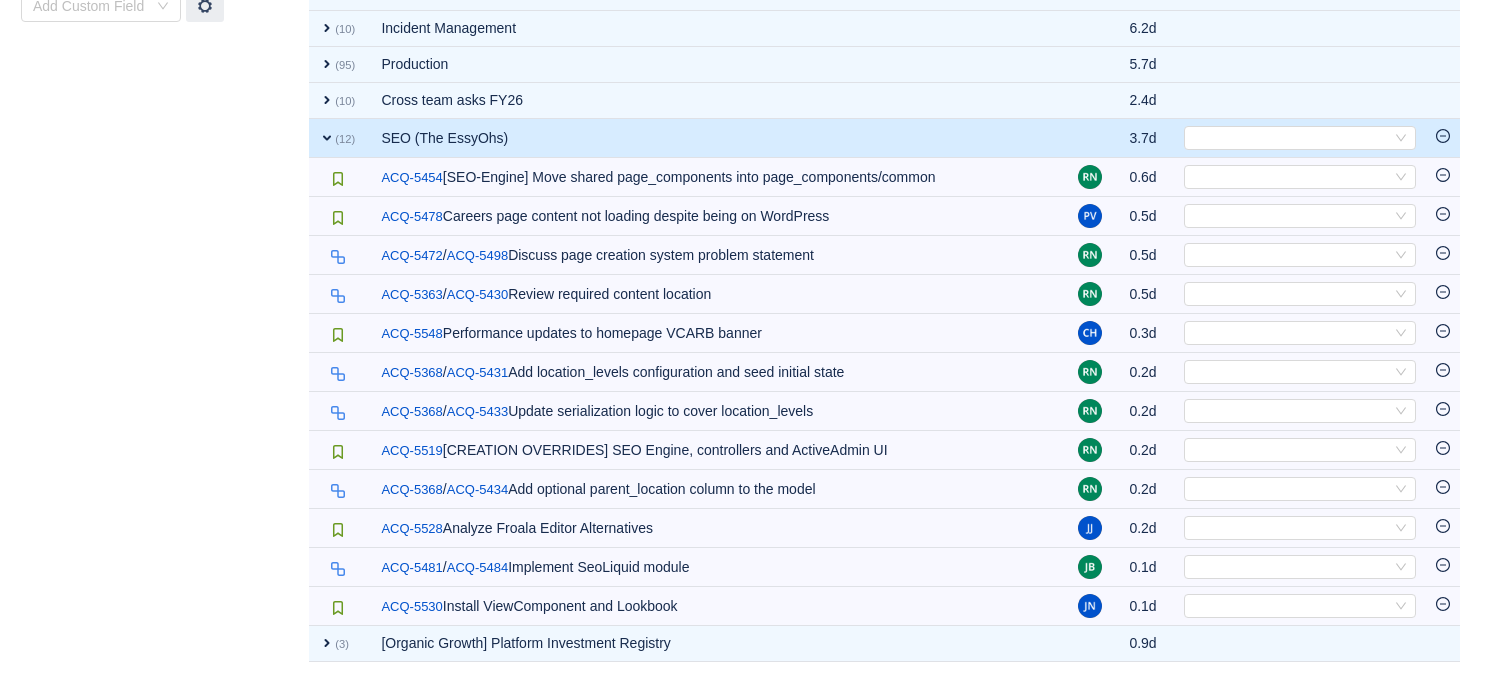 scroll, scrollTop: 838, scrollLeft: 0, axis: vertical 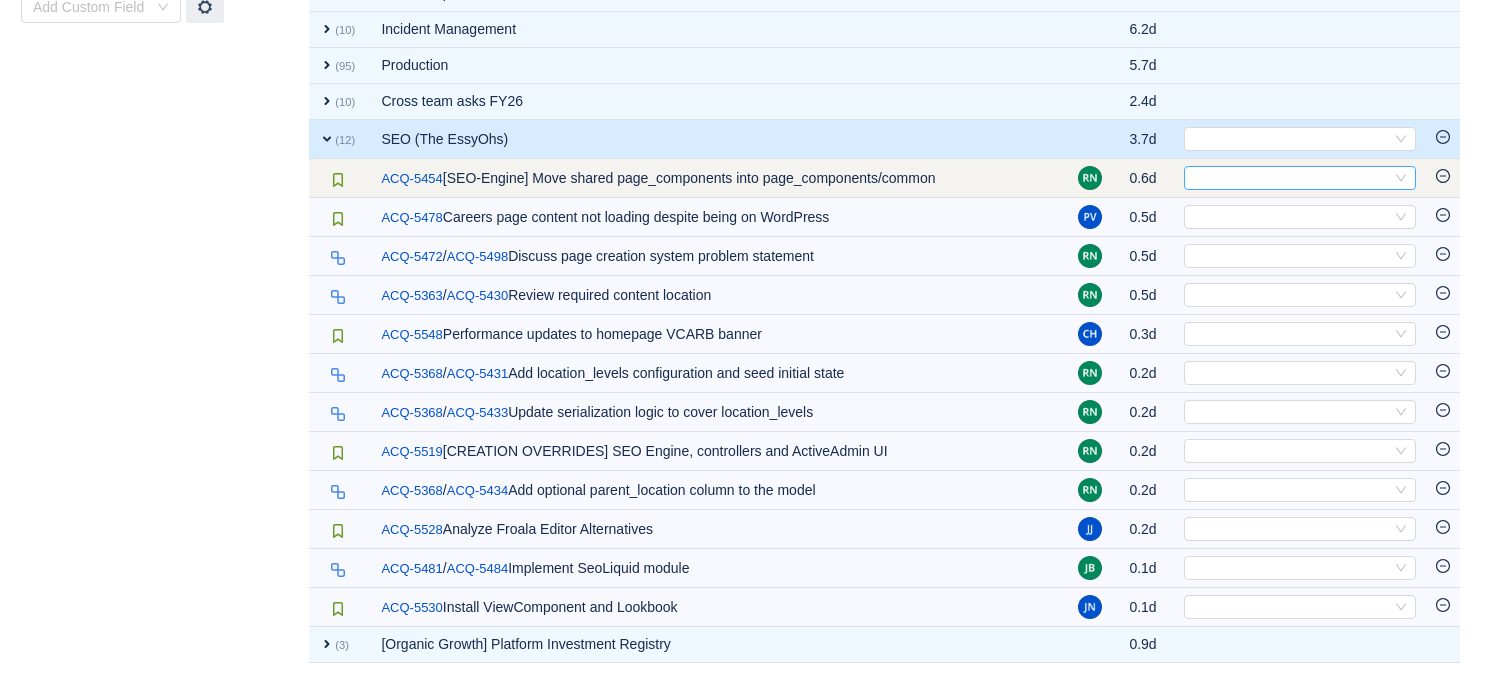 click on "Select" at bounding box center [1291, 178] 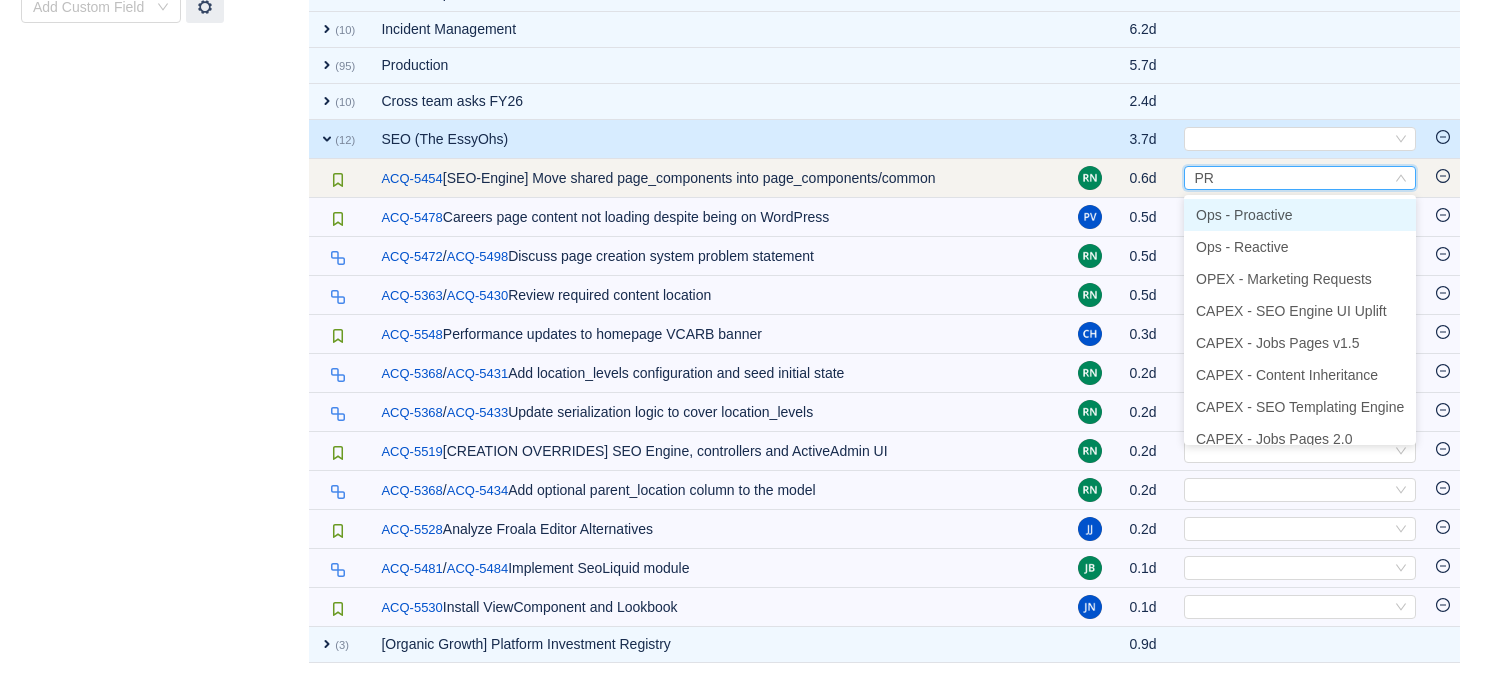 type on "PRO" 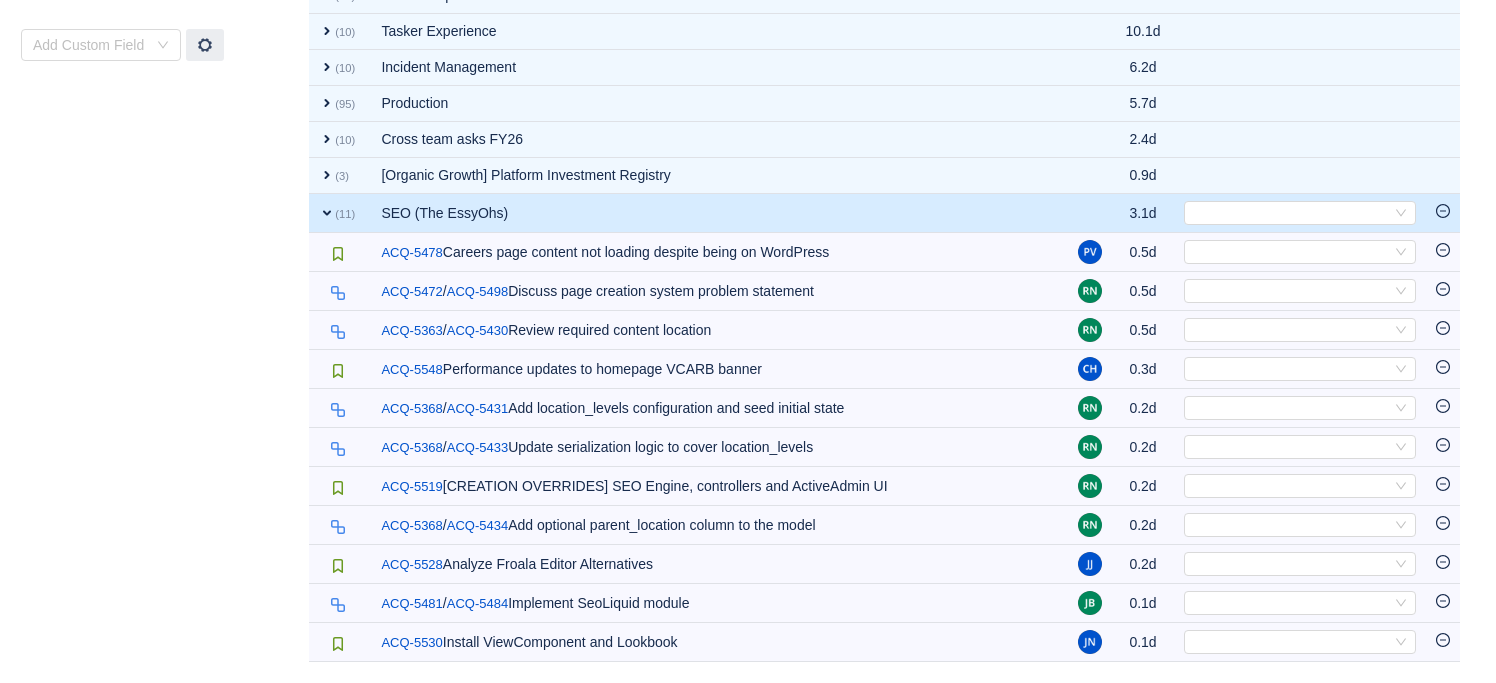 scroll, scrollTop: 799, scrollLeft: 0, axis: vertical 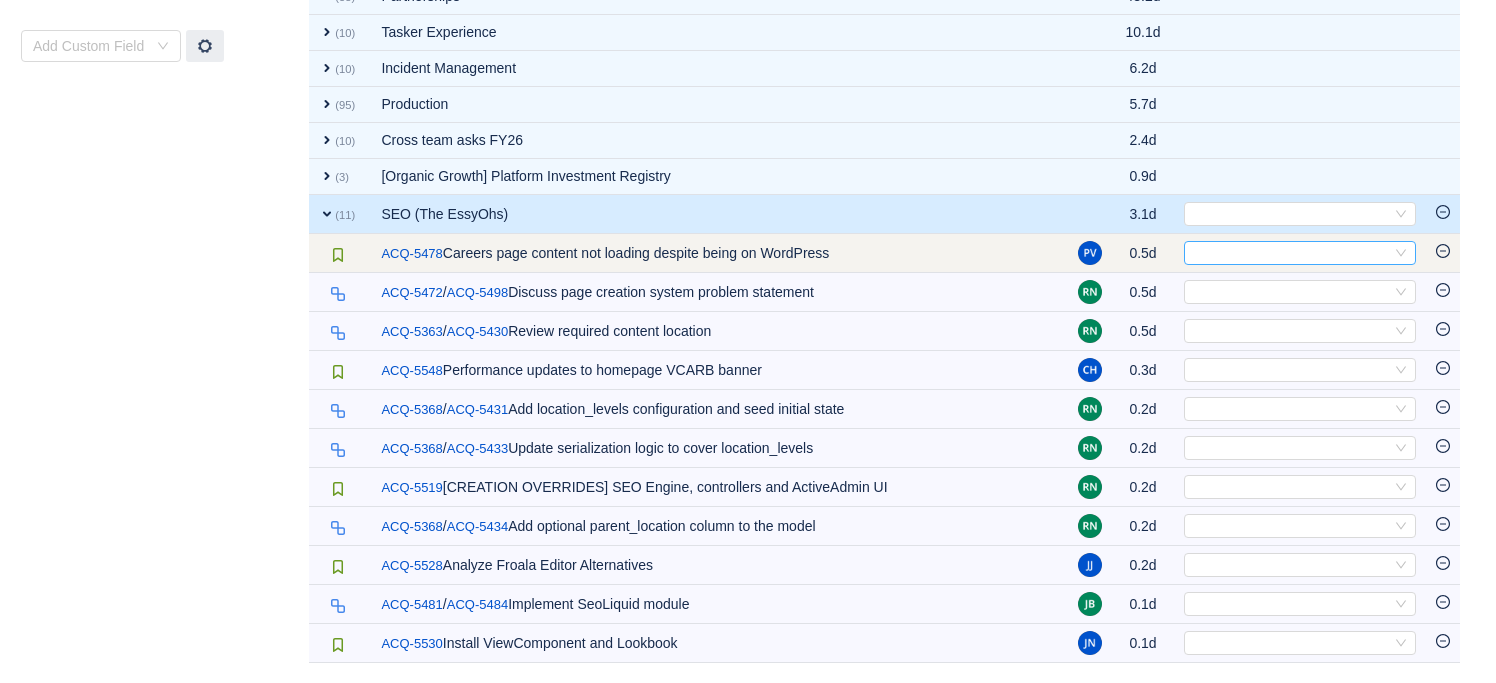 click on "Select" at bounding box center [1291, 253] 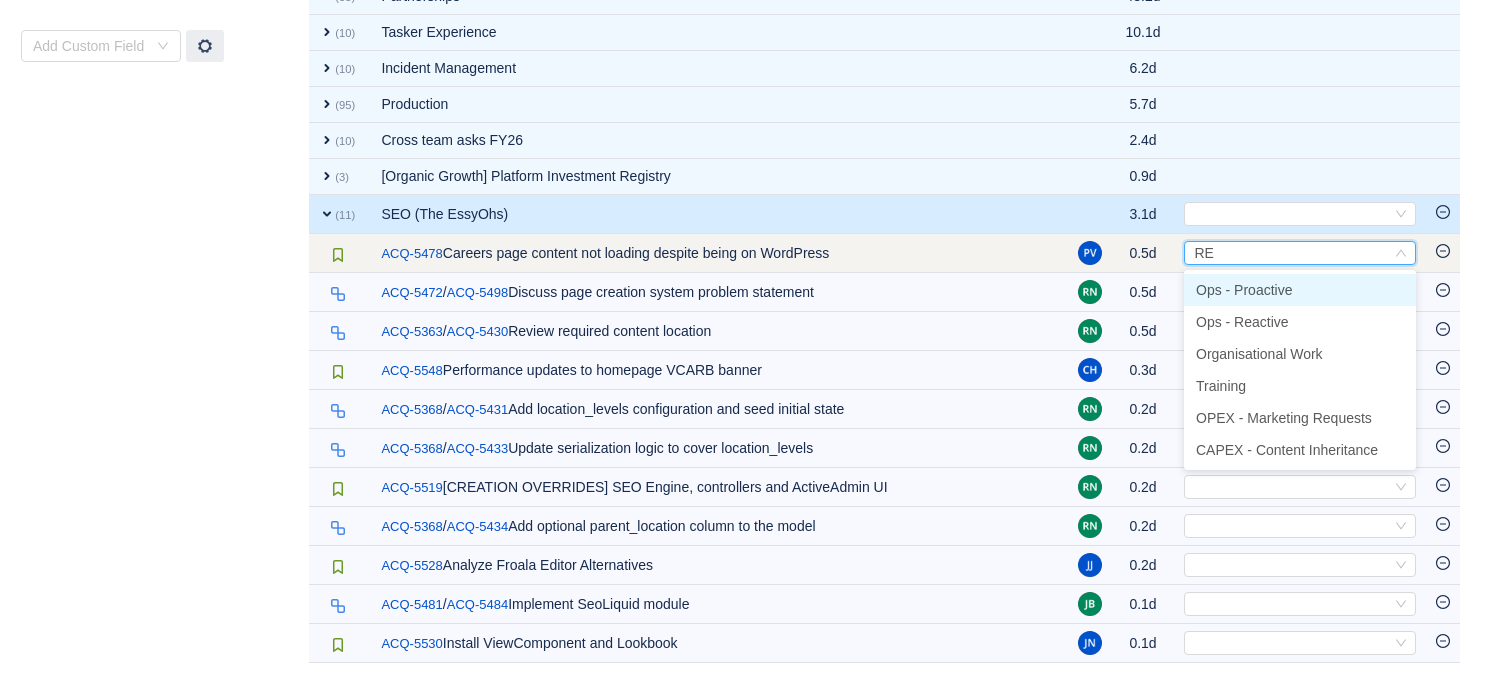 type on "REA" 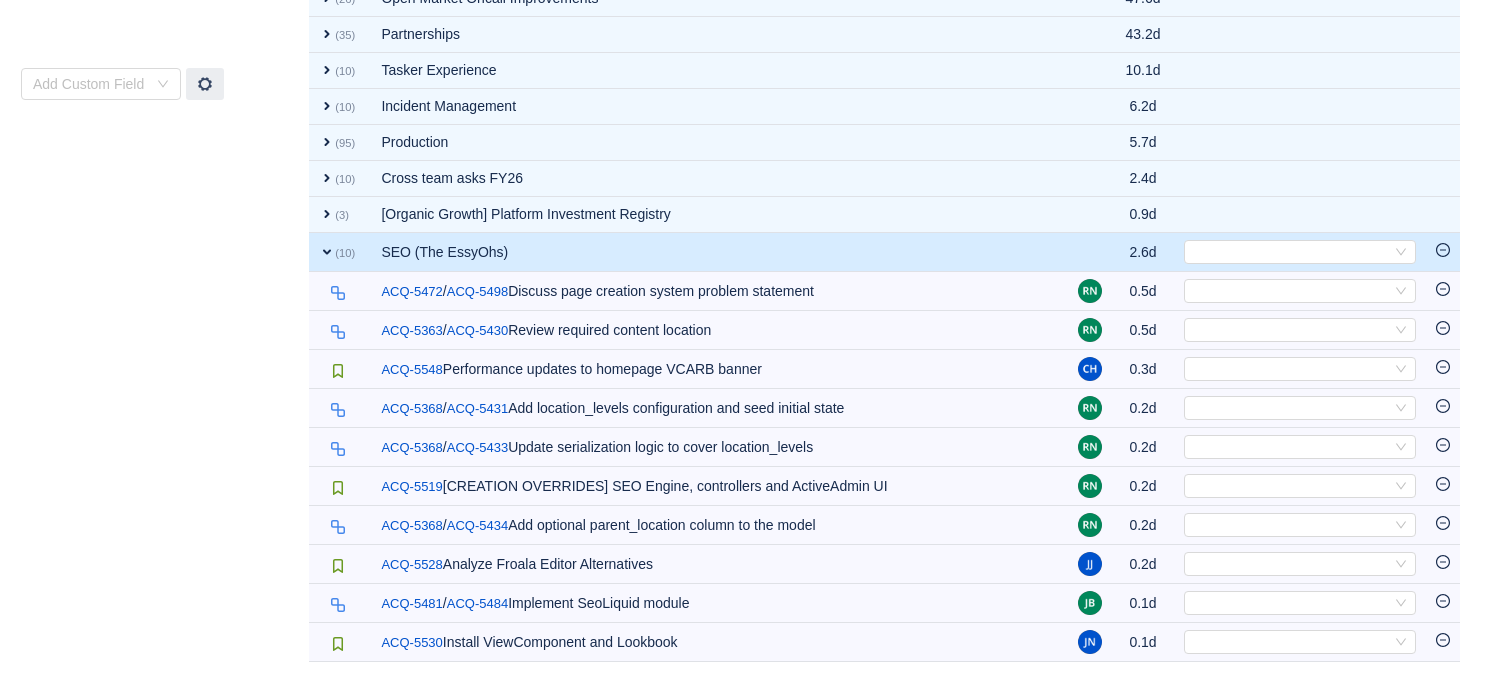 scroll, scrollTop: 760, scrollLeft: 0, axis: vertical 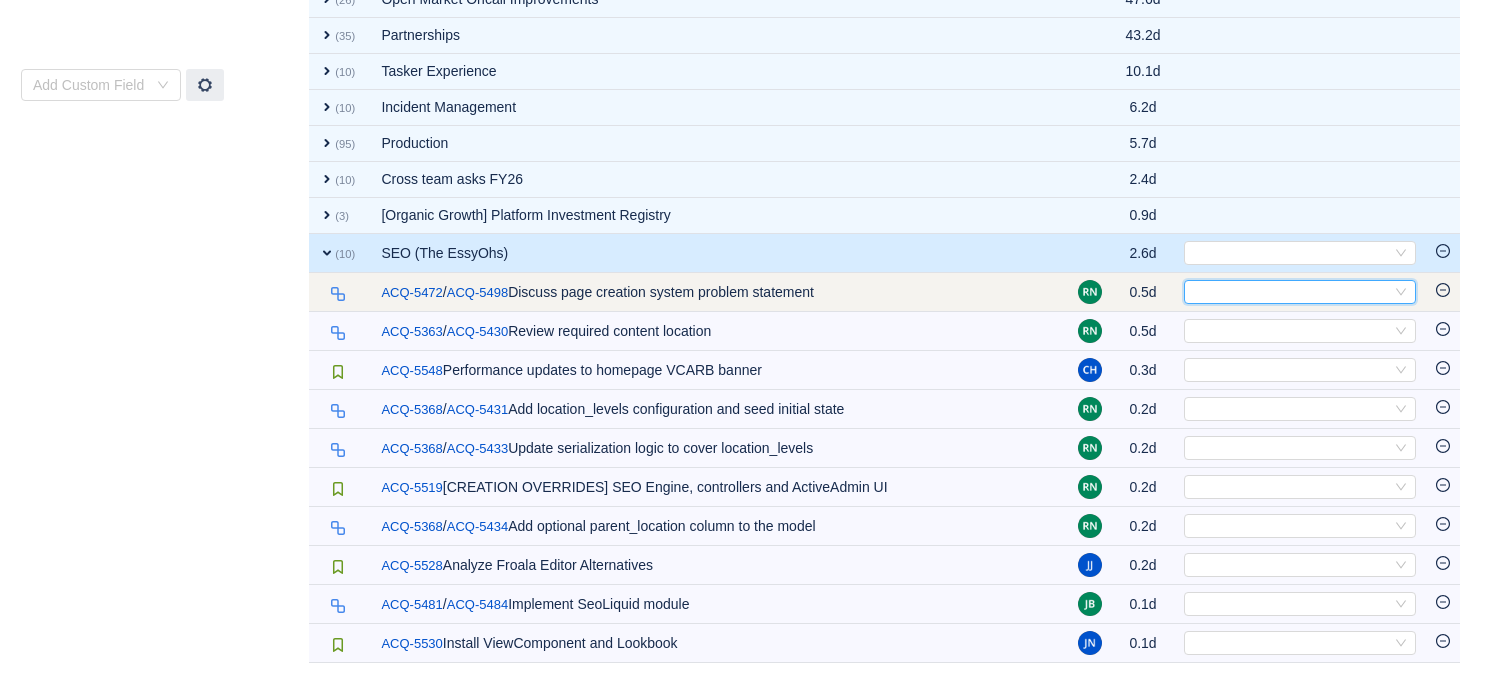 click on "Select" at bounding box center (1291, 292) 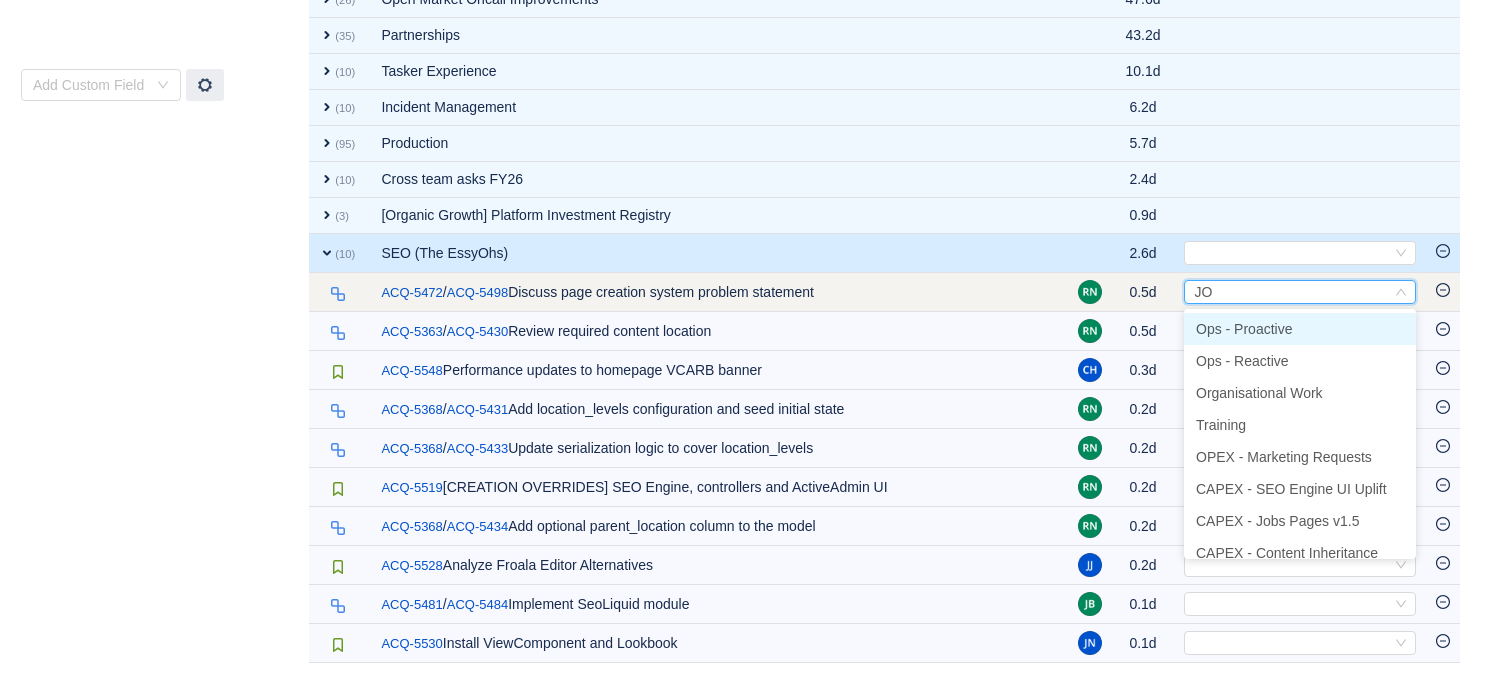 type on "JOB" 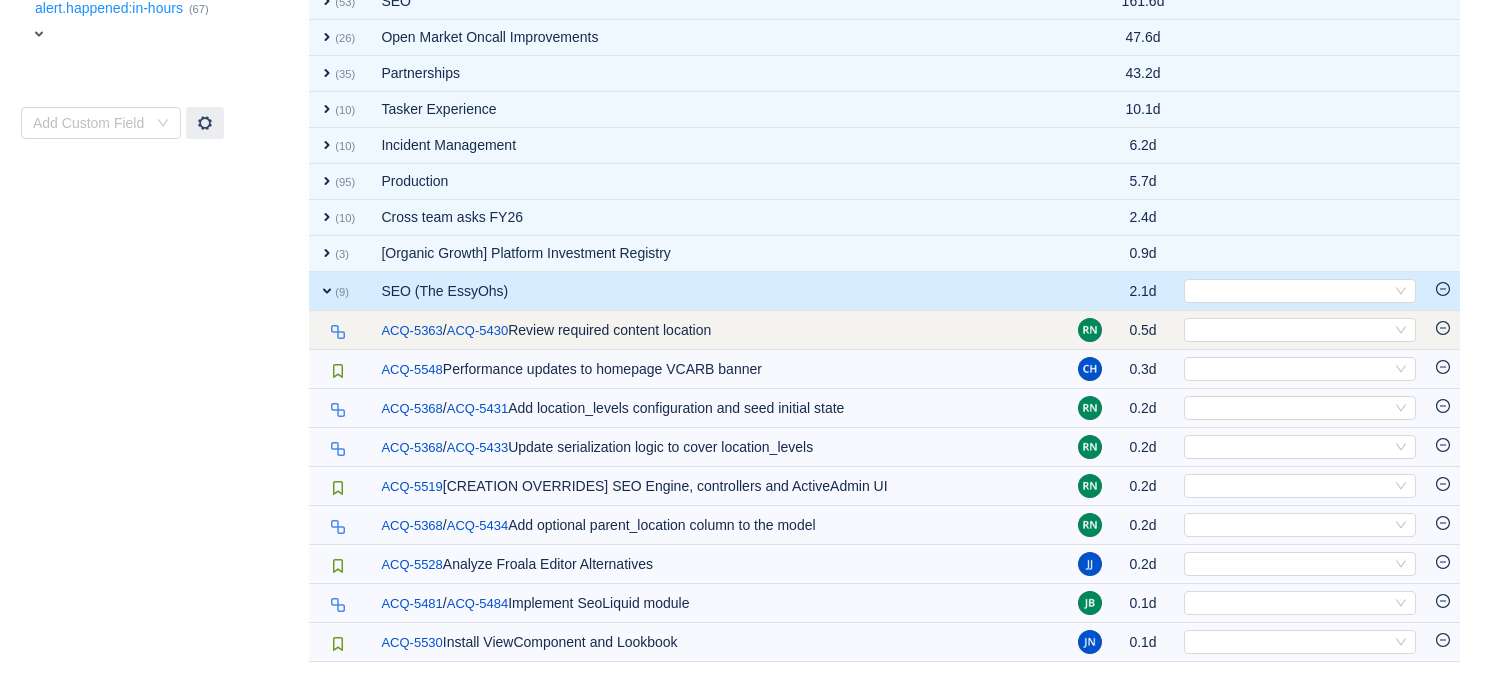 scroll, scrollTop: 721, scrollLeft: 0, axis: vertical 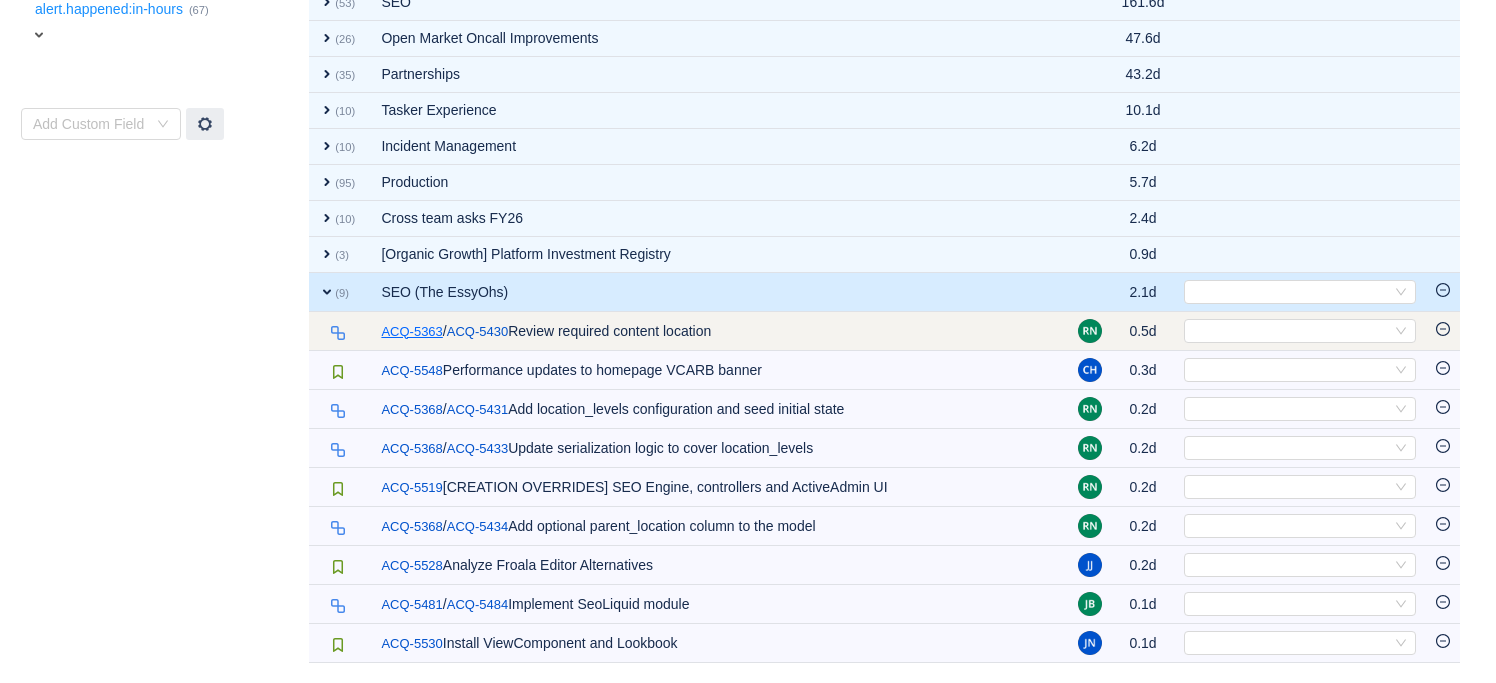 click on "ACQ-5363" at bounding box center [411, 332] 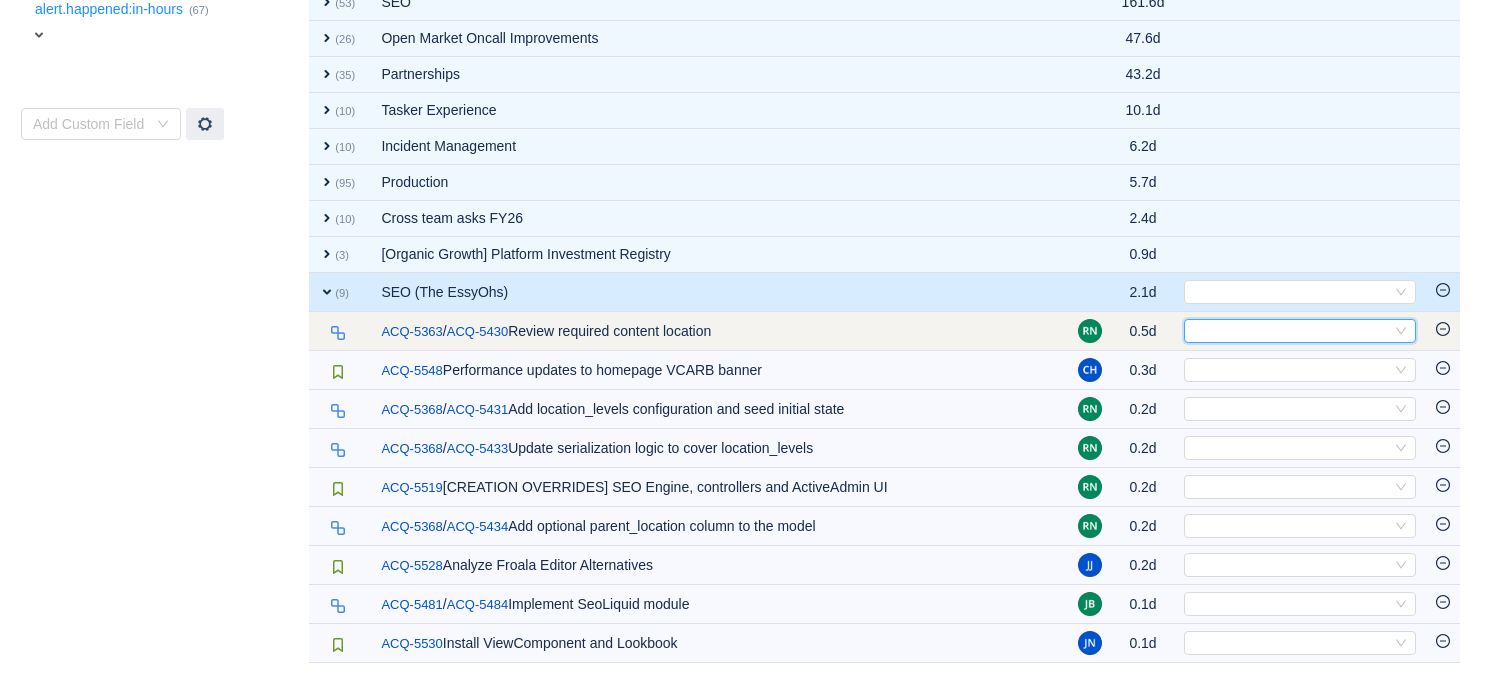 click on "Select" at bounding box center (1291, 331) 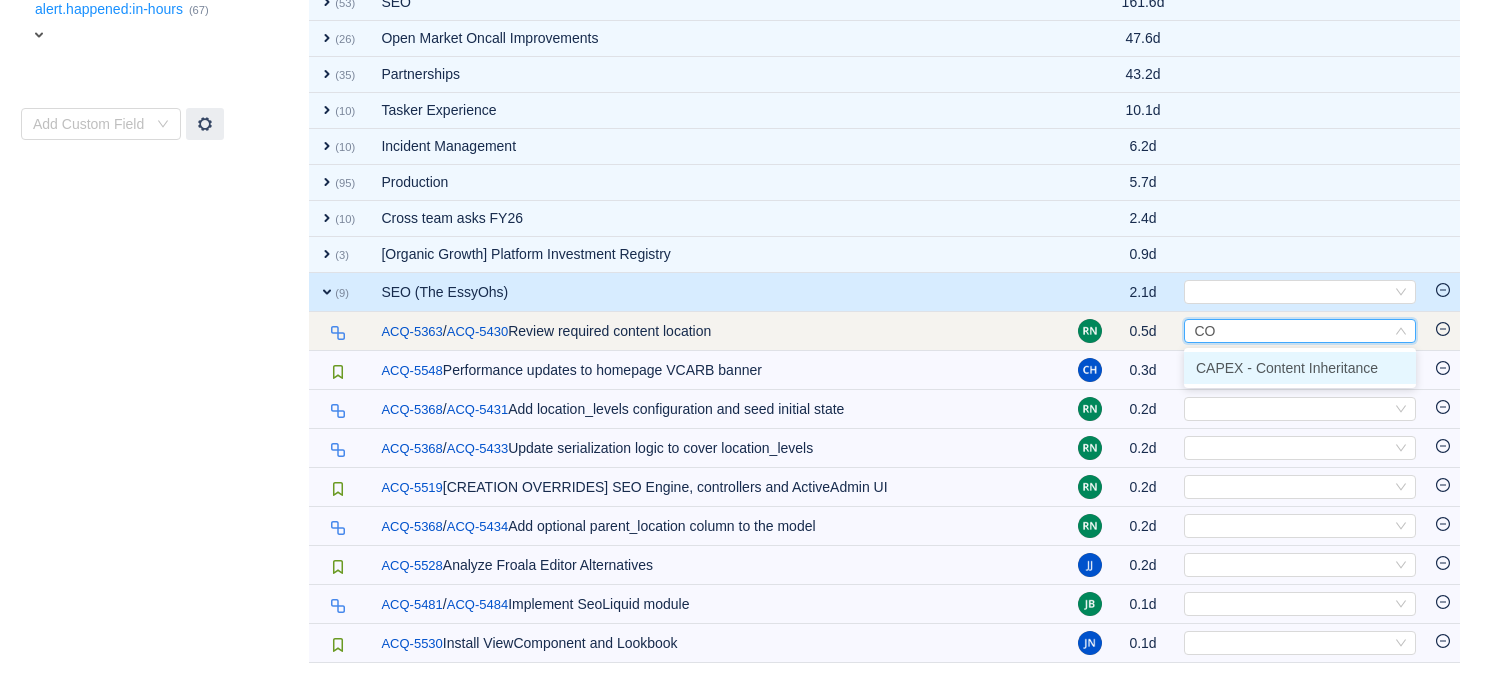 type on "CON" 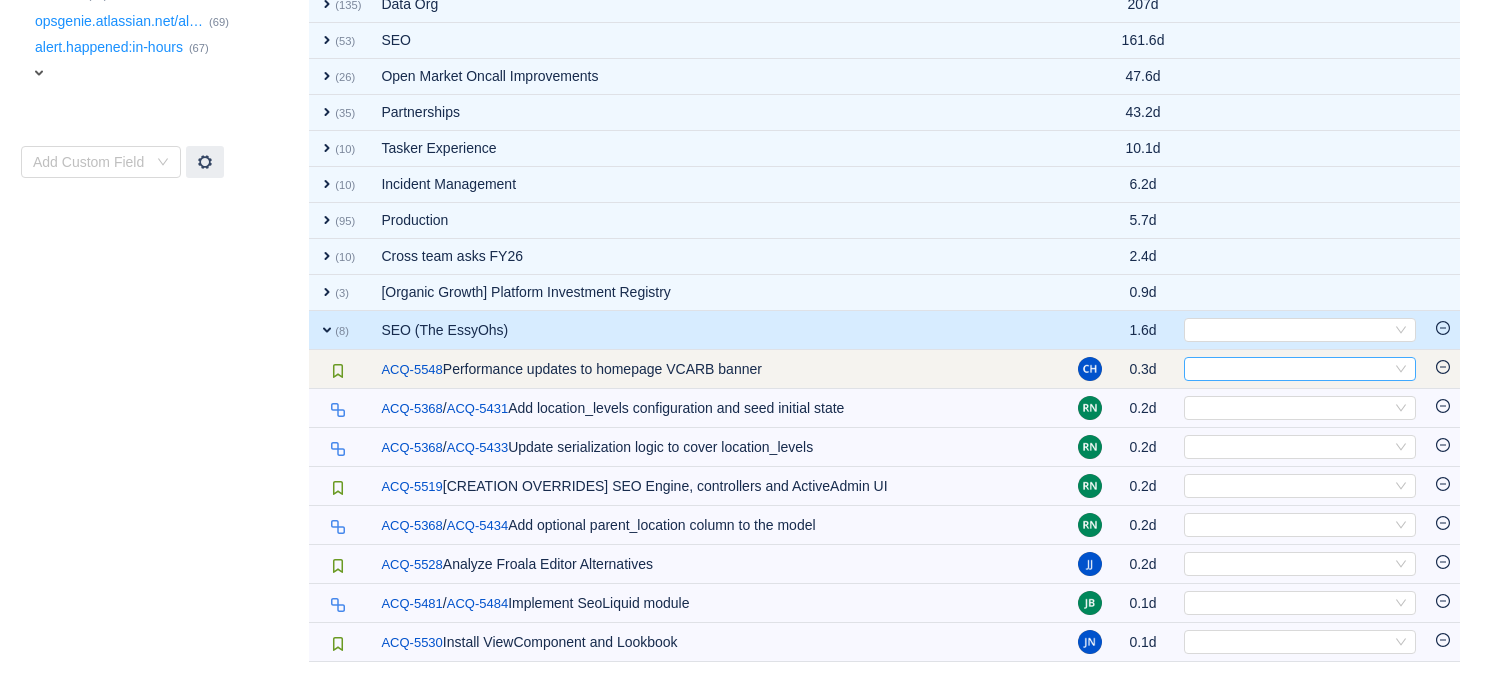 scroll, scrollTop: 682, scrollLeft: 0, axis: vertical 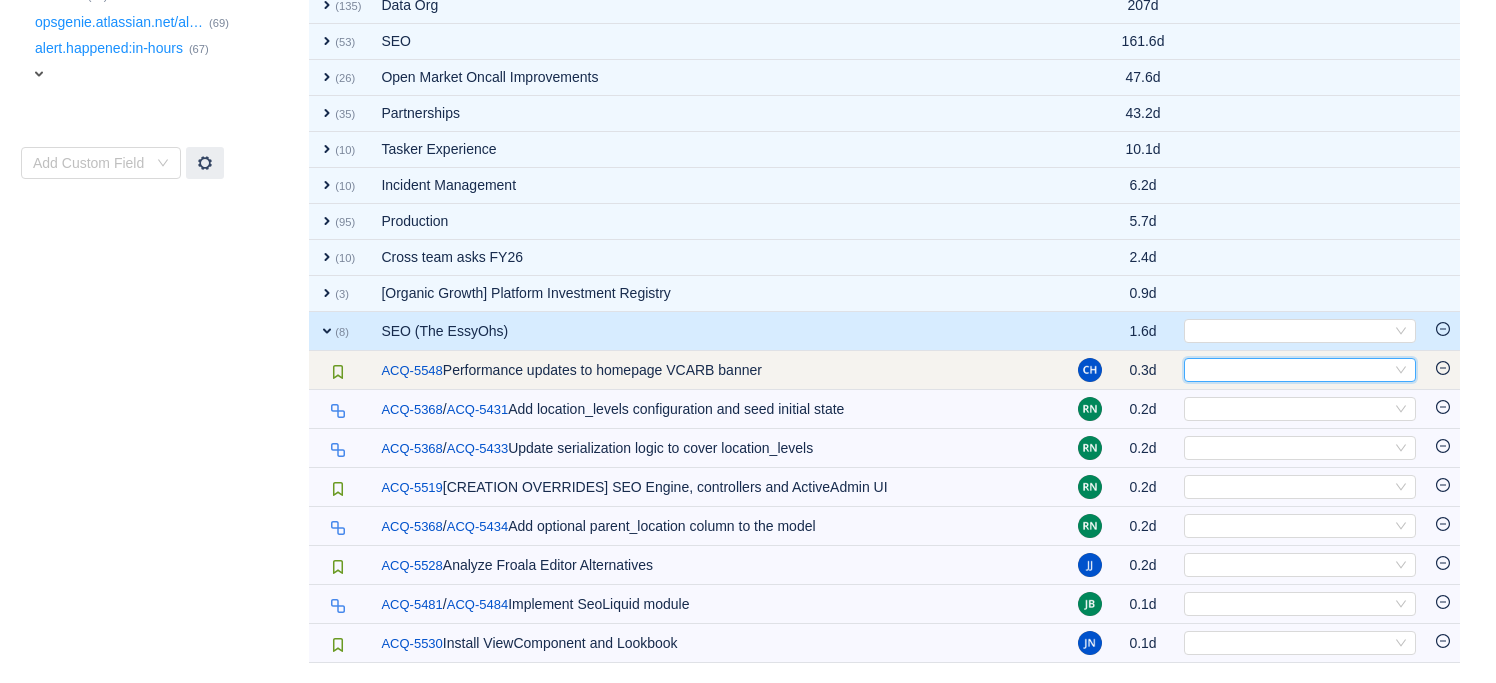 click on "Select" at bounding box center [1291, 370] 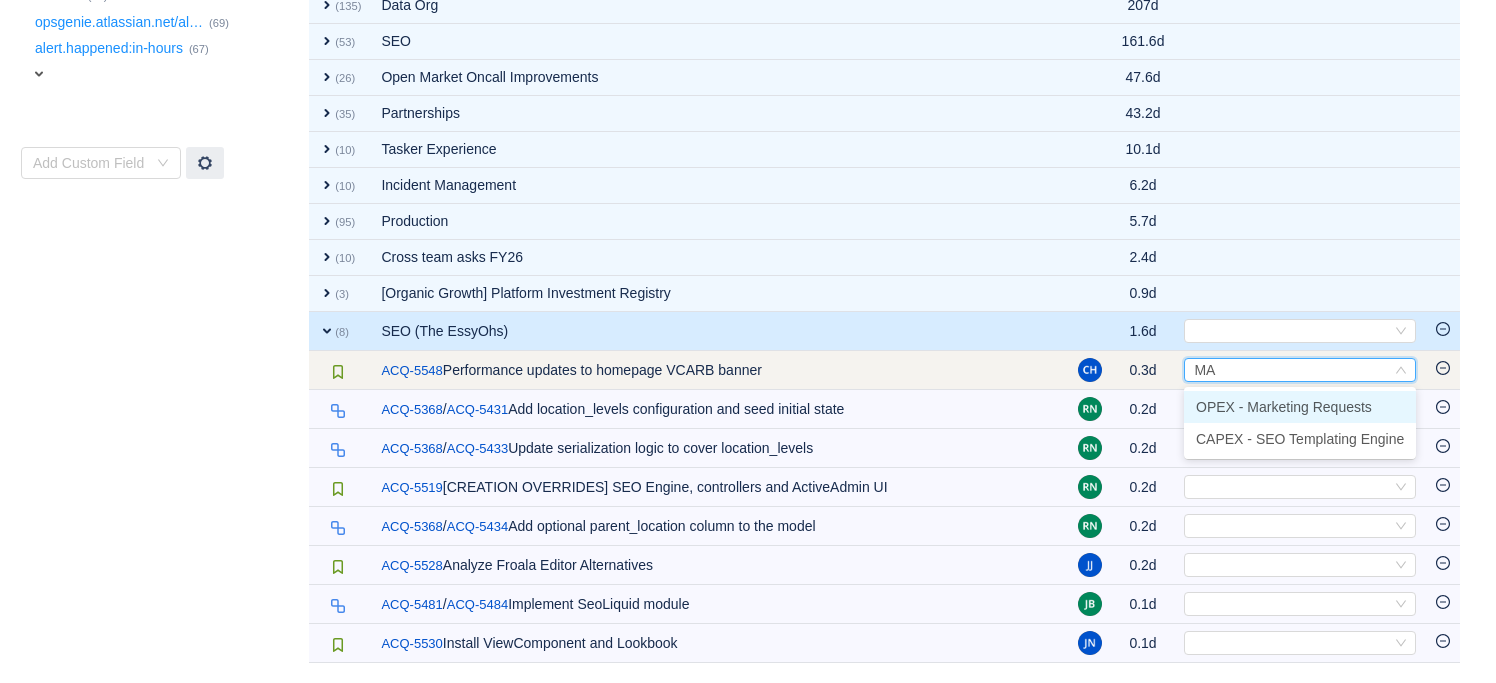 type on "MAR" 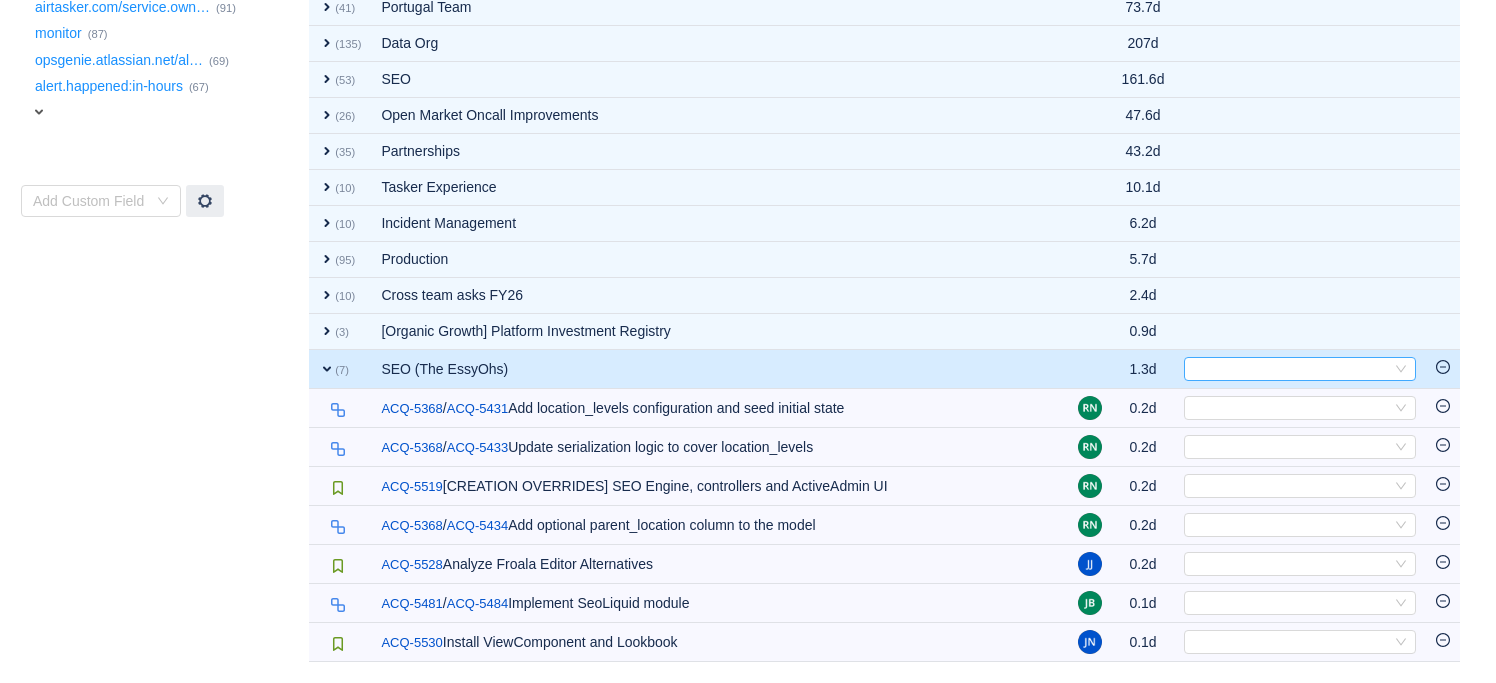 scroll, scrollTop: 643, scrollLeft: 0, axis: vertical 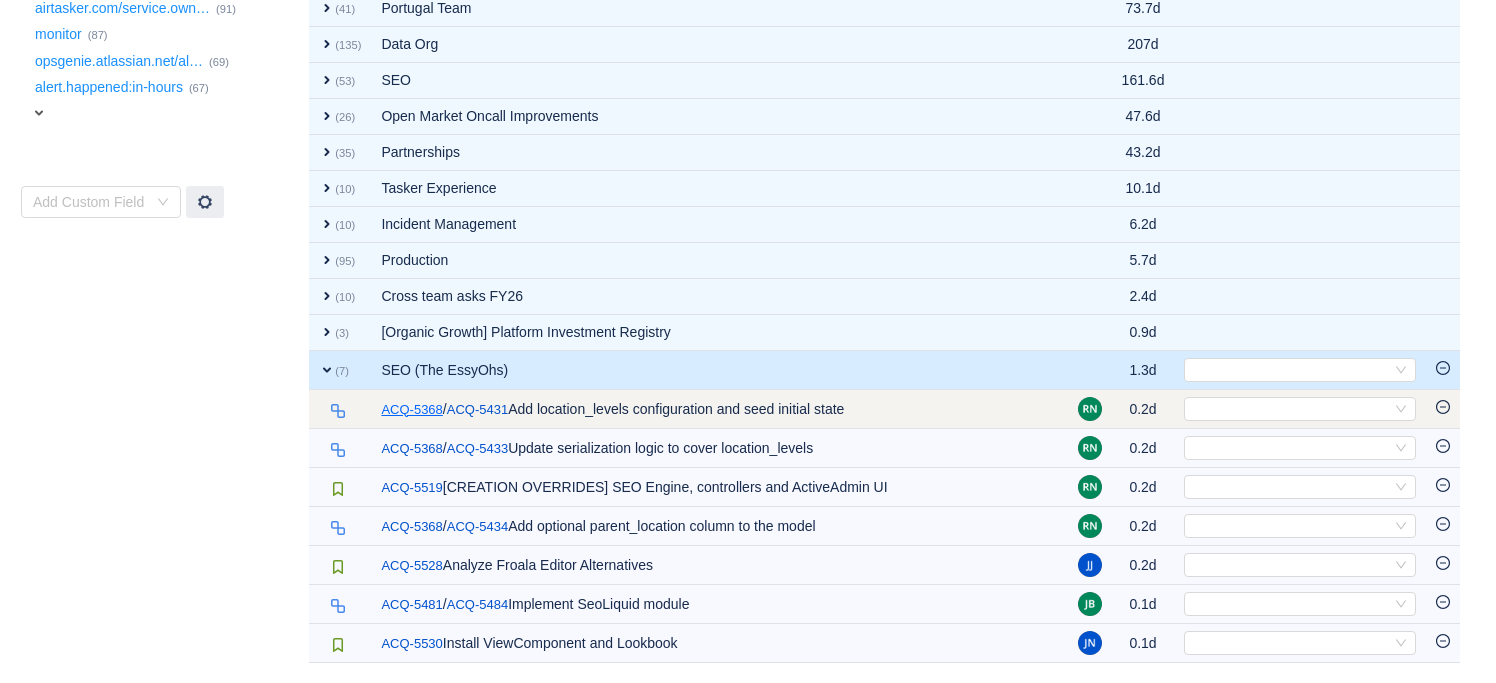 click on "ACQ-5368" at bounding box center [411, 410] 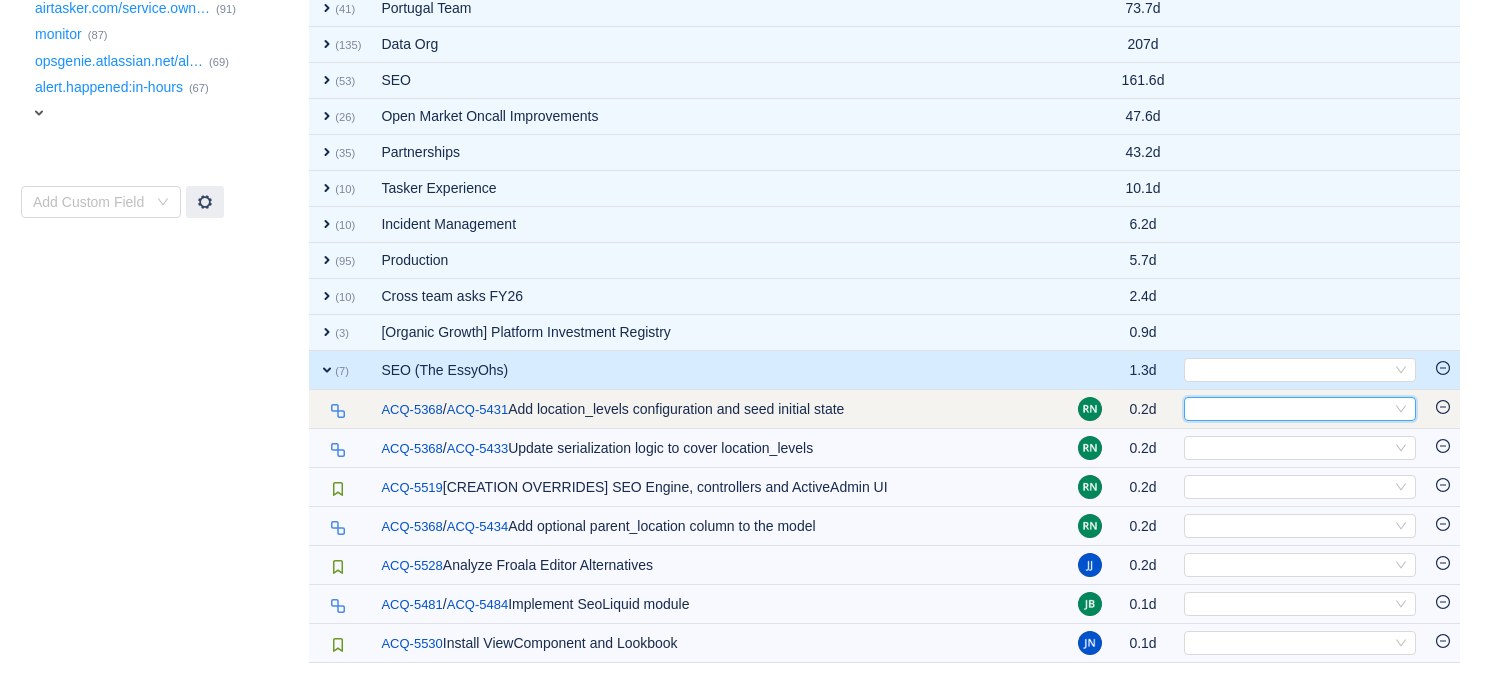 click on "Select" at bounding box center [1291, 409] 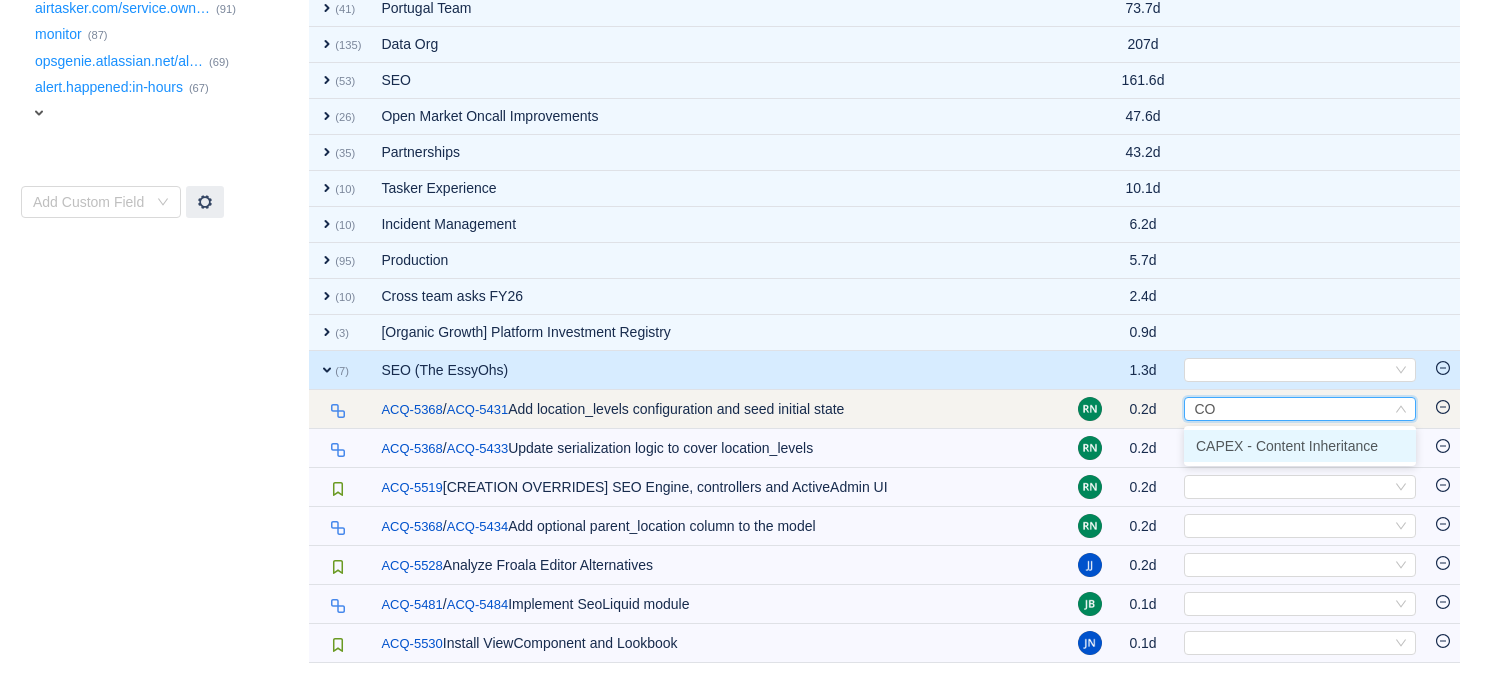 type on "CON" 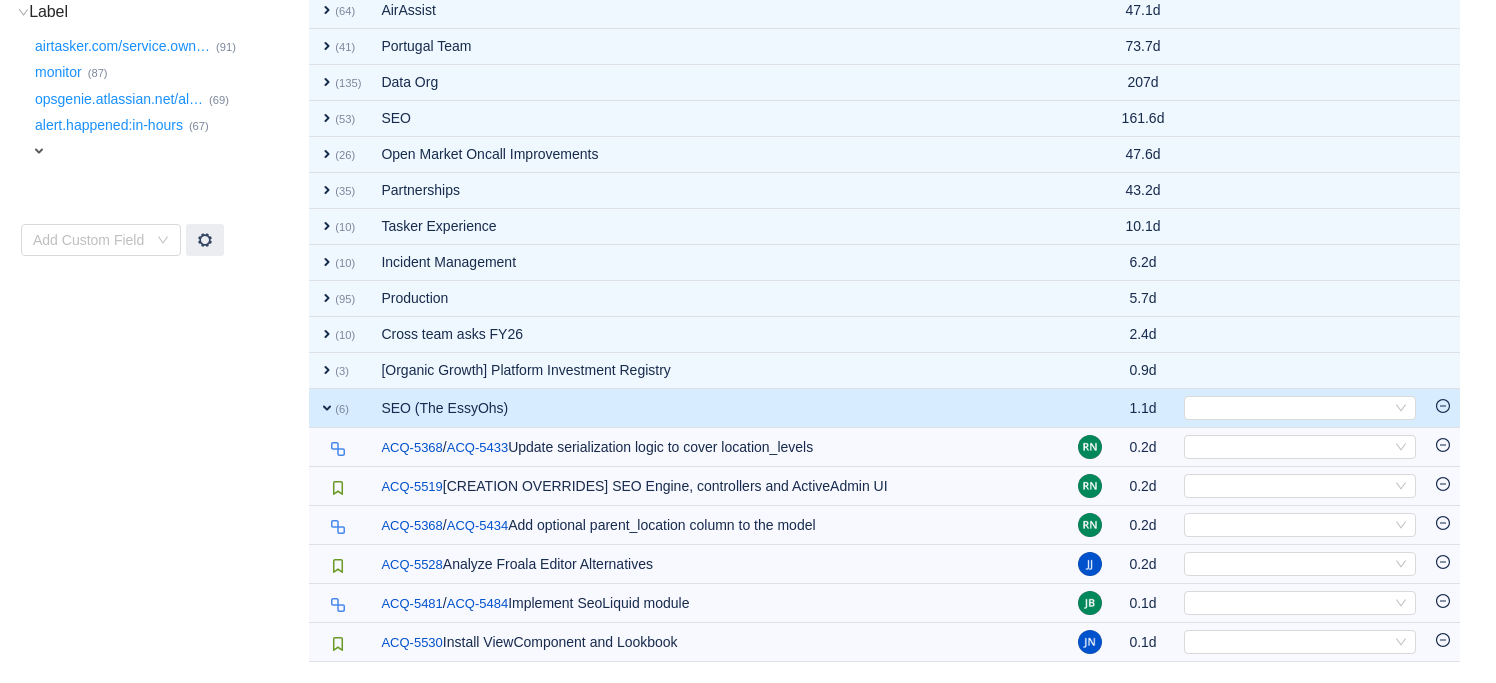 scroll, scrollTop: 604, scrollLeft: 0, axis: vertical 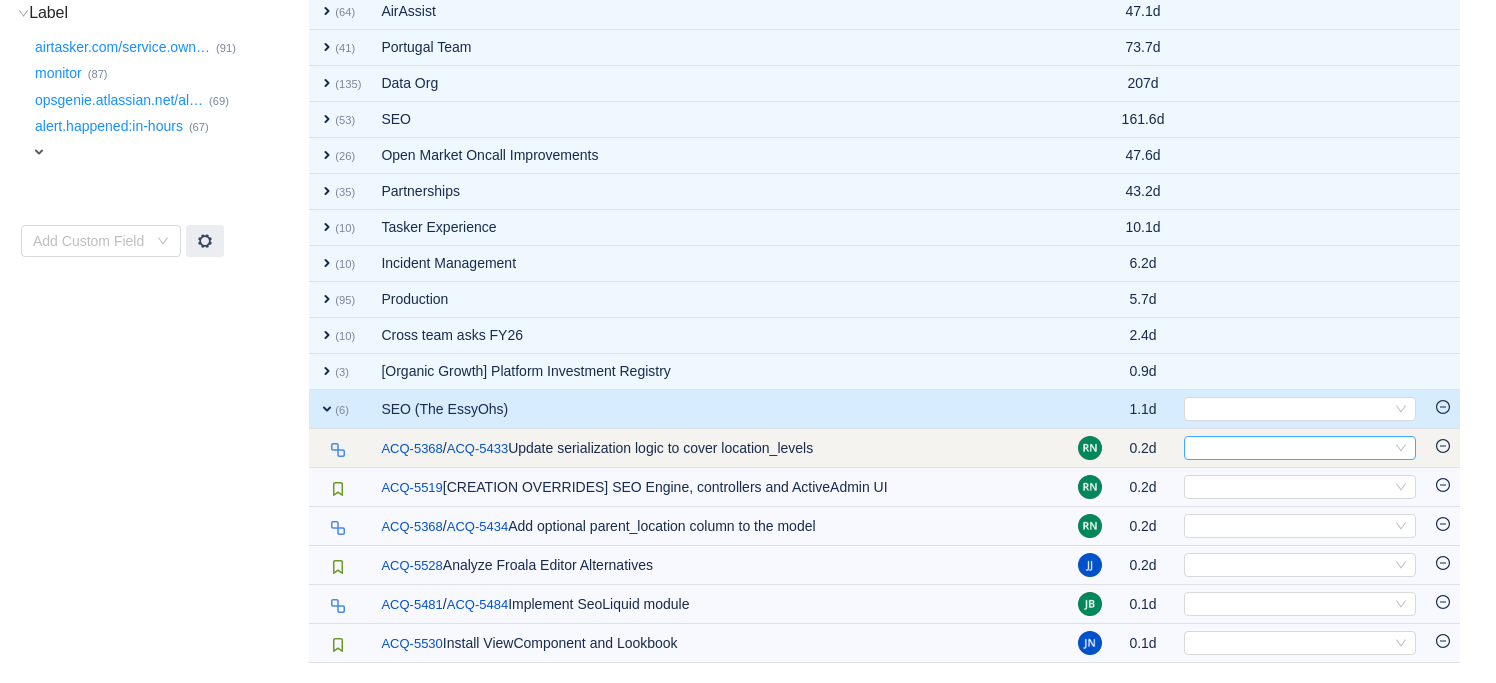 click on "Select" at bounding box center [1291, 448] 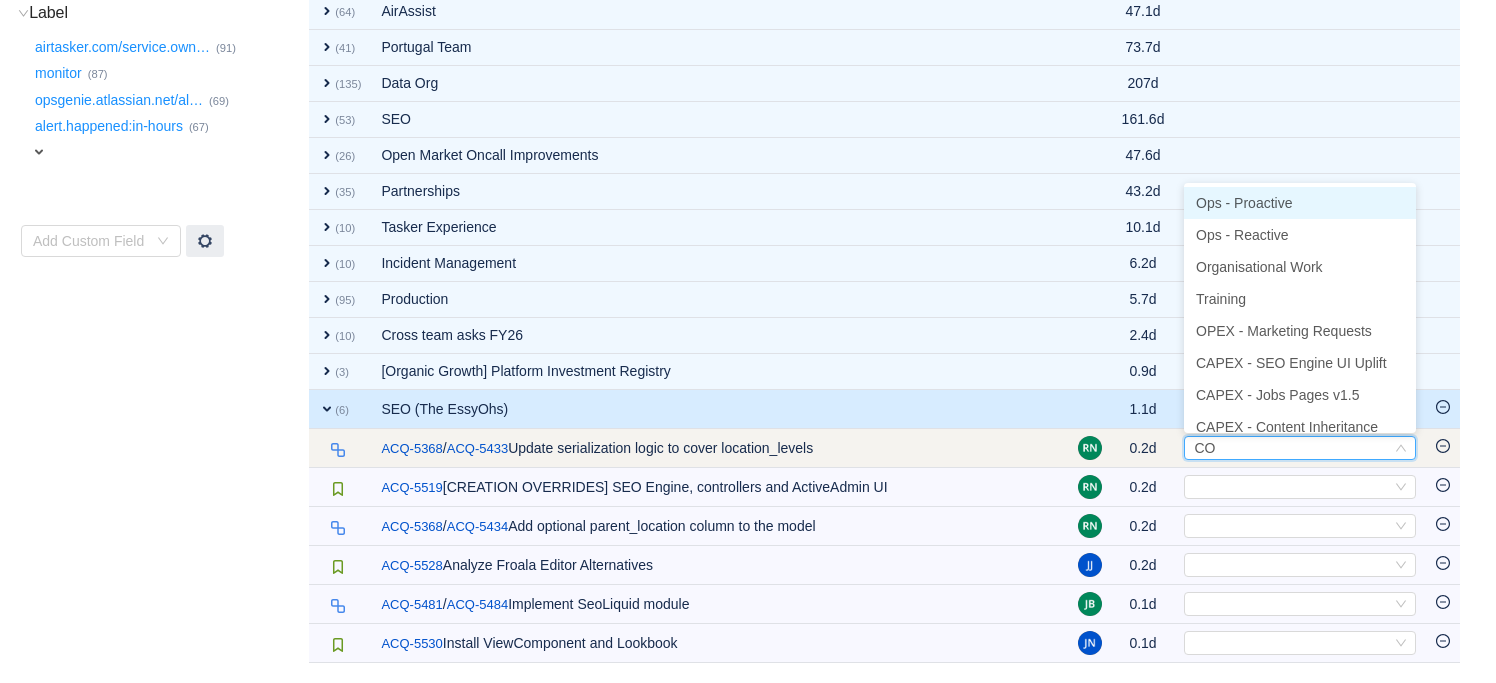 type on "CON" 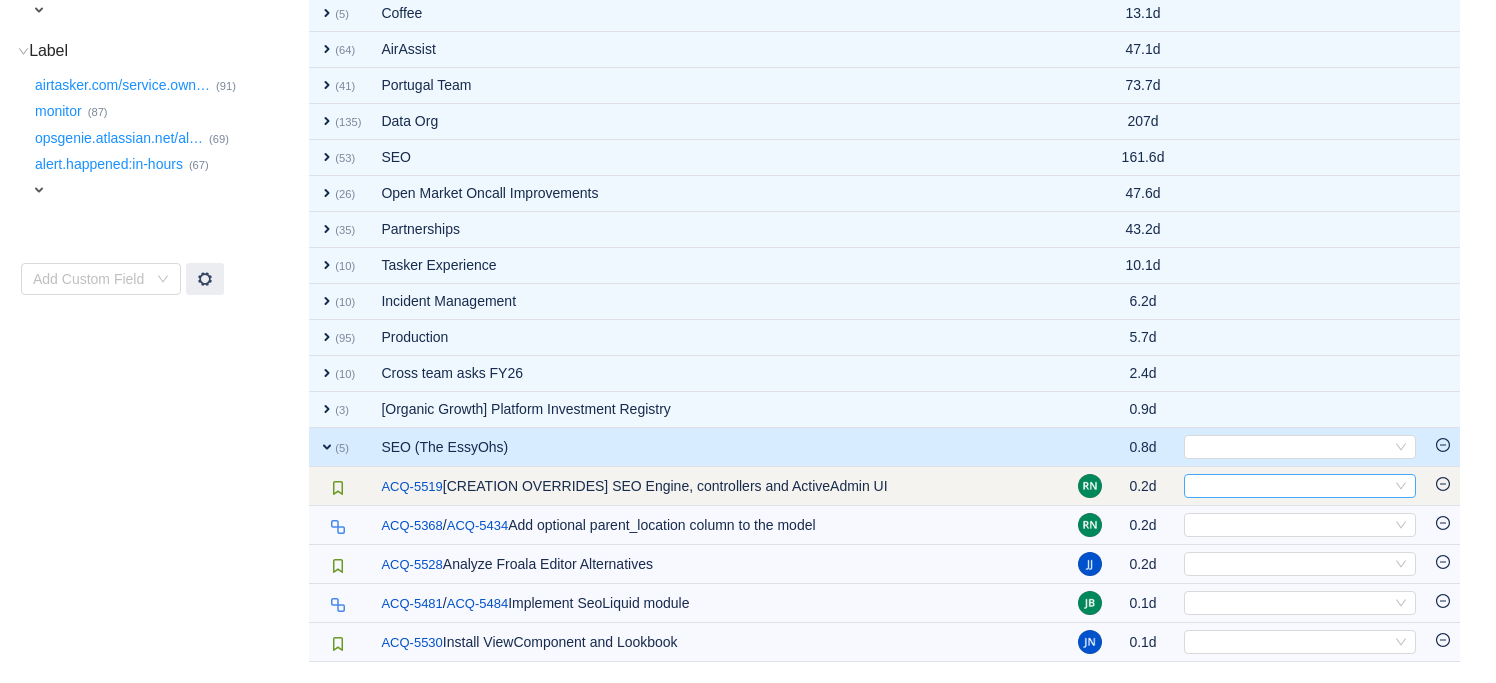 scroll, scrollTop: 565, scrollLeft: 0, axis: vertical 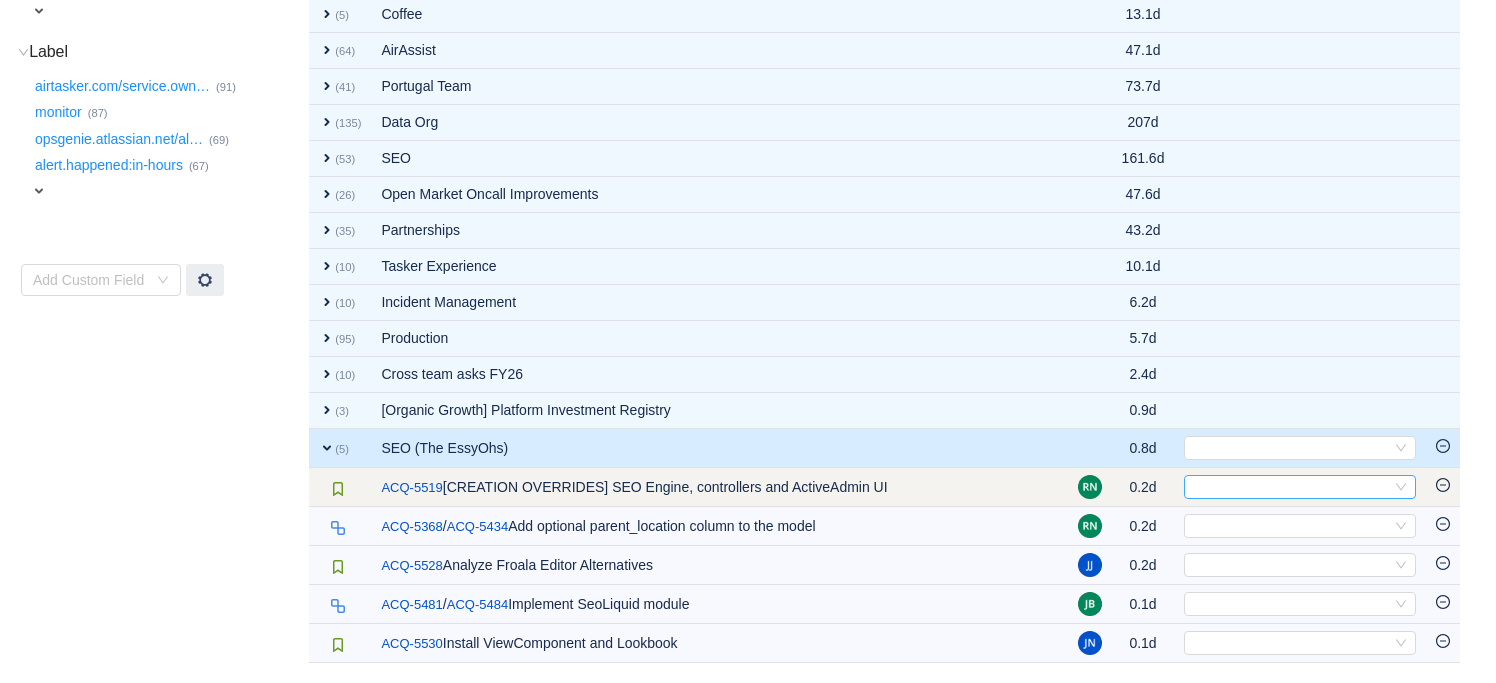 click on "Select" at bounding box center [1291, 487] 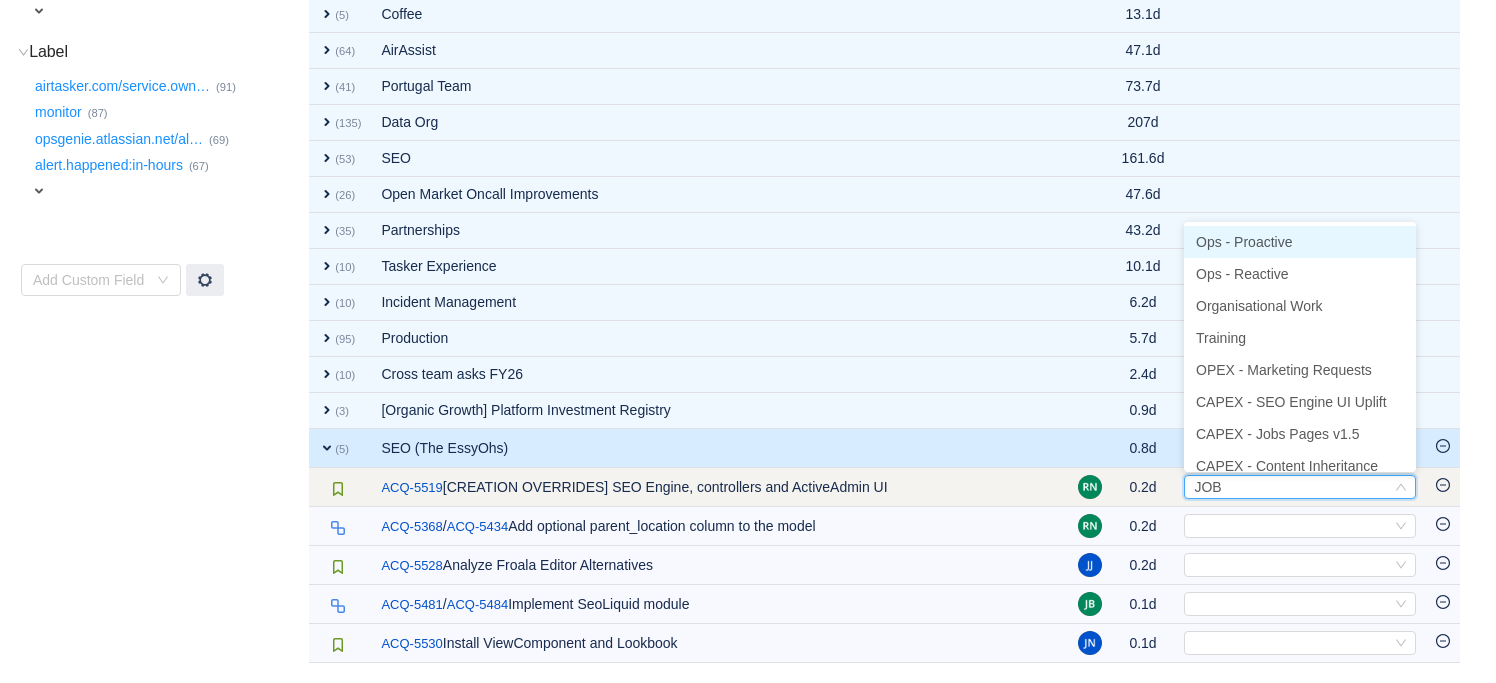 type on "JOBS" 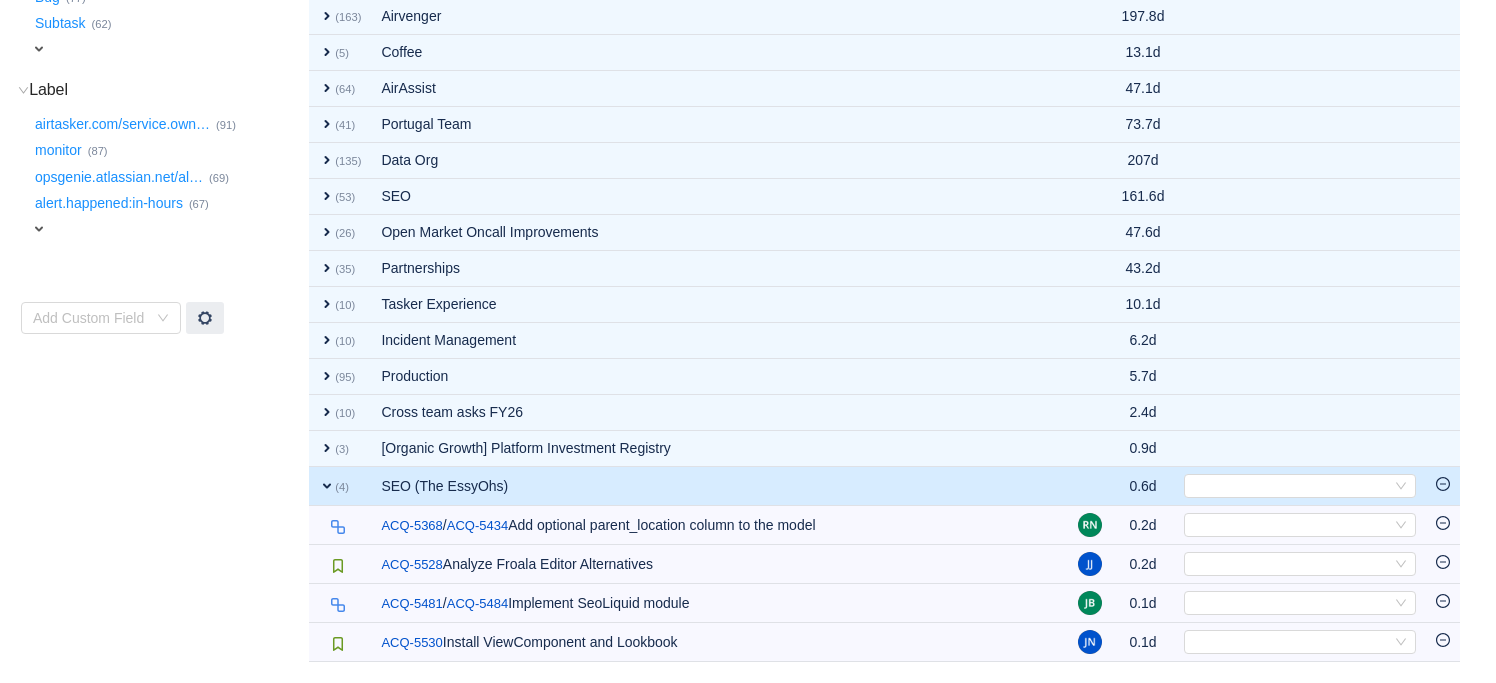 scroll, scrollTop: 526, scrollLeft: 0, axis: vertical 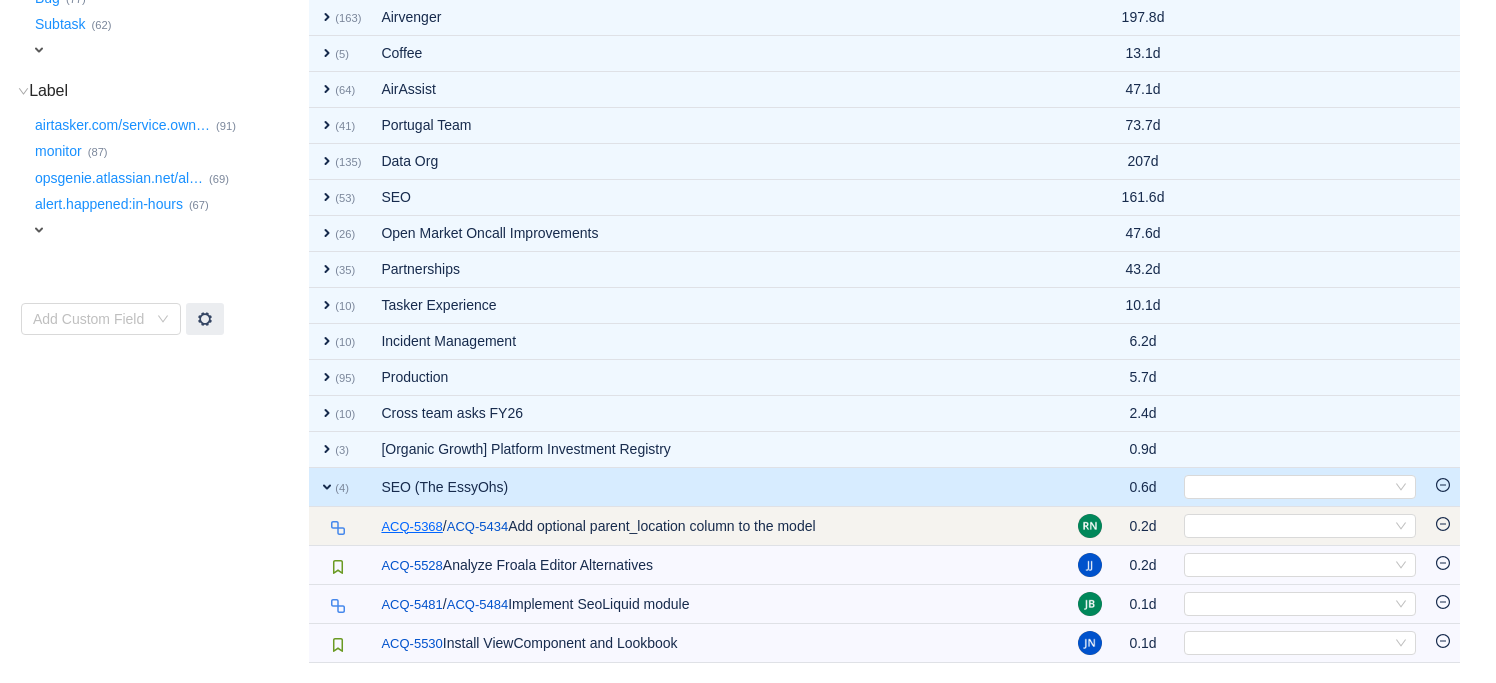 click on "ACQ-5368" at bounding box center [411, 527] 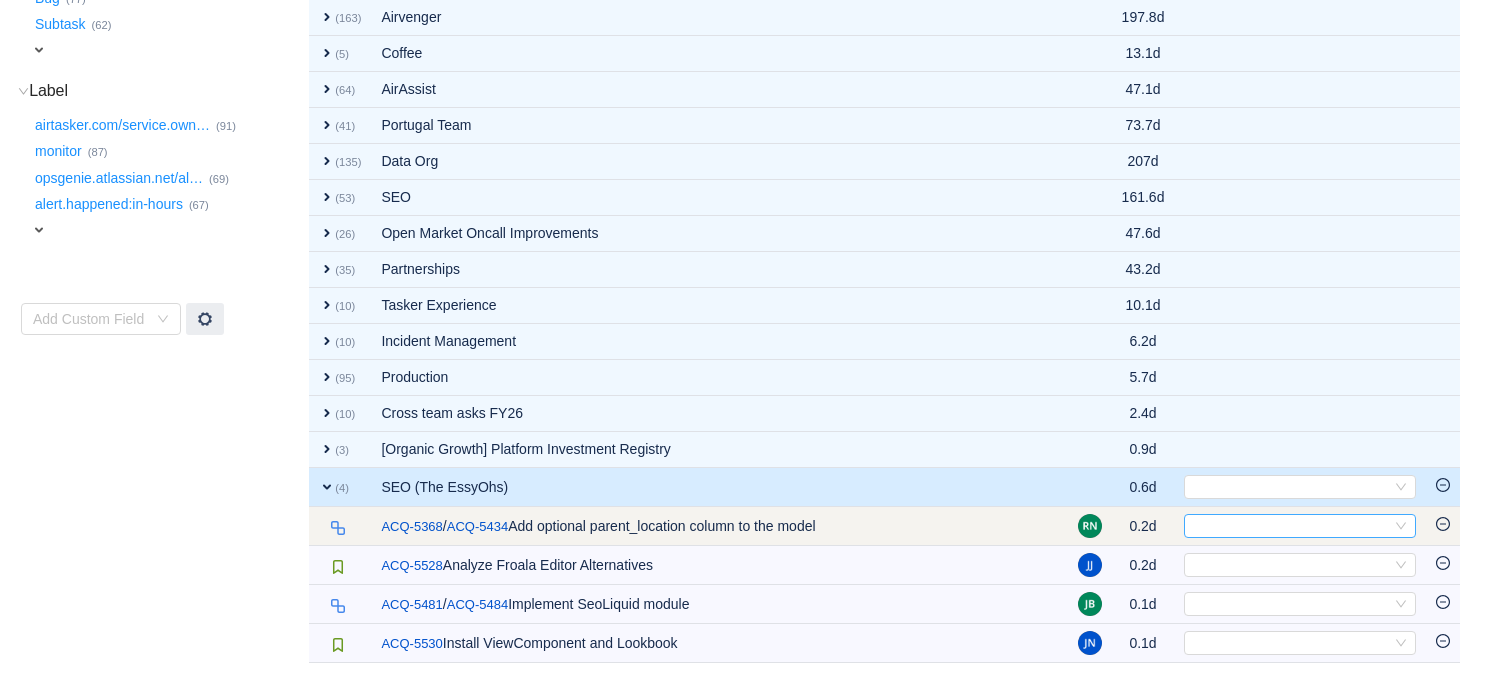 click on "Select" at bounding box center [1291, 526] 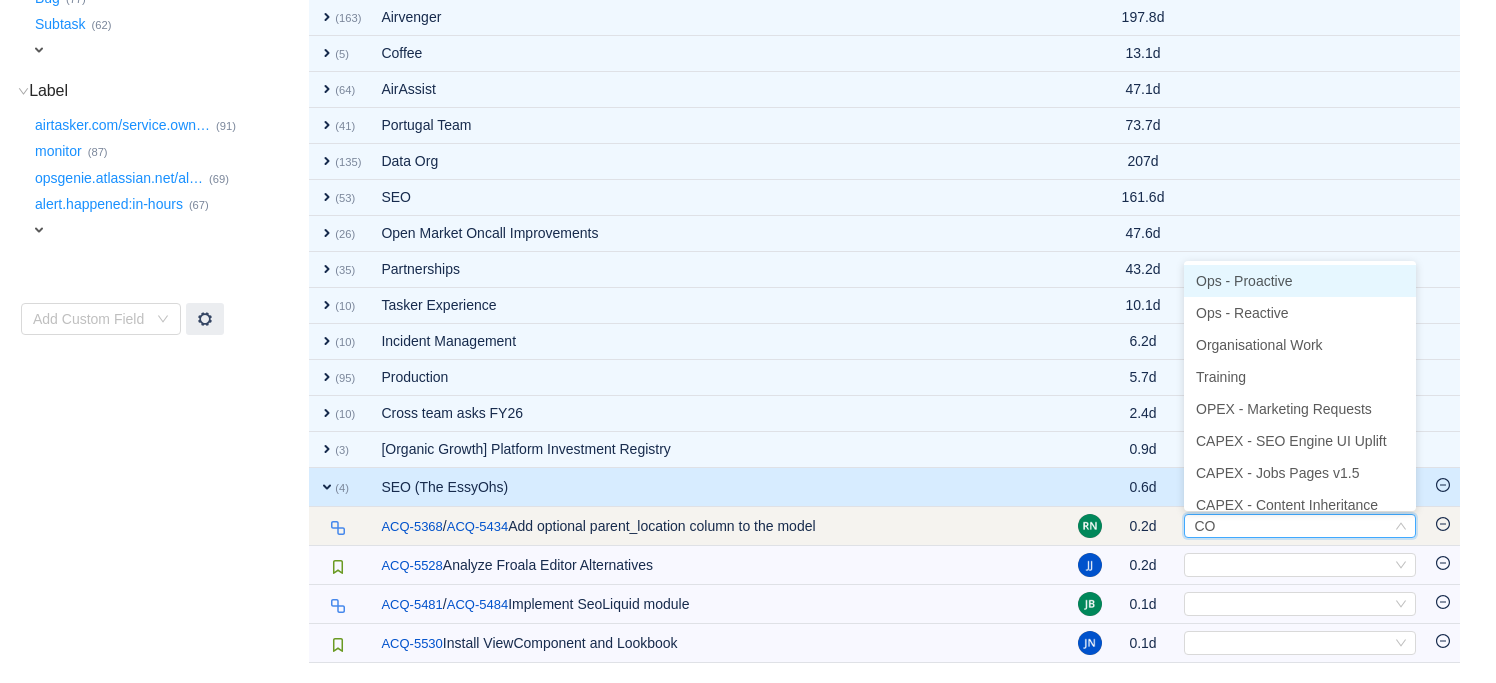 type on "CON" 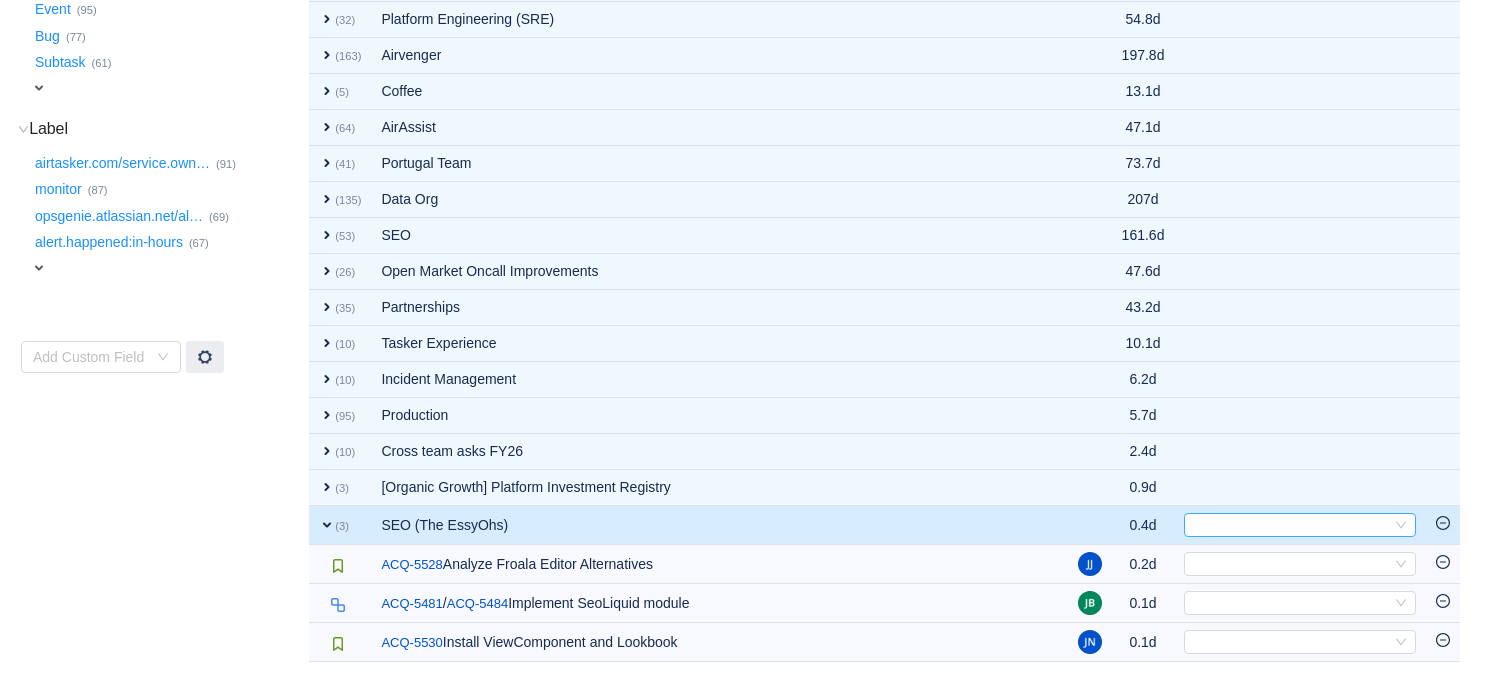 scroll, scrollTop: 487, scrollLeft: 0, axis: vertical 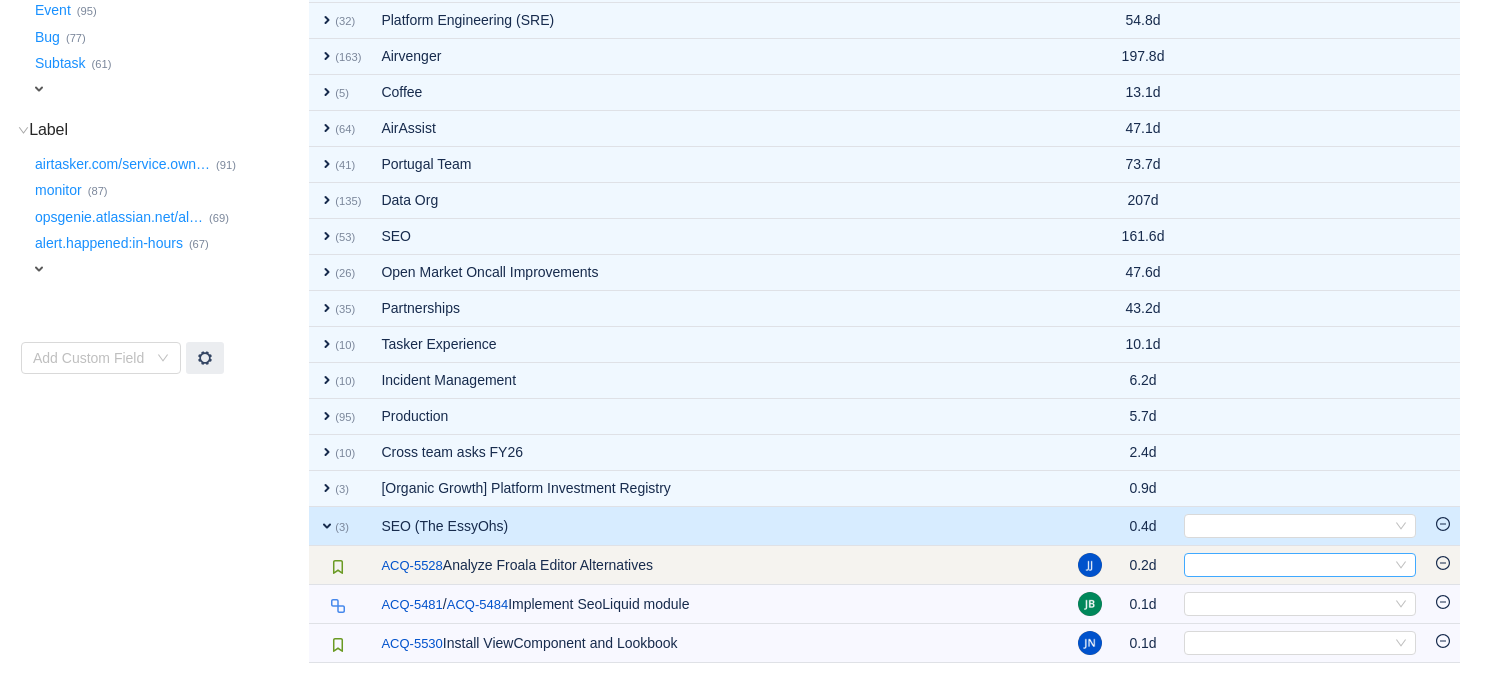 click on "Select" at bounding box center (1291, 565) 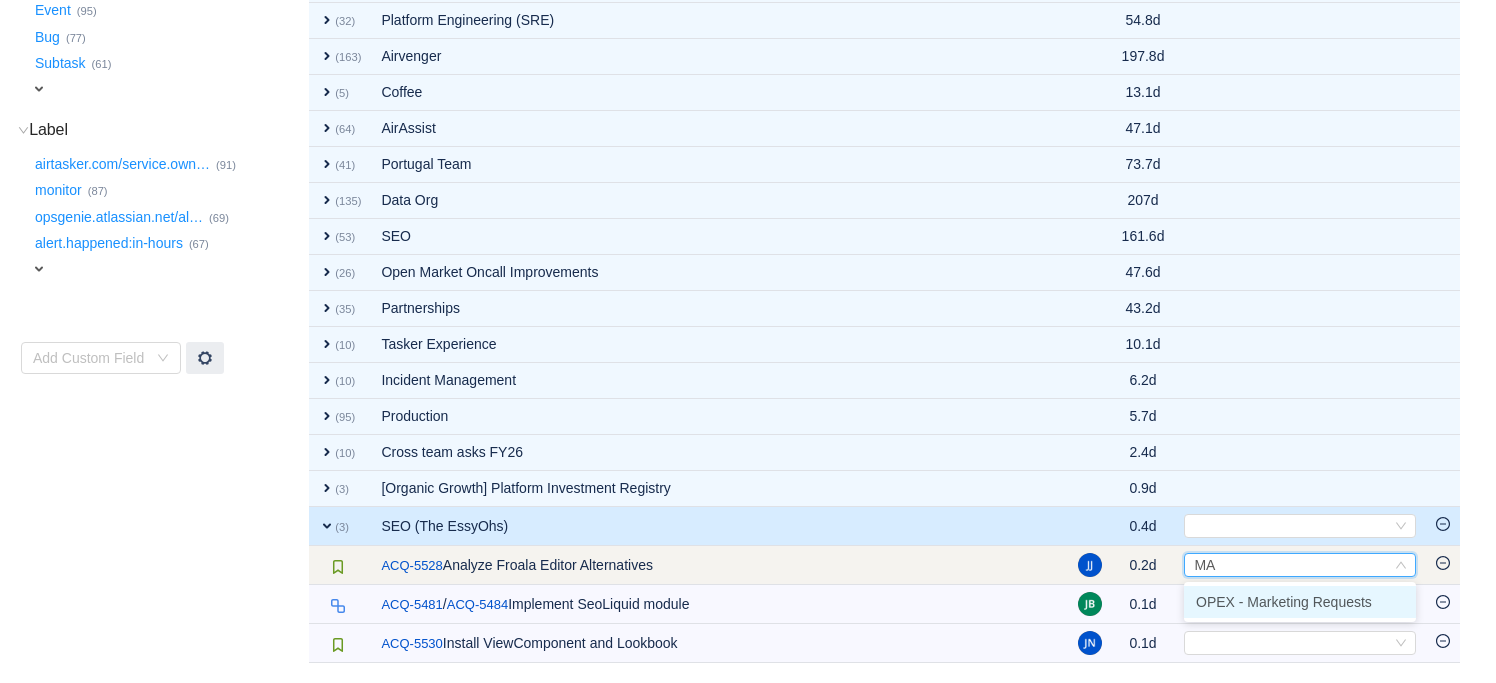 type on "MAR" 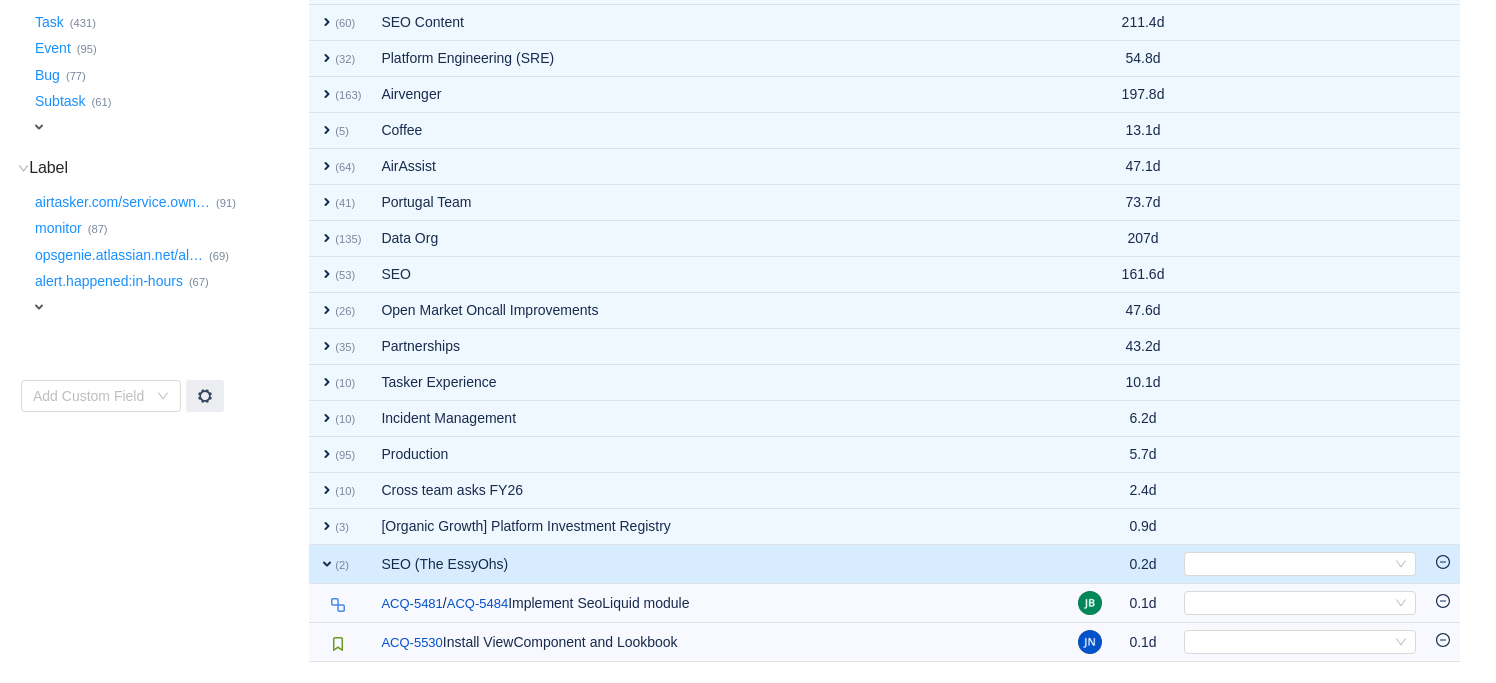 scroll, scrollTop: 448, scrollLeft: 0, axis: vertical 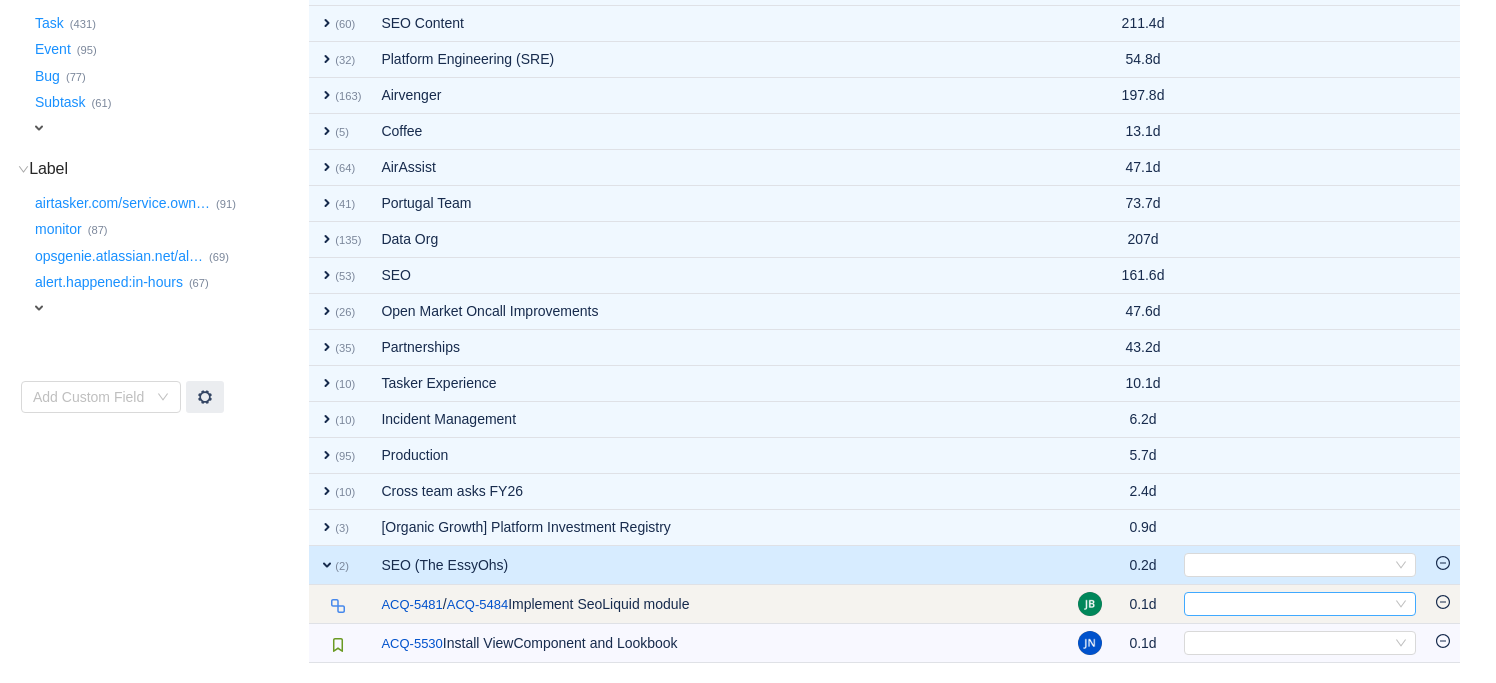 click on "Select" at bounding box center [1291, 604] 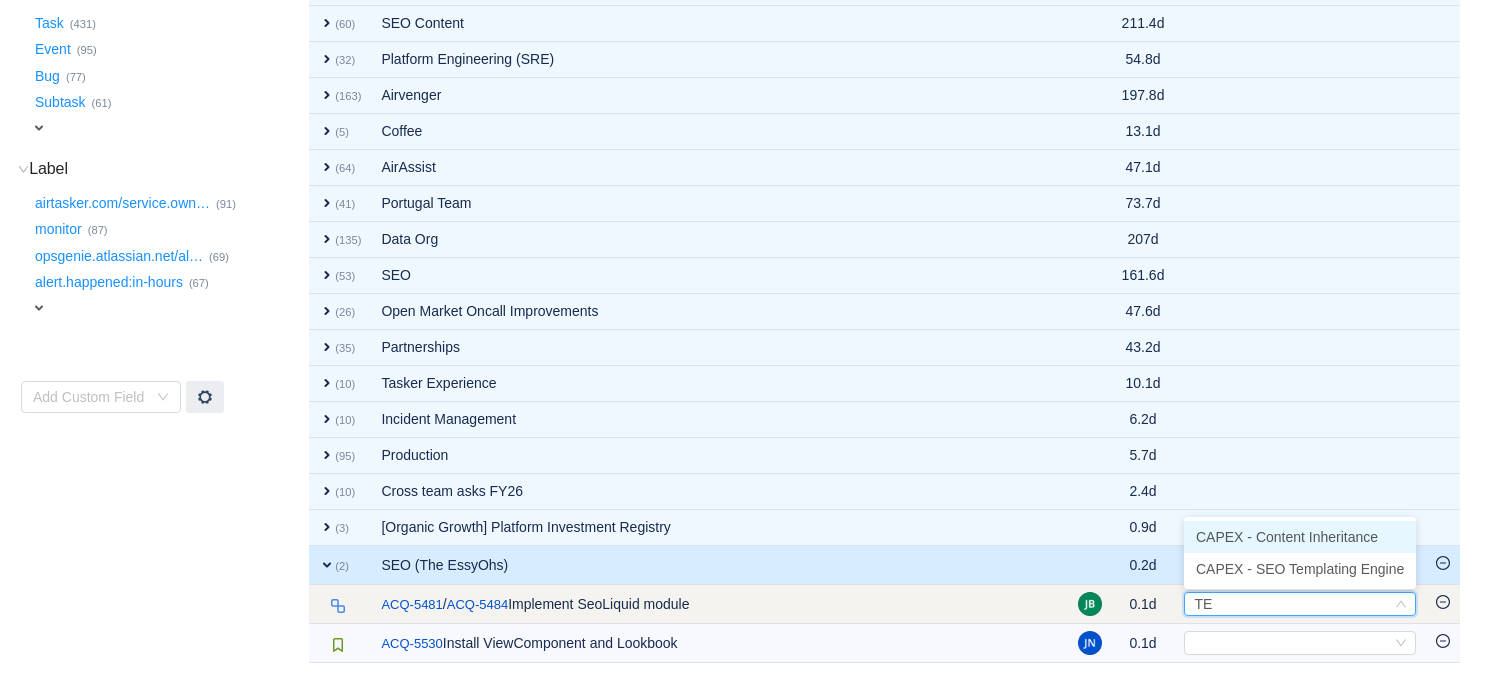 type on "TEM" 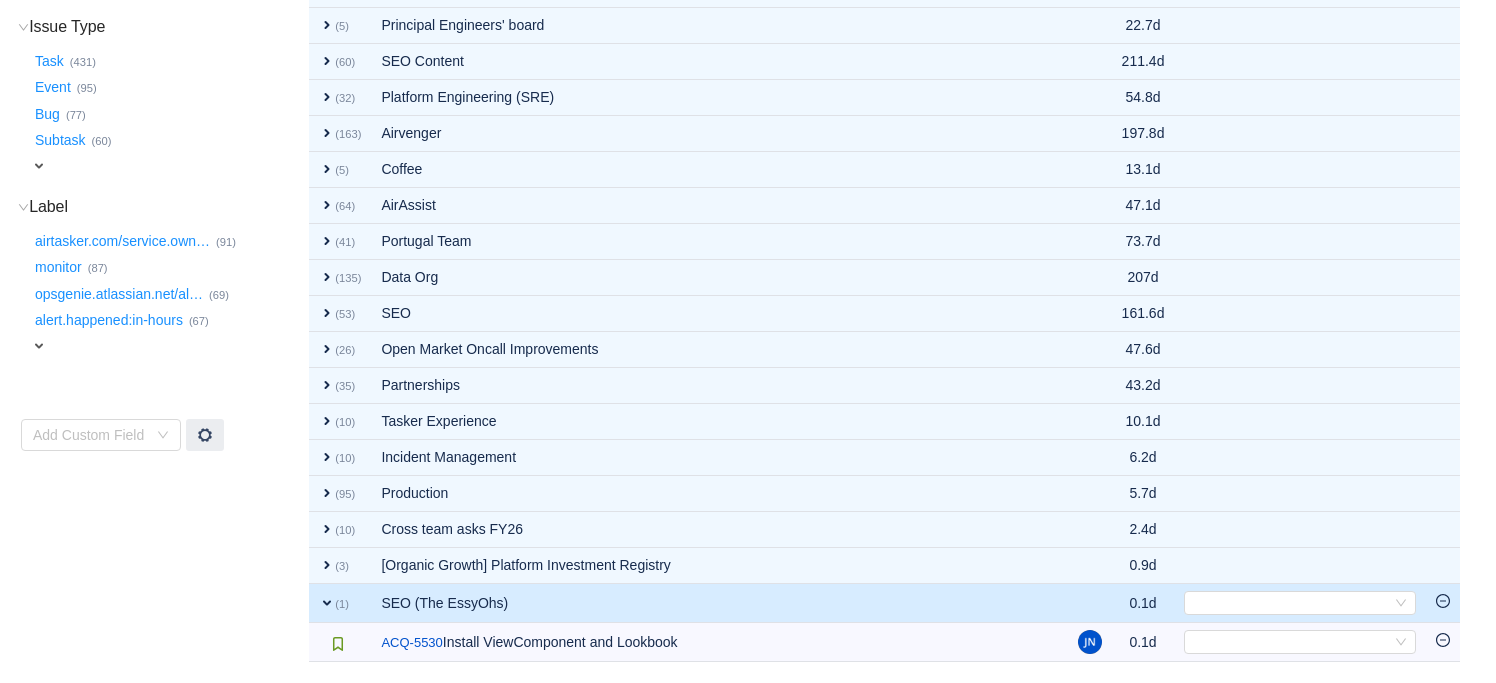 scroll, scrollTop: 409, scrollLeft: 0, axis: vertical 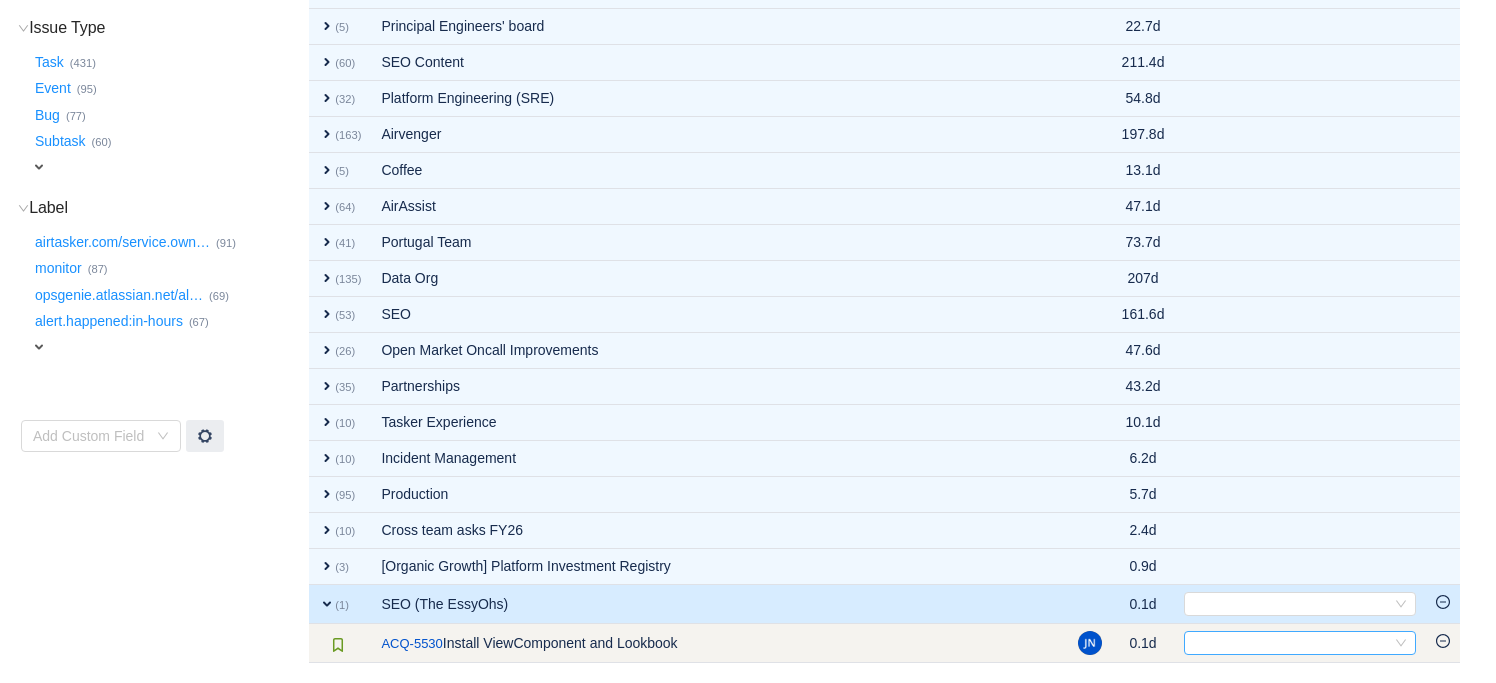click on "Select" at bounding box center [1291, 643] 